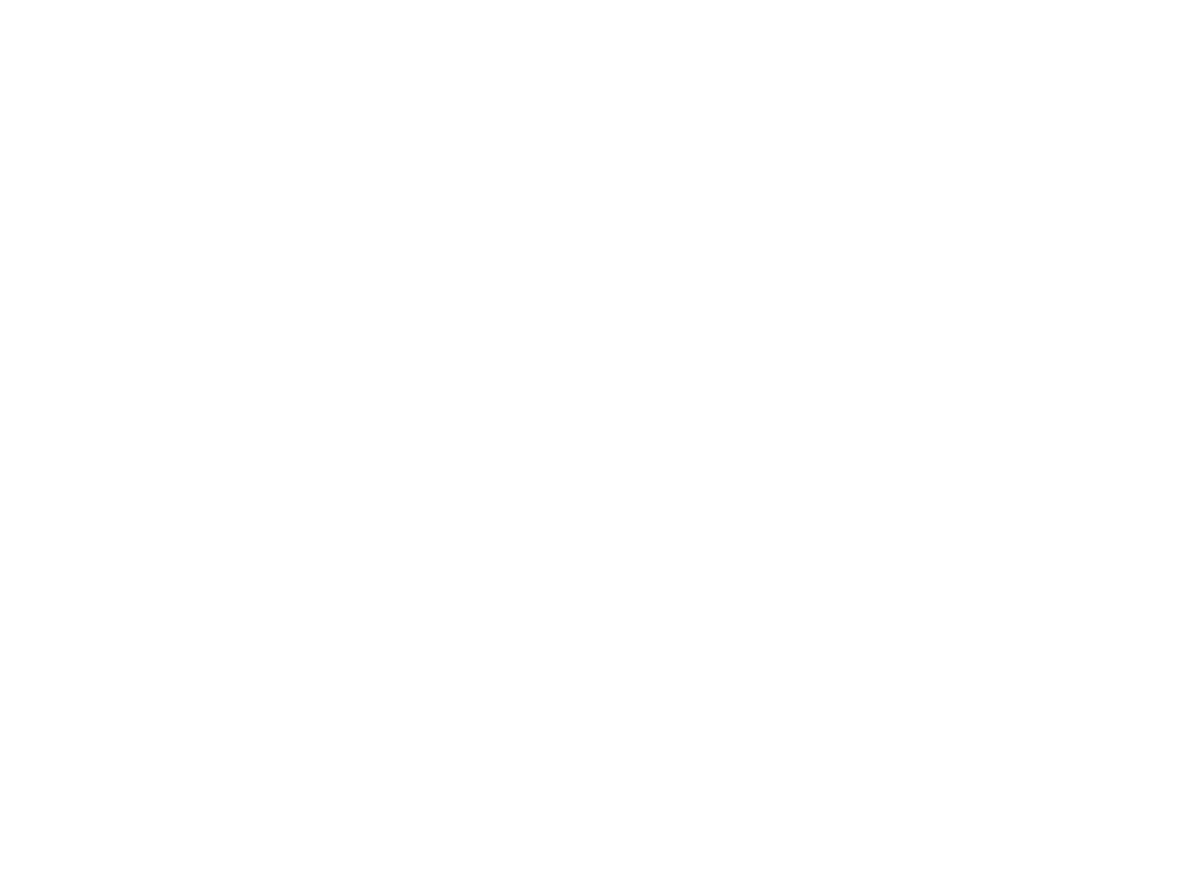 scroll, scrollTop: 0, scrollLeft: 0, axis: both 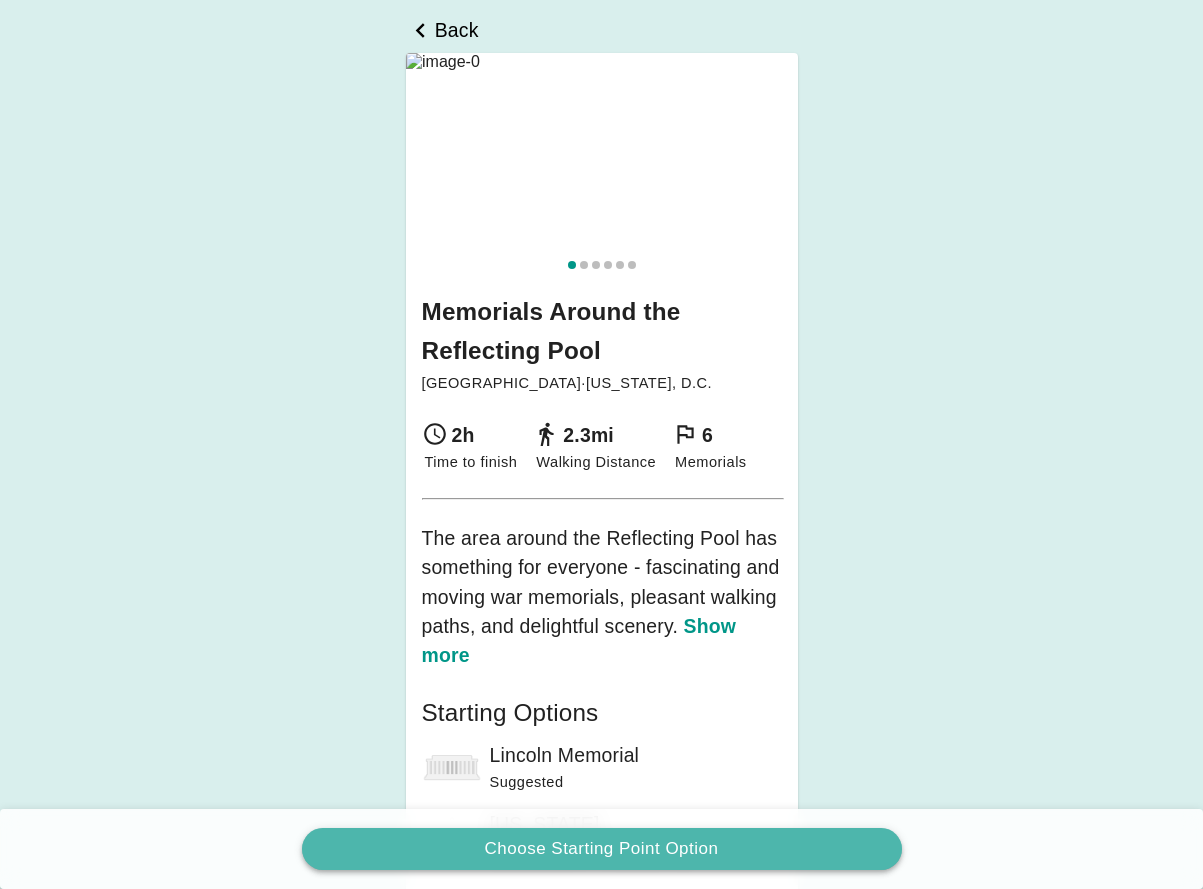 click on "Choose Starting Point Option" at bounding box center [602, 849] 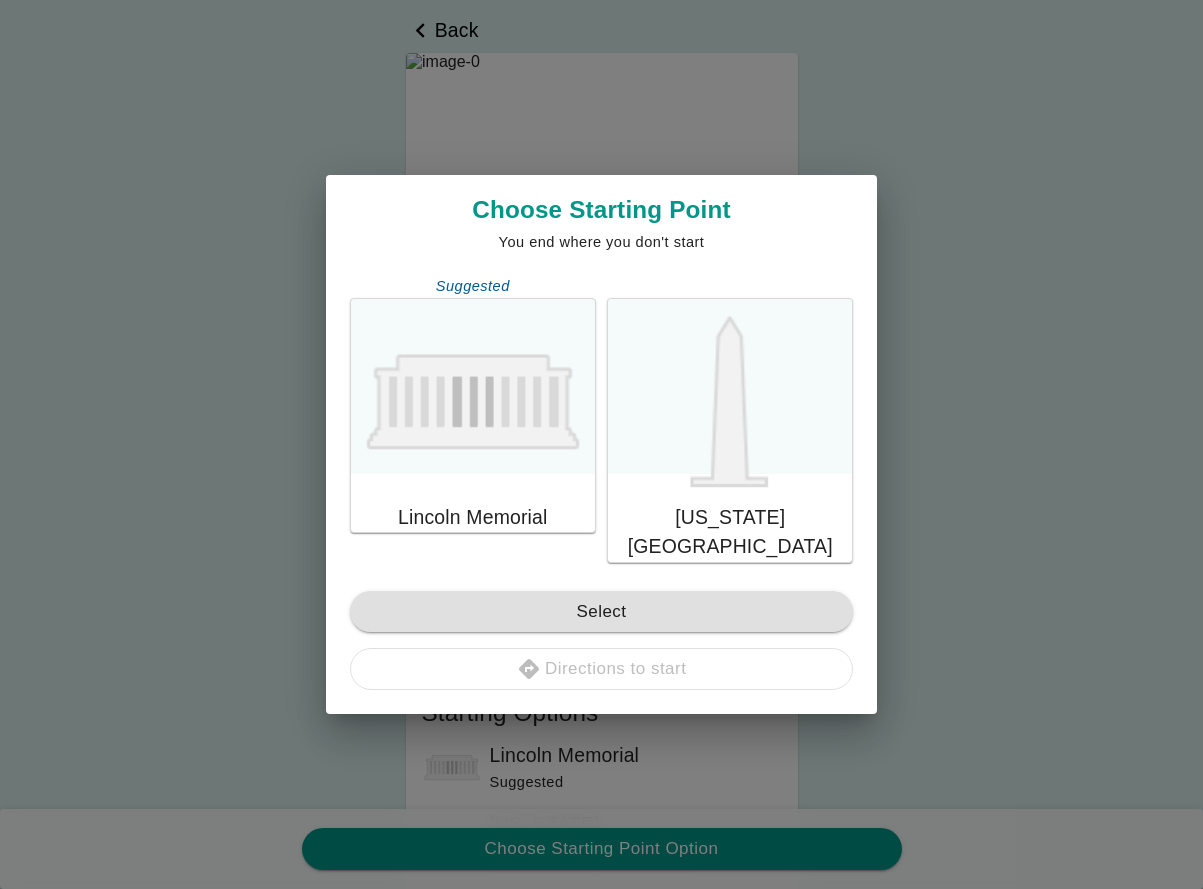 click on "Lincoln Memorial" at bounding box center [473, 517] 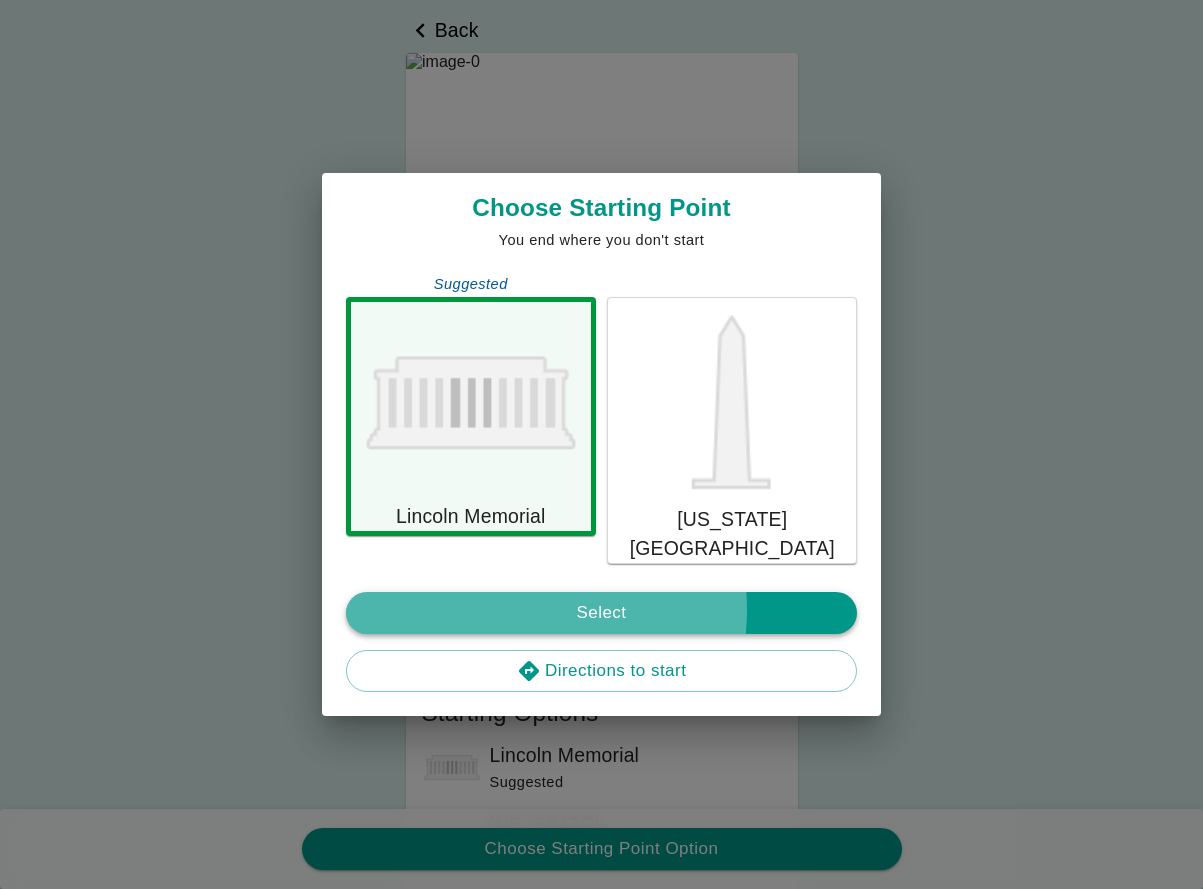 click on "Select" at bounding box center (601, 613) 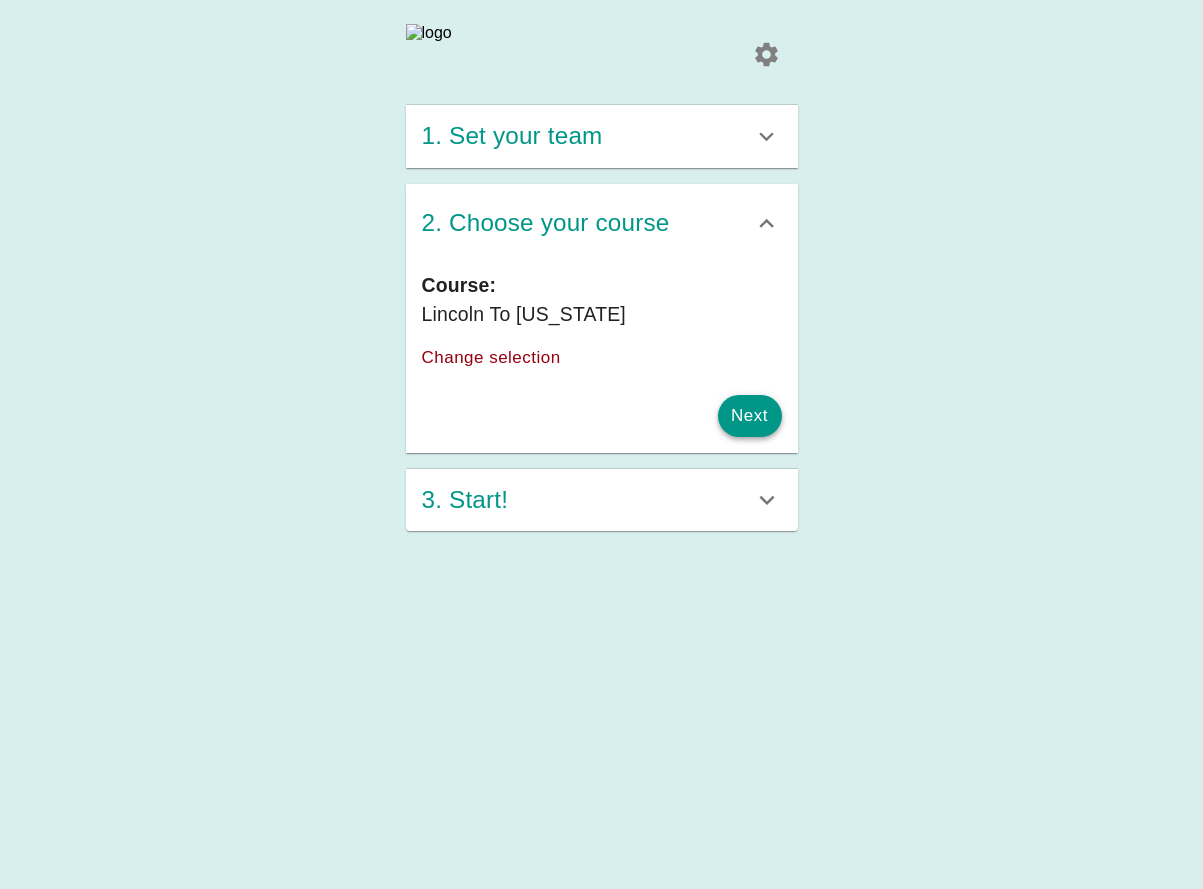 click on "Next" at bounding box center (750, 416) 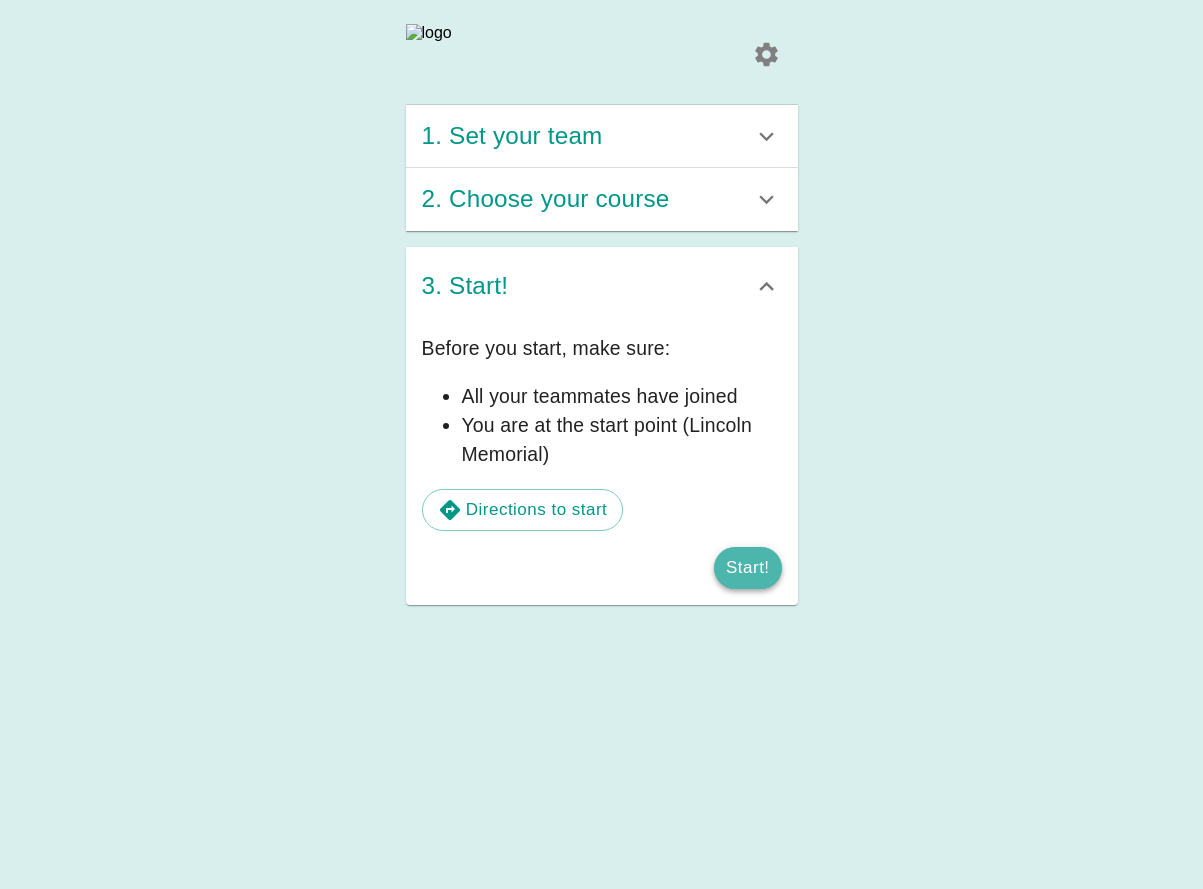 click on "Start!" at bounding box center (747, 568) 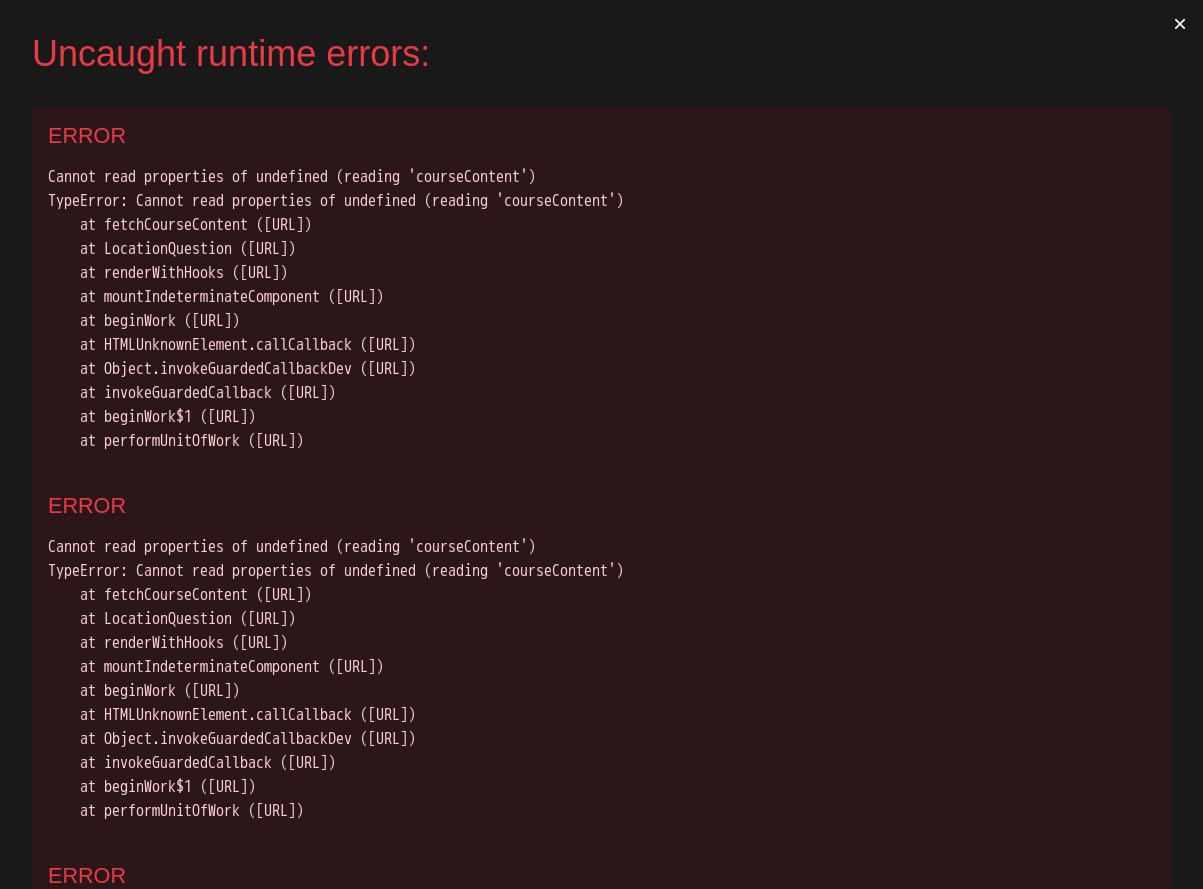 scroll, scrollTop: 0, scrollLeft: 0, axis: both 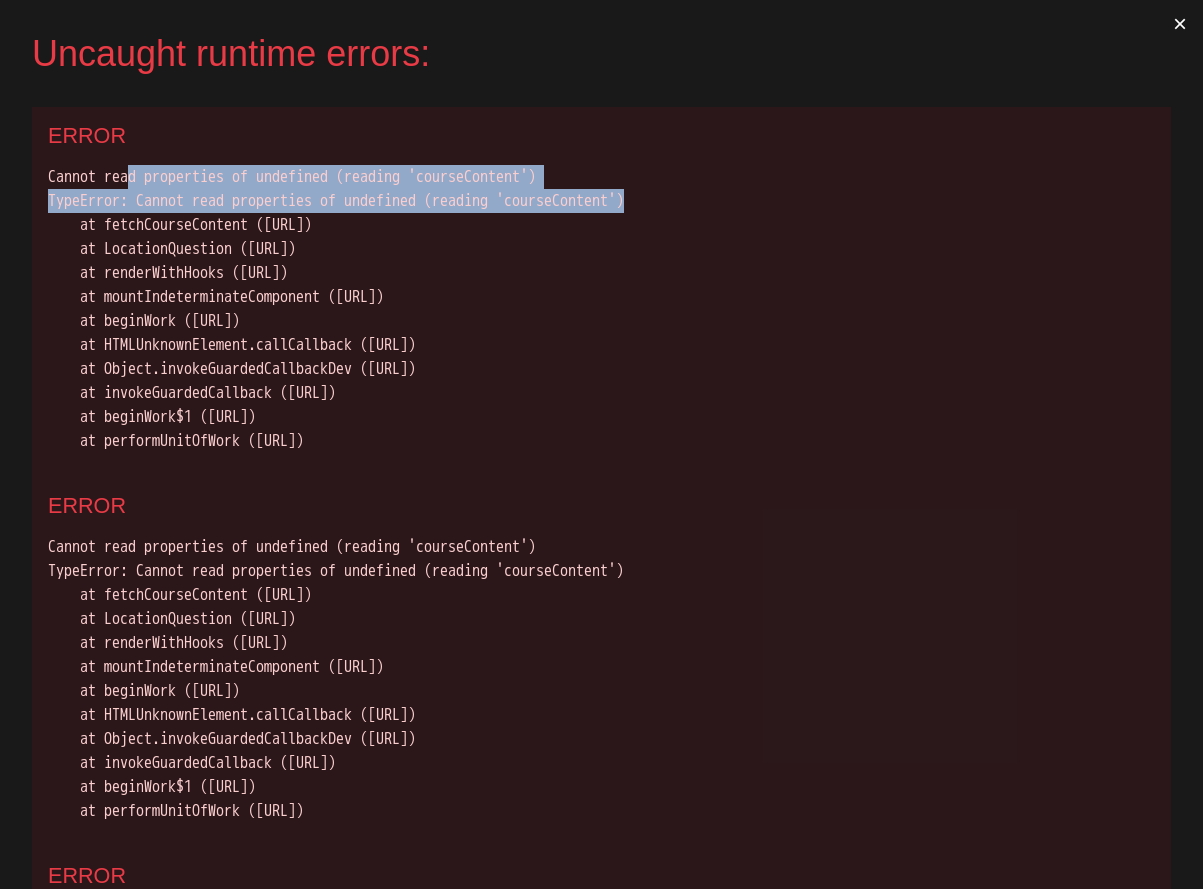 drag, startPoint x: 752, startPoint y: 201, endPoint x: 140, endPoint y: 165, distance: 613.0579 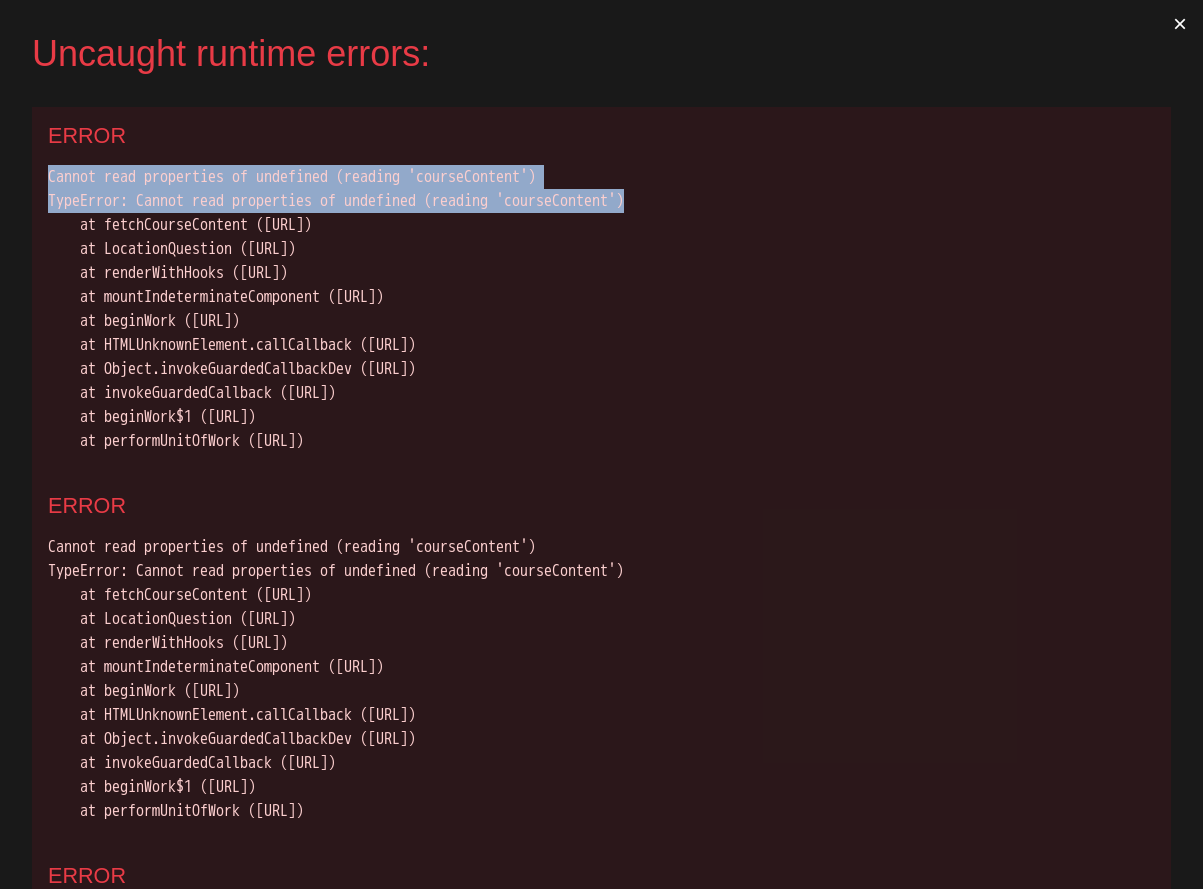 click on "Cannot read properties of undefined (reading 'courseContent')
TypeError: Cannot read properties of undefined (reading 'courseContent')
at fetchCourseContent (http://localhost:3000/static/js/bundle.js:204063:44)
at LocationQuestion (http://localhost:3000/static/js/bundle.js:202116:192)
at renderWithHooks (http://localhost:3000/static/js/bundle.js:127291:22)
at mountIndeterminateComponent (http://localhost:3000/static/js/bundle.js:131263:17)
at beginWork (http://localhost:3000/static/js/bundle.js:132566:20)
at HTMLUnknownElement.callCallback (http://localhost:3000/static/js/bundle.js:117547:18)
at Object.invokeGuardedCallbackDev (http://localhost:3000/static/js/bundle.js:117591:20)
at invokeGuardedCallback (http://localhost:3000/static/js/bundle.js:117648:35)
at beginWork$1 (http://localhost:3000/static/js/bundle.js:137547:11)
at performUnitOfWork (http://localhost:3000/static/js/bundle.js:136795:16)" at bounding box center (601, 309) 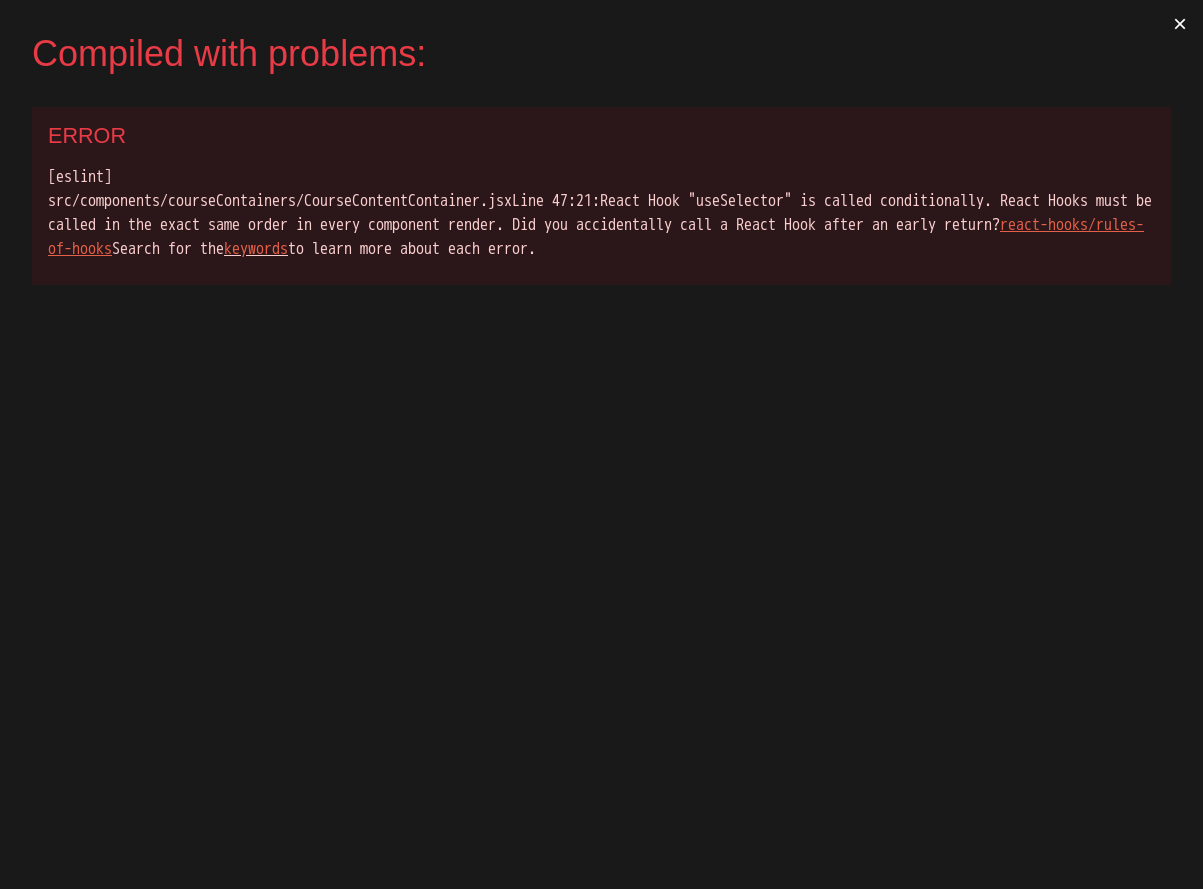 scroll, scrollTop: 0, scrollLeft: 0, axis: both 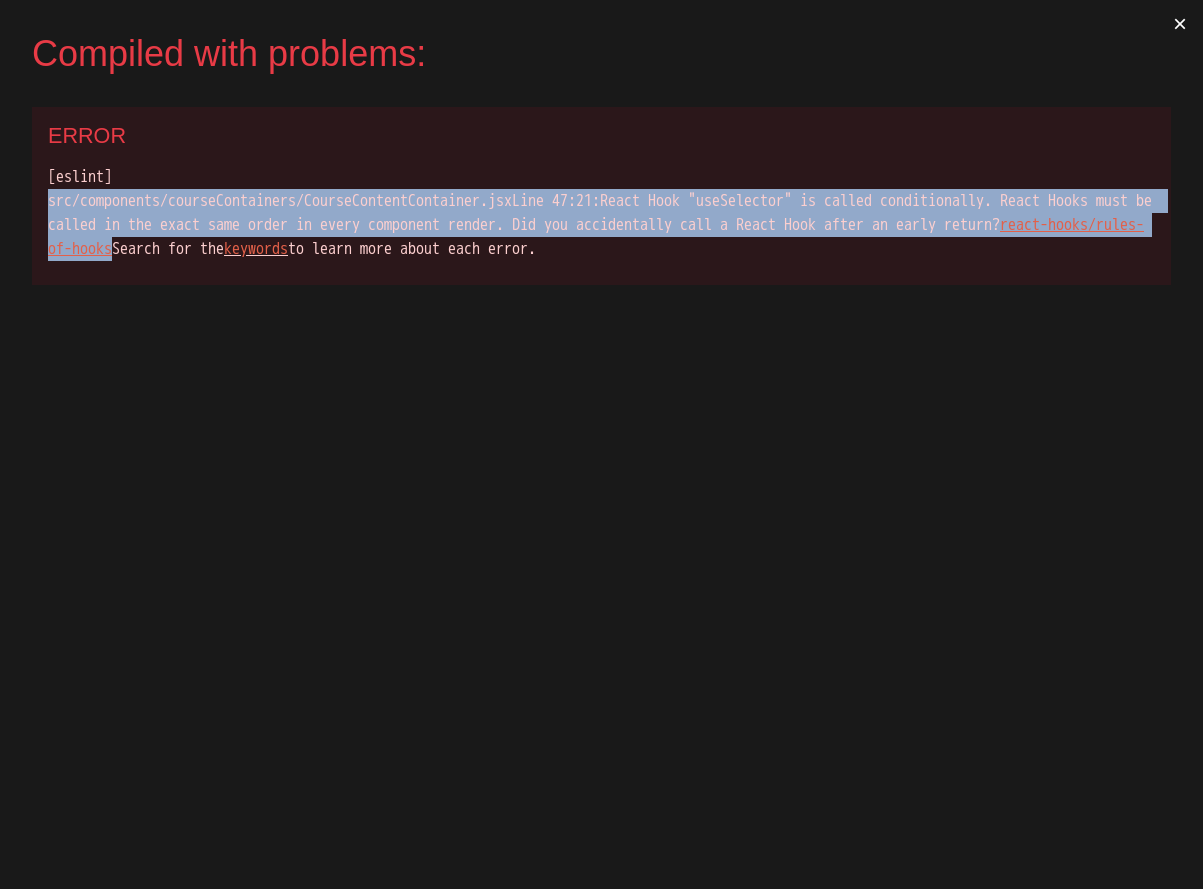 drag, startPoint x: 147, startPoint y: 278, endPoint x: 46, endPoint y: 200, distance: 127.61269 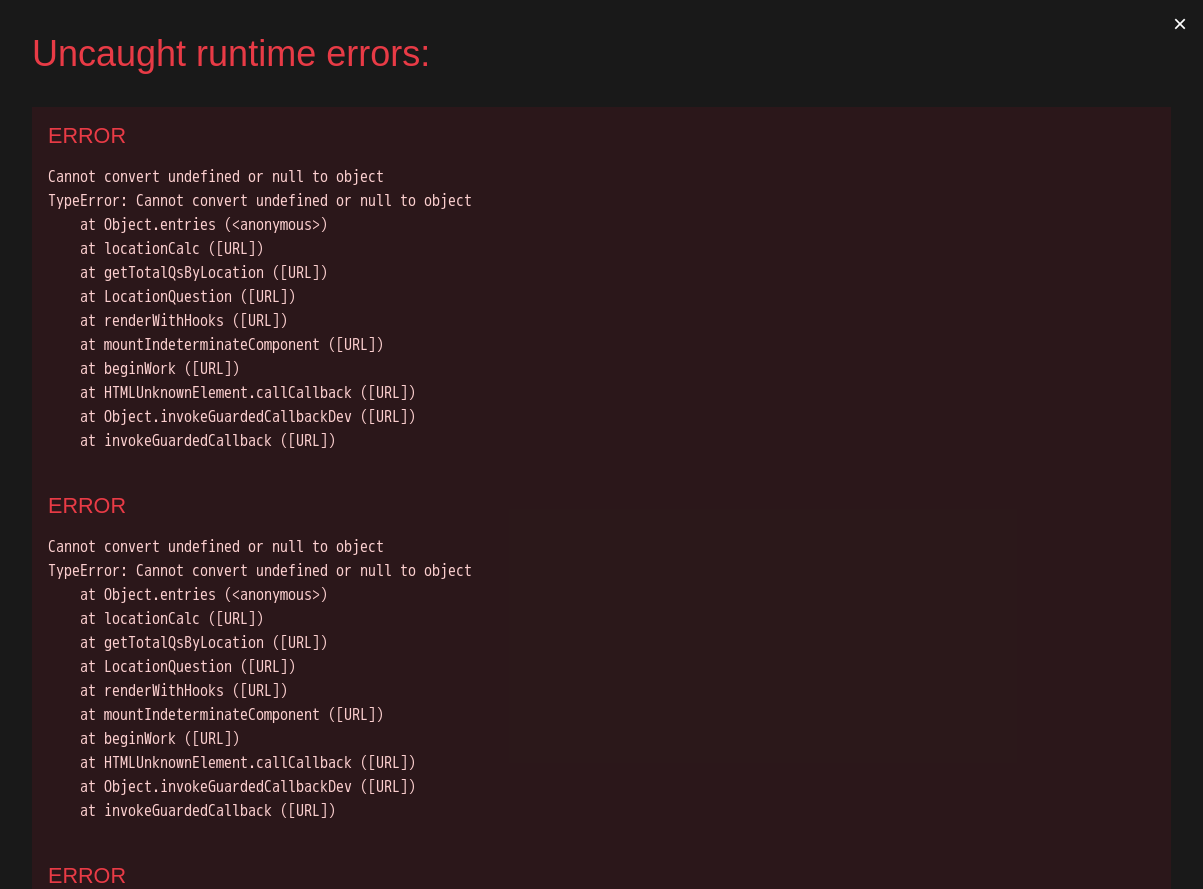 scroll, scrollTop: 0, scrollLeft: 0, axis: both 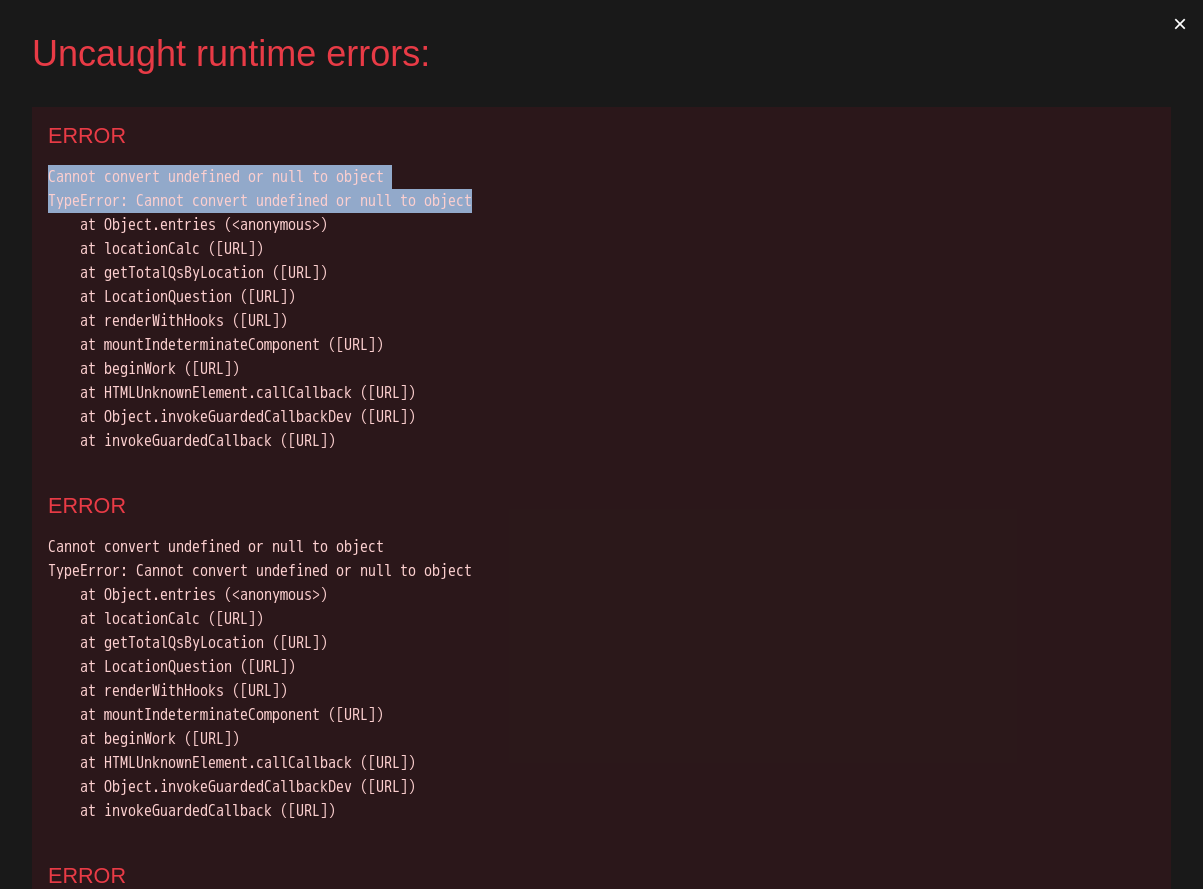 drag, startPoint x: 567, startPoint y: 205, endPoint x: 37, endPoint y: 178, distance: 530.6873 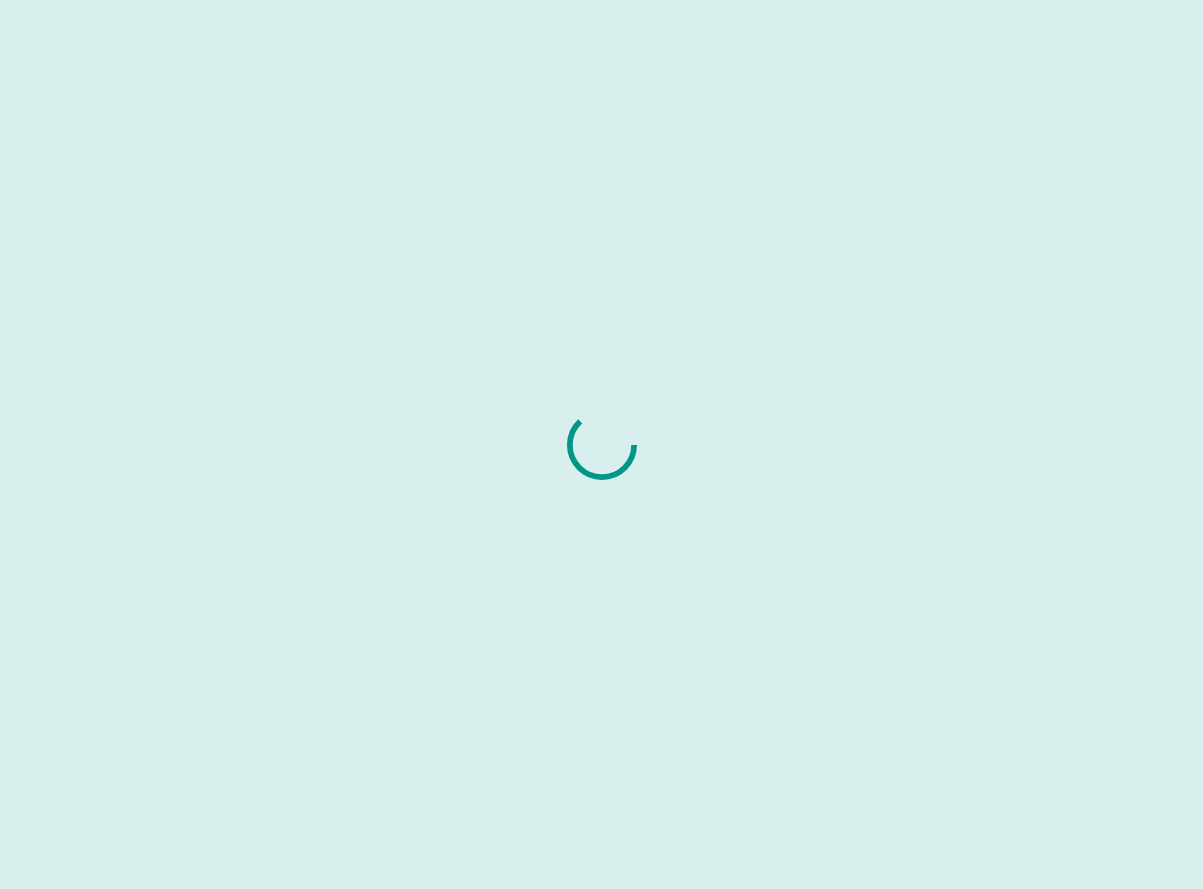 scroll, scrollTop: 0, scrollLeft: 0, axis: both 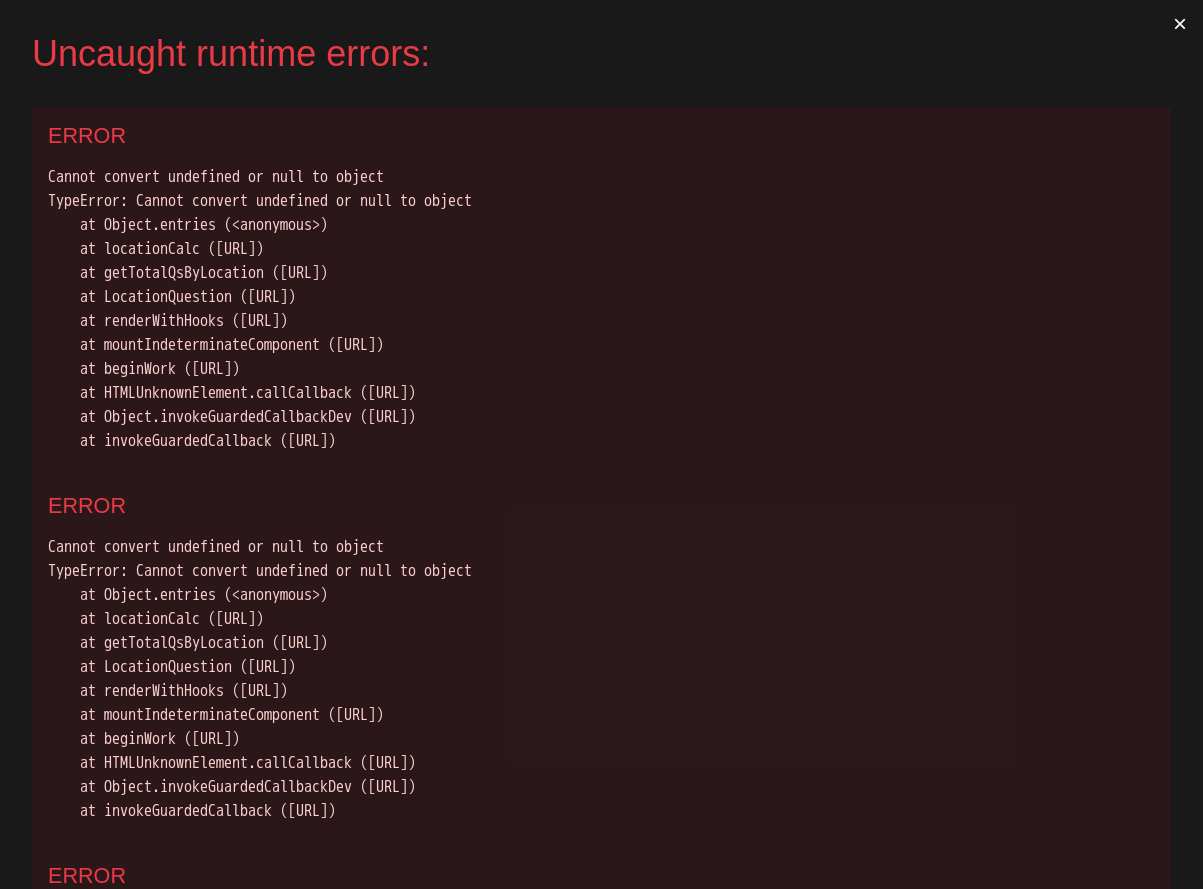 drag, startPoint x: 842, startPoint y: 443, endPoint x: 17, endPoint y: 133, distance: 881.32 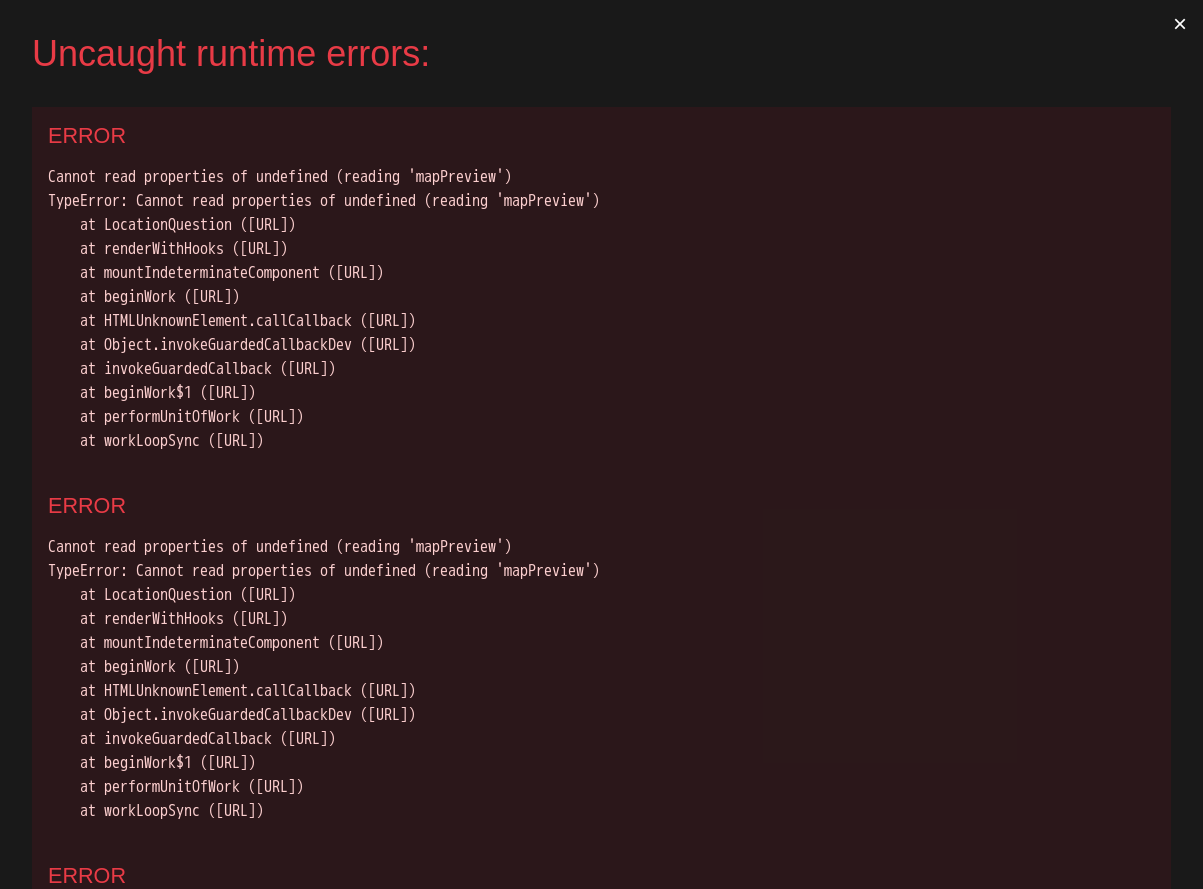 scroll, scrollTop: 0, scrollLeft: 0, axis: both 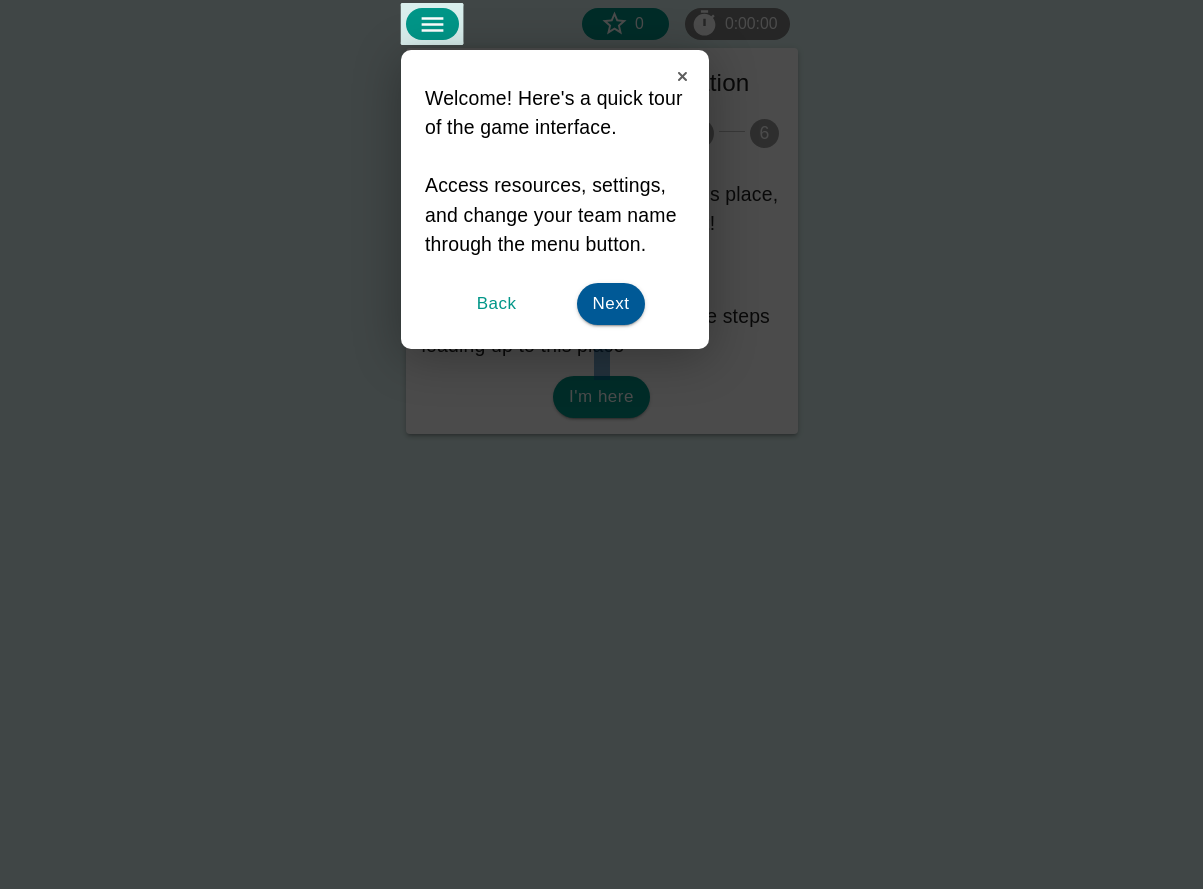 click 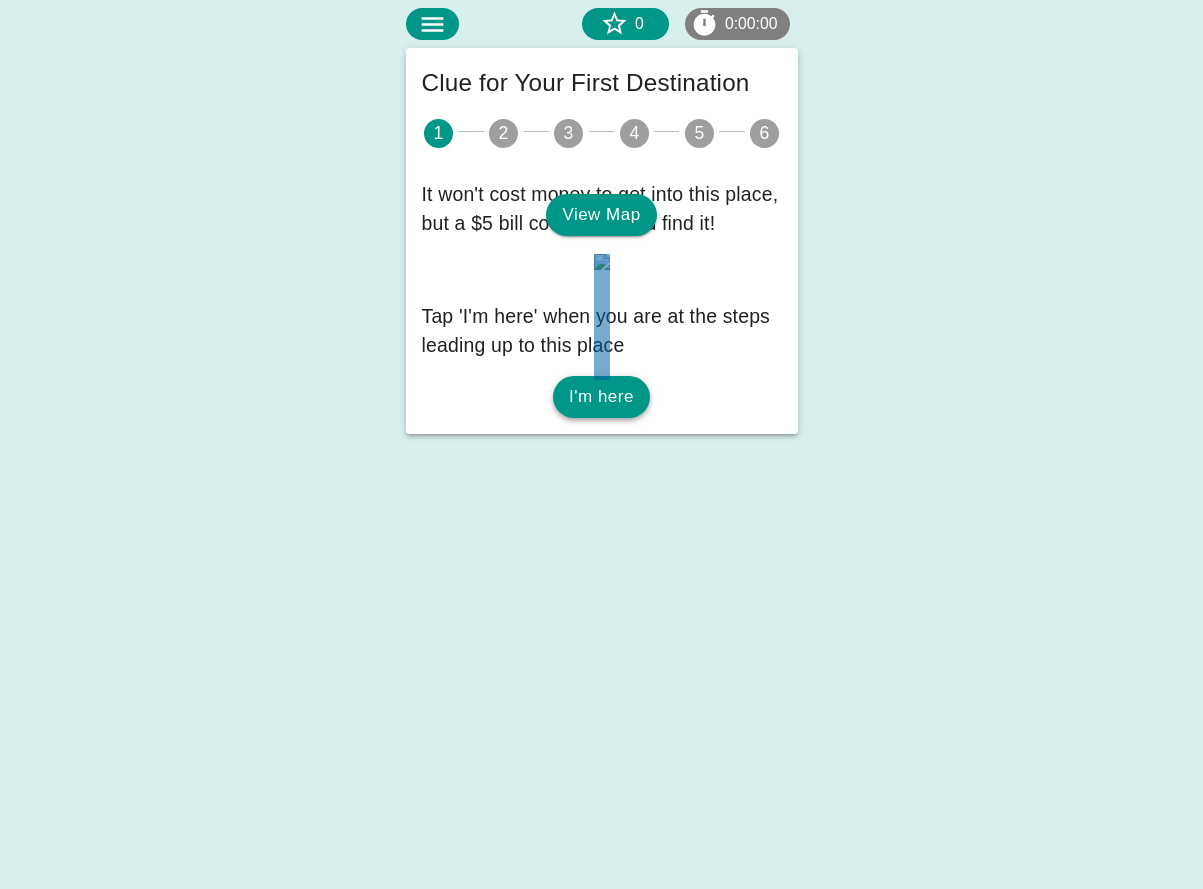 click on "I'm here" at bounding box center (601, 397) 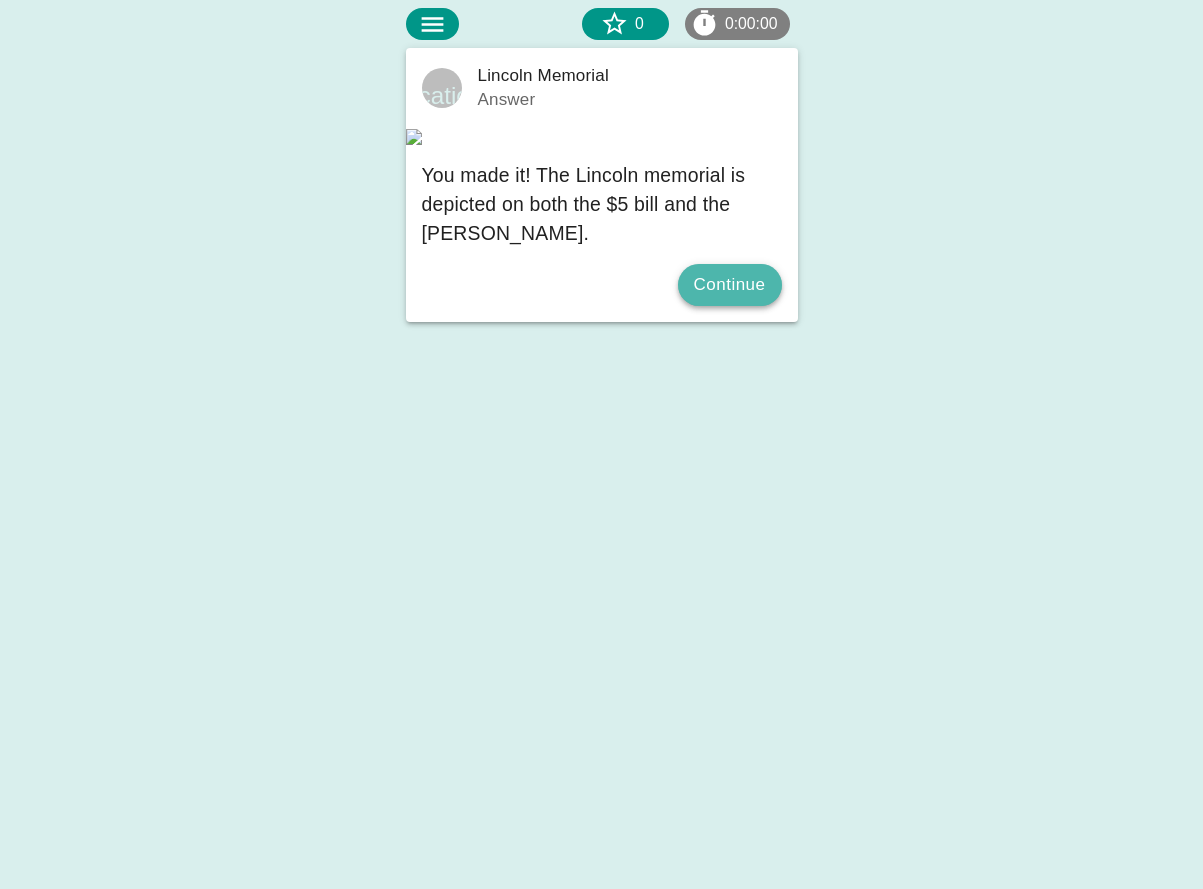 click on "Continue" at bounding box center [730, 285] 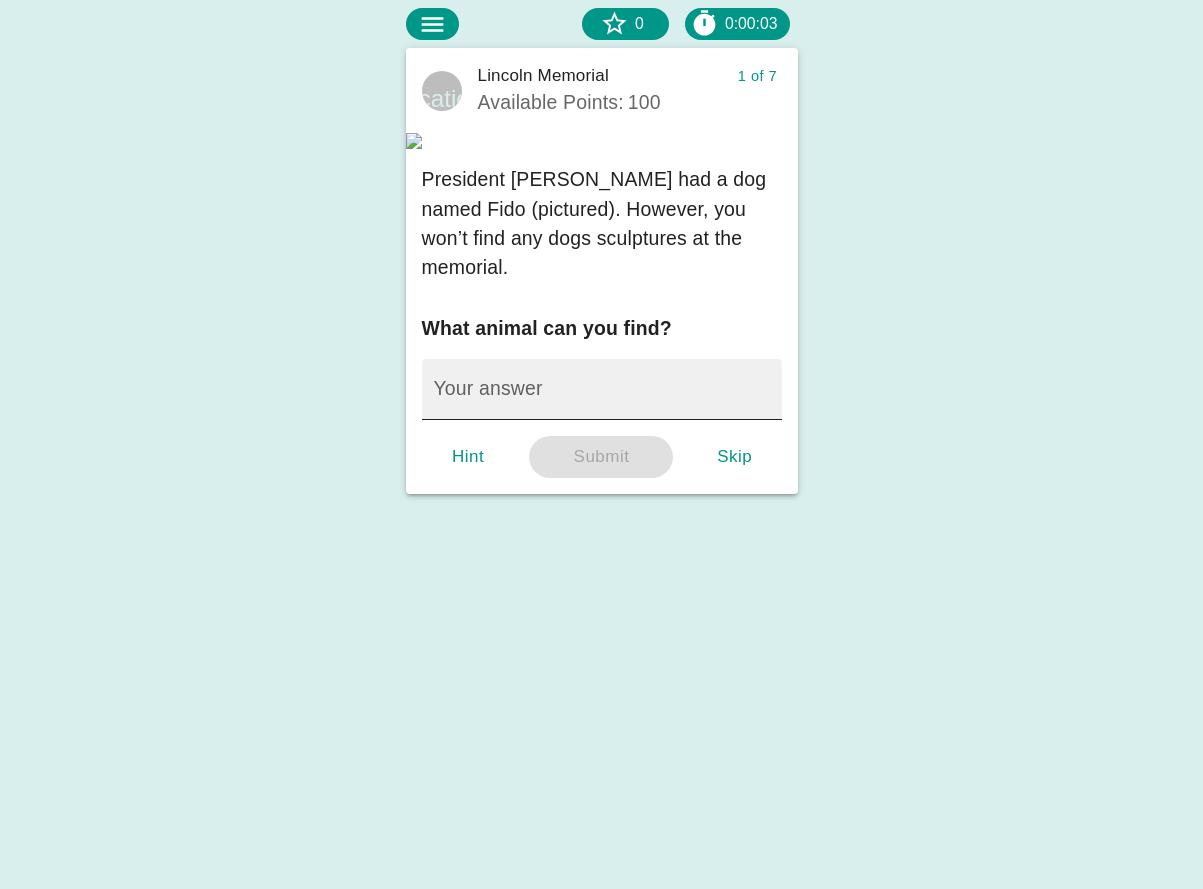click on "Your answer" at bounding box center [602, 389] 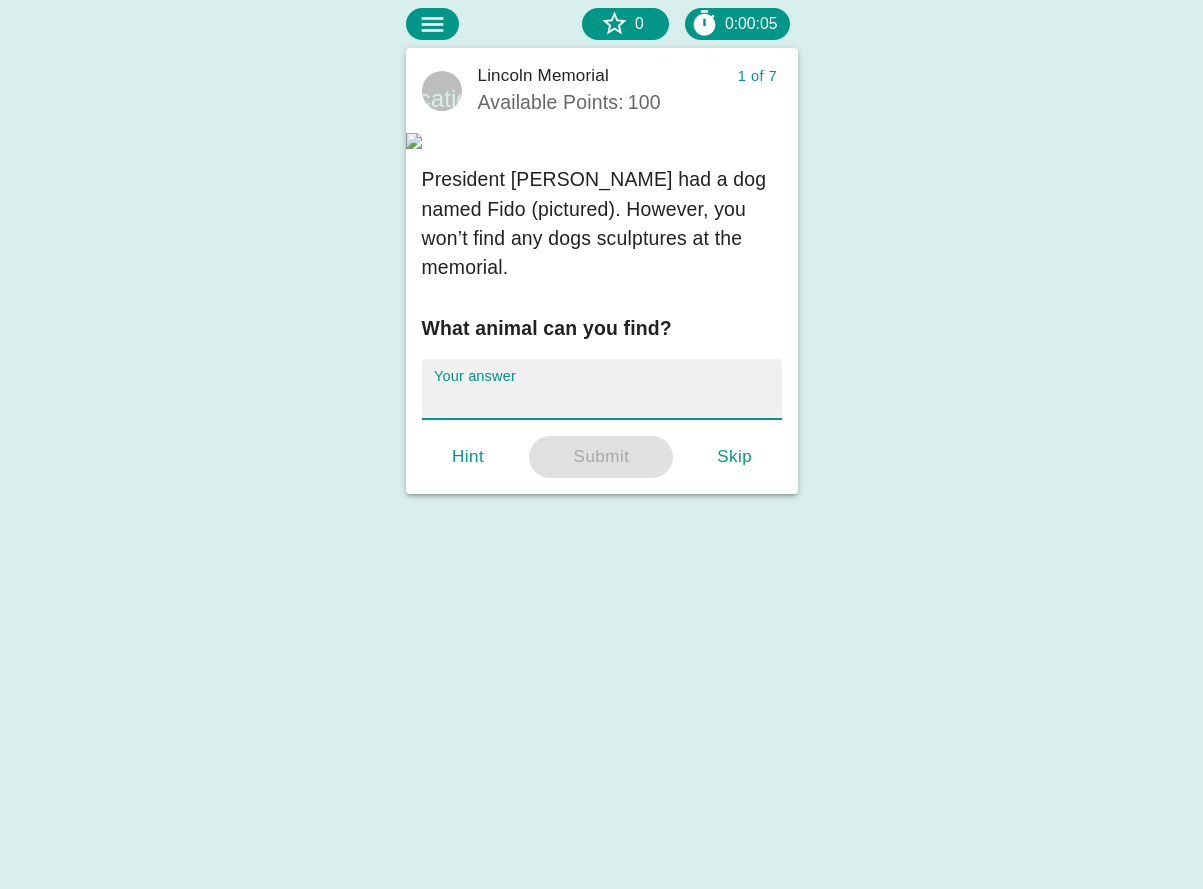 click on "Hint" at bounding box center (468, 457) 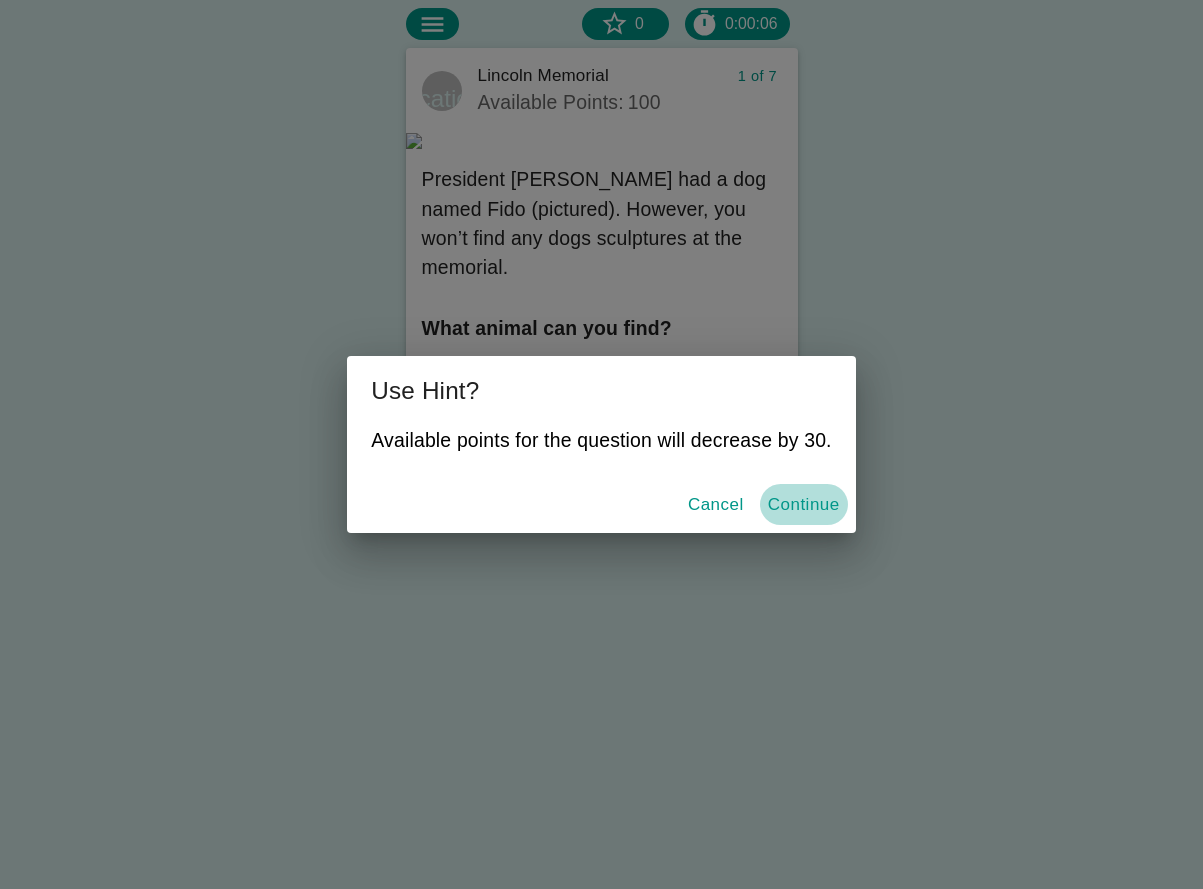 click on "Continue" at bounding box center [804, 505] 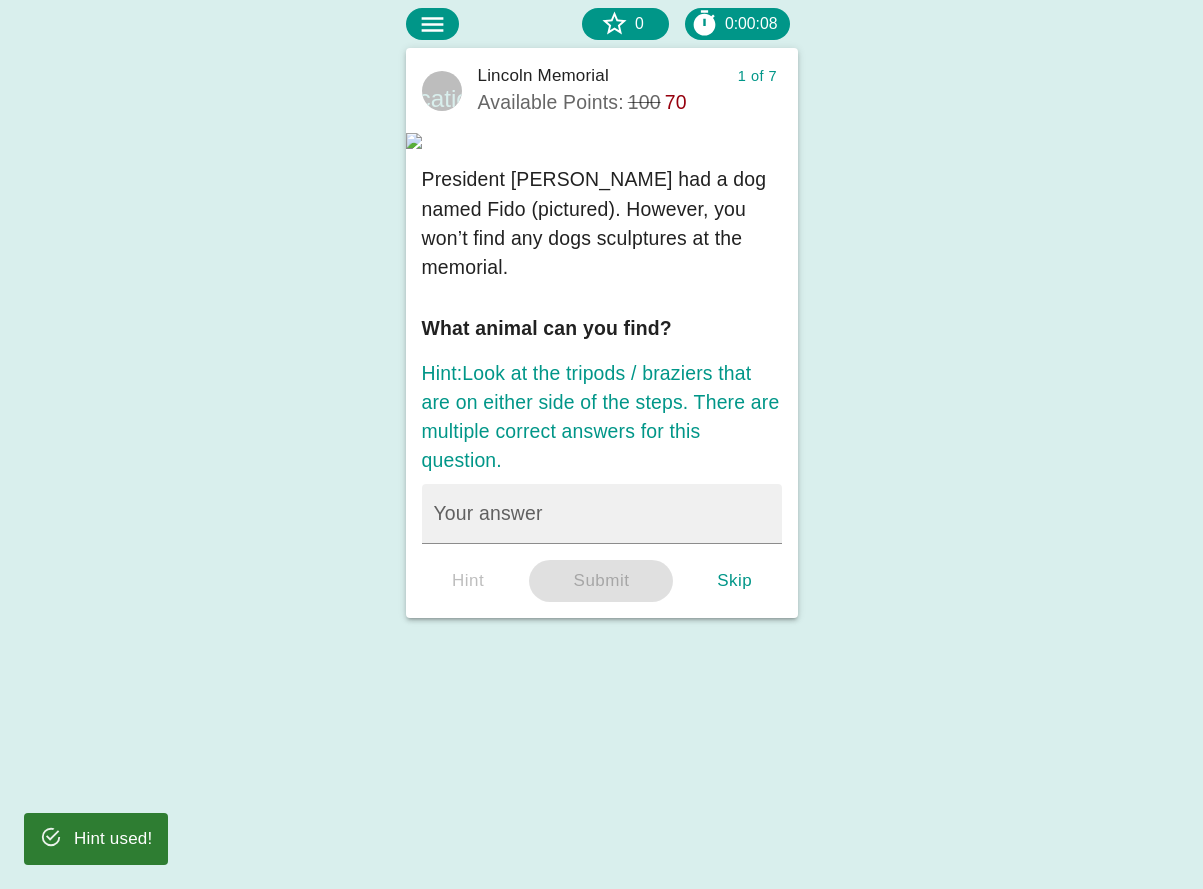 scroll, scrollTop: 51, scrollLeft: 0, axis: vertical 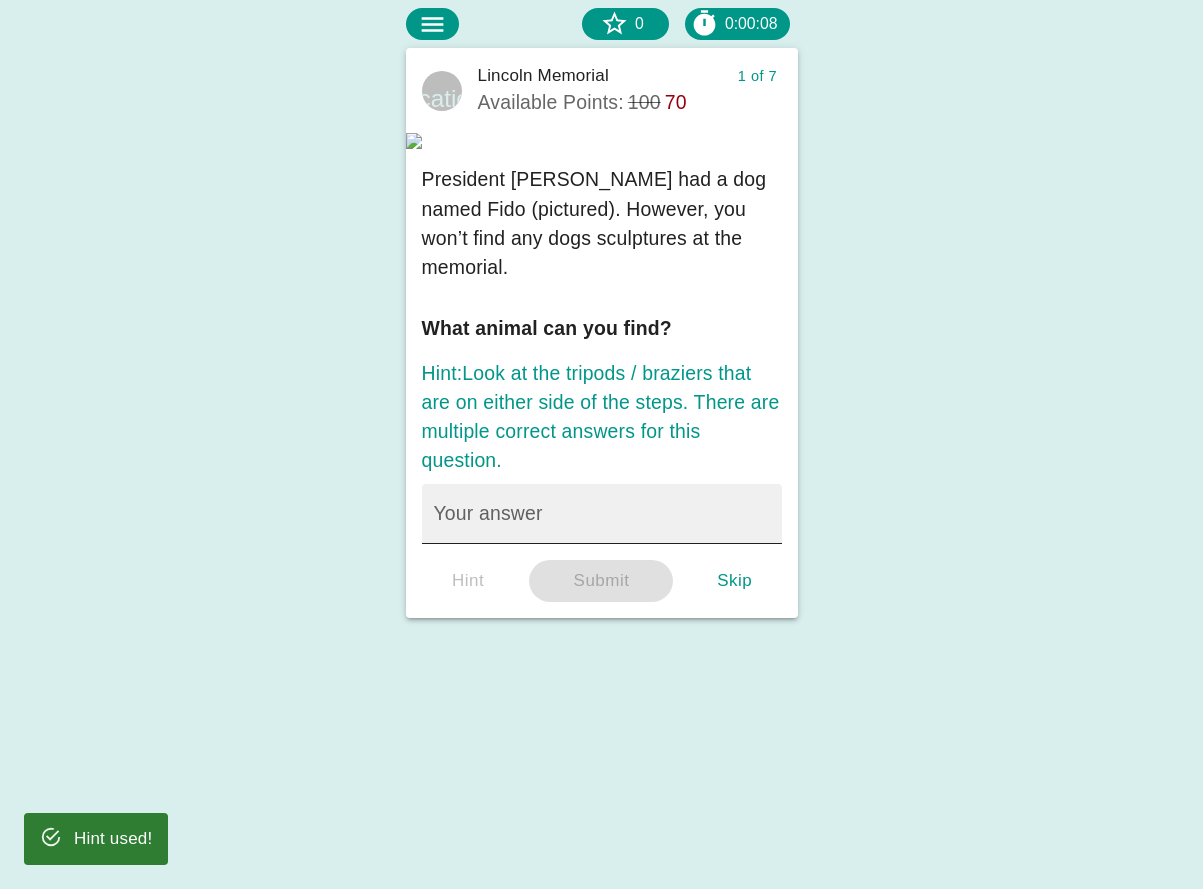 click on "Your answer" at bounding box center (602, 514) 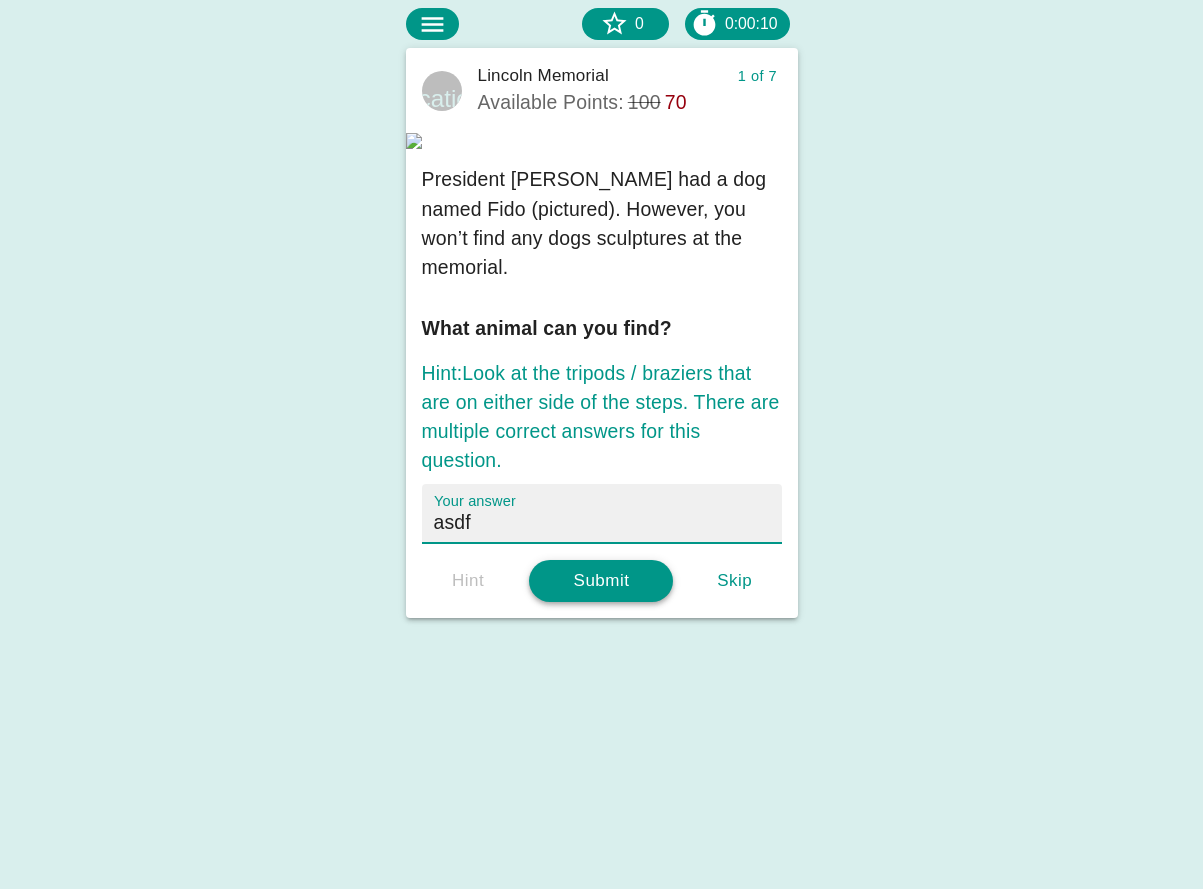 type on "asdf" 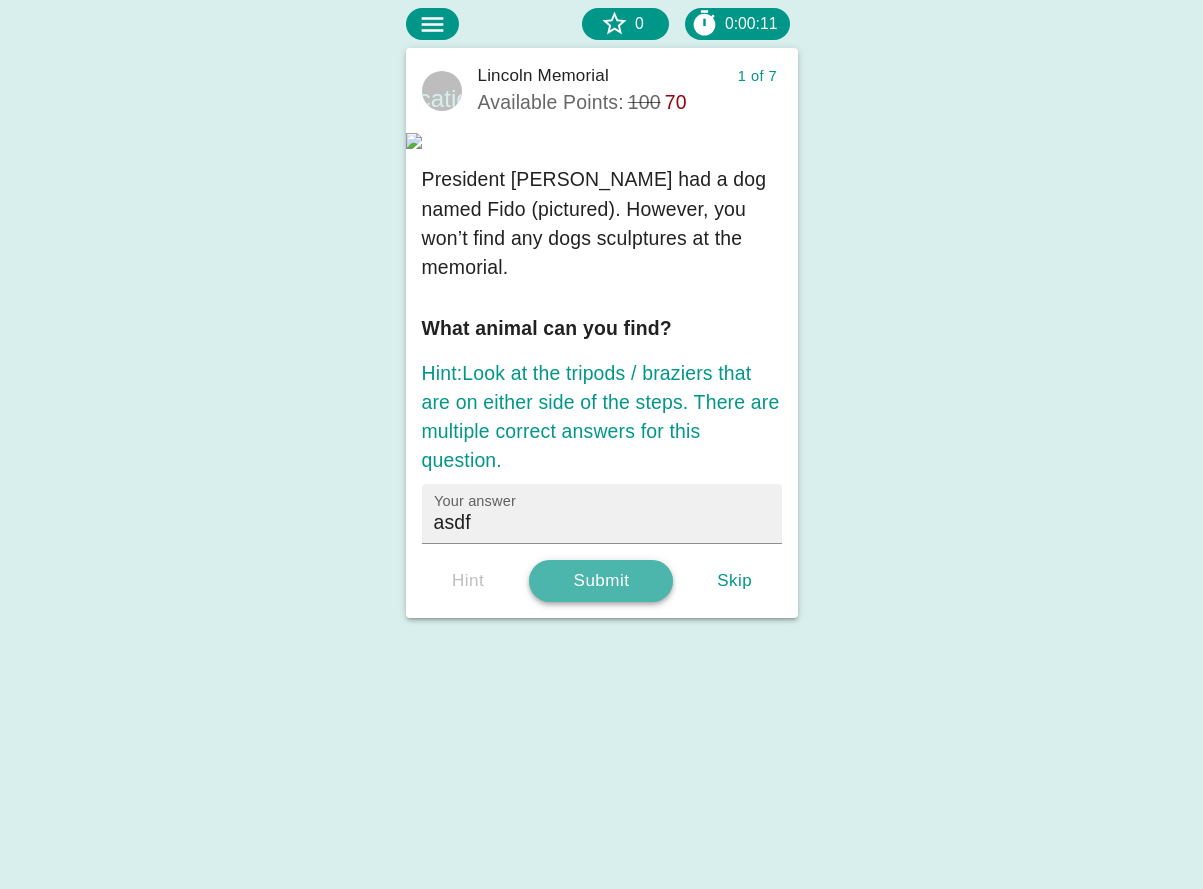 click on "Submit" at bounding box center (601, 581) 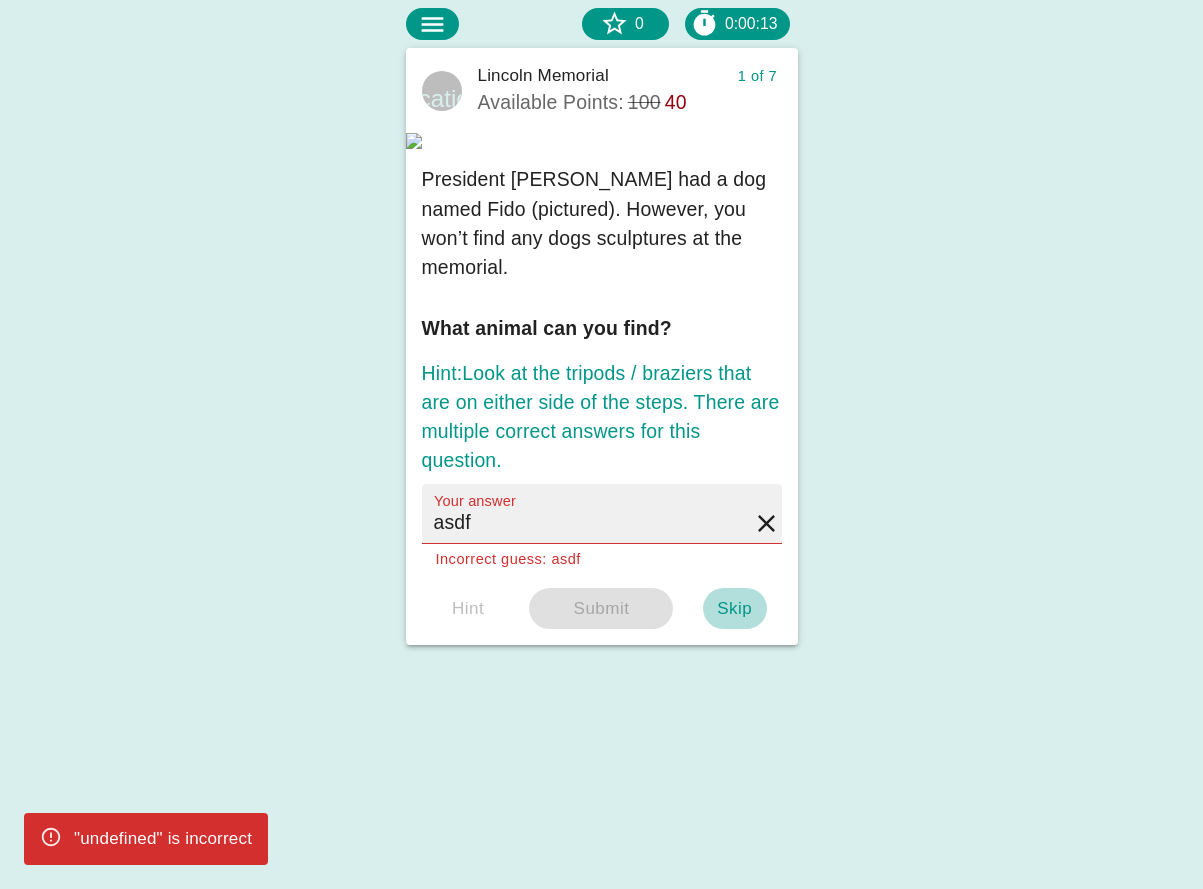 click on "Skip" at bounding box center (735, 609) 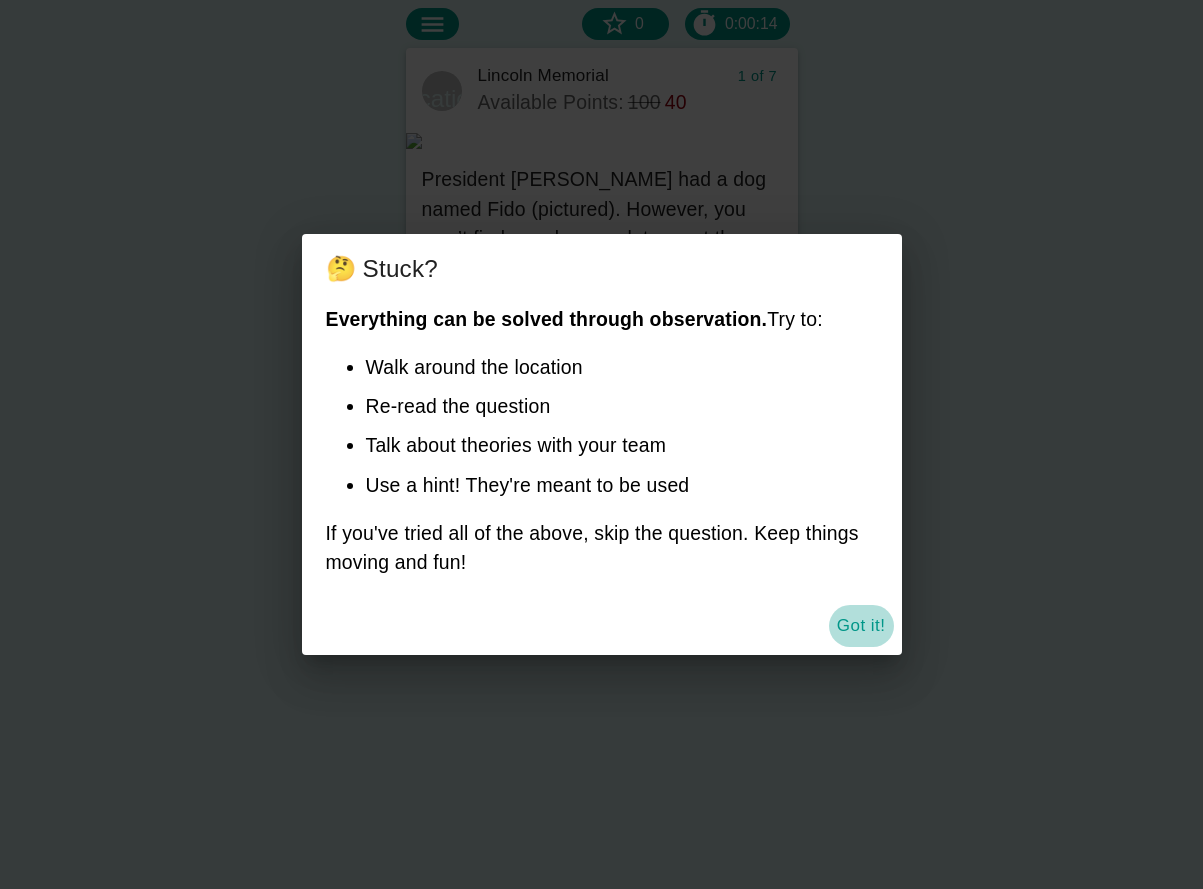 click on "Got it!" at bounding box center [861, 626] 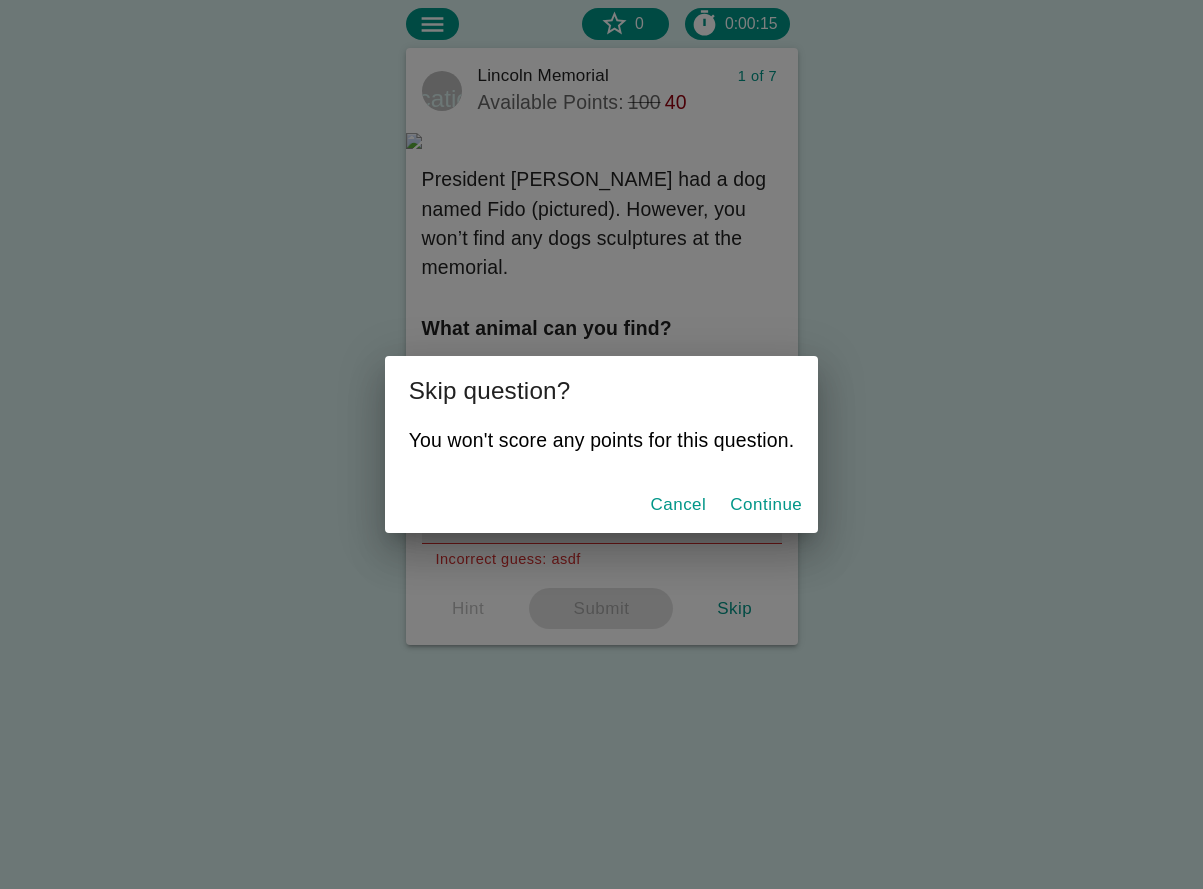 click on "Continue" at bounding box center [766, 505] 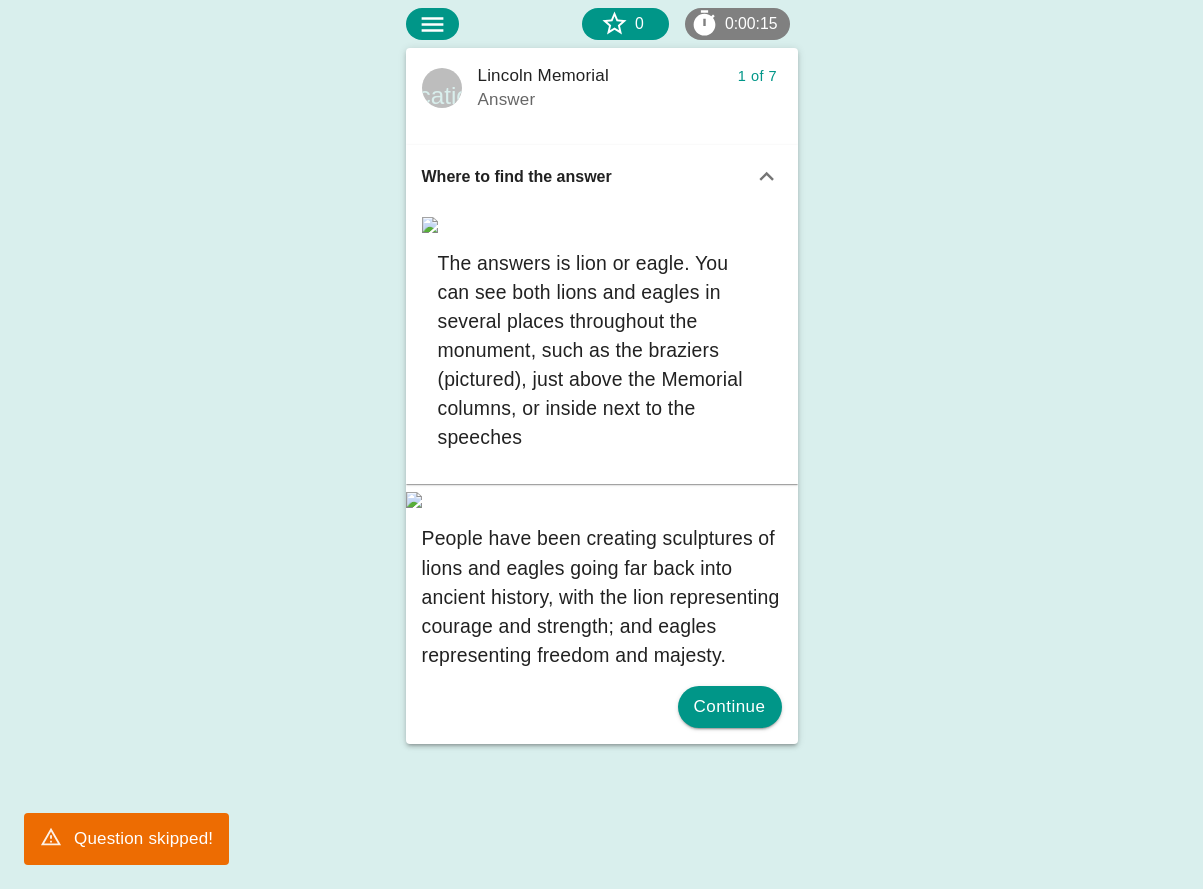 scroll, scrollTop: 116, scrollLeft: 0, axis: vertical 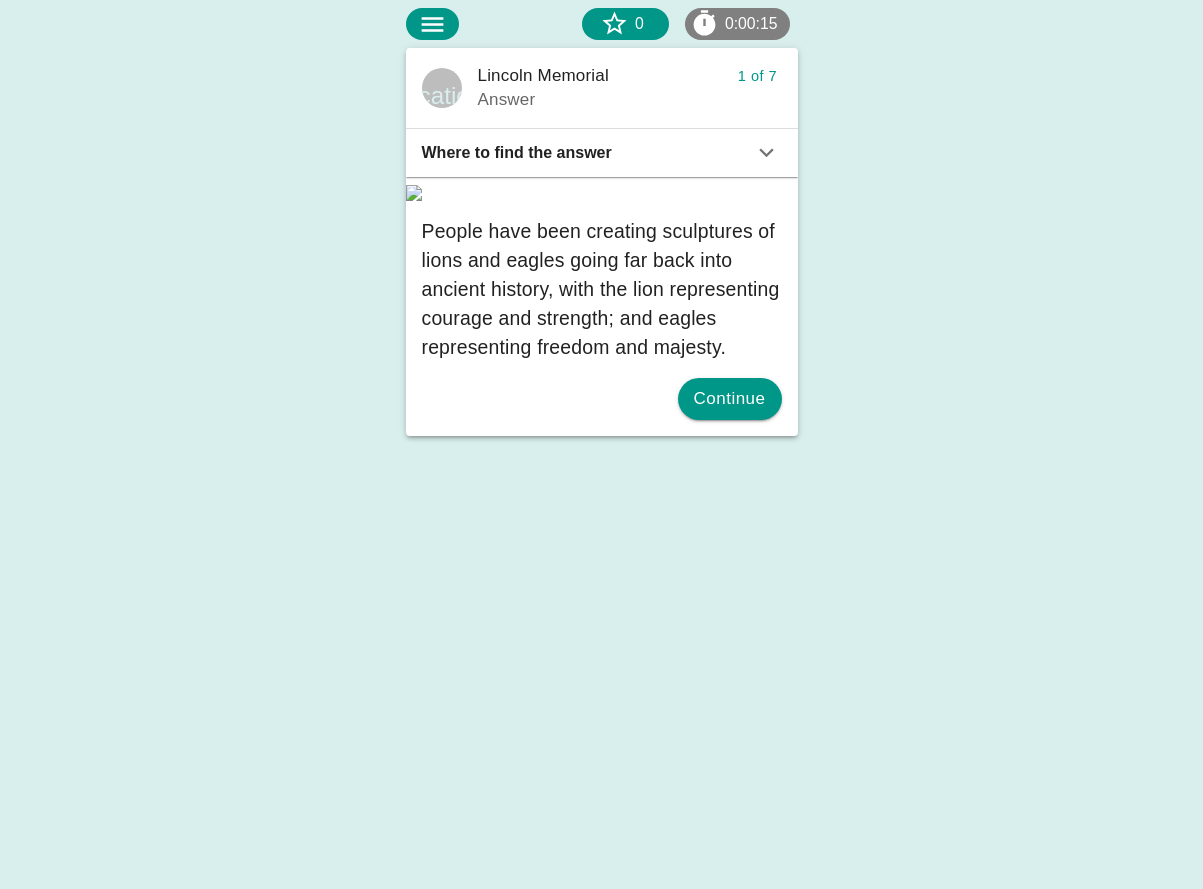 click on "Where to find the answer" at bounding box center [587, 153] 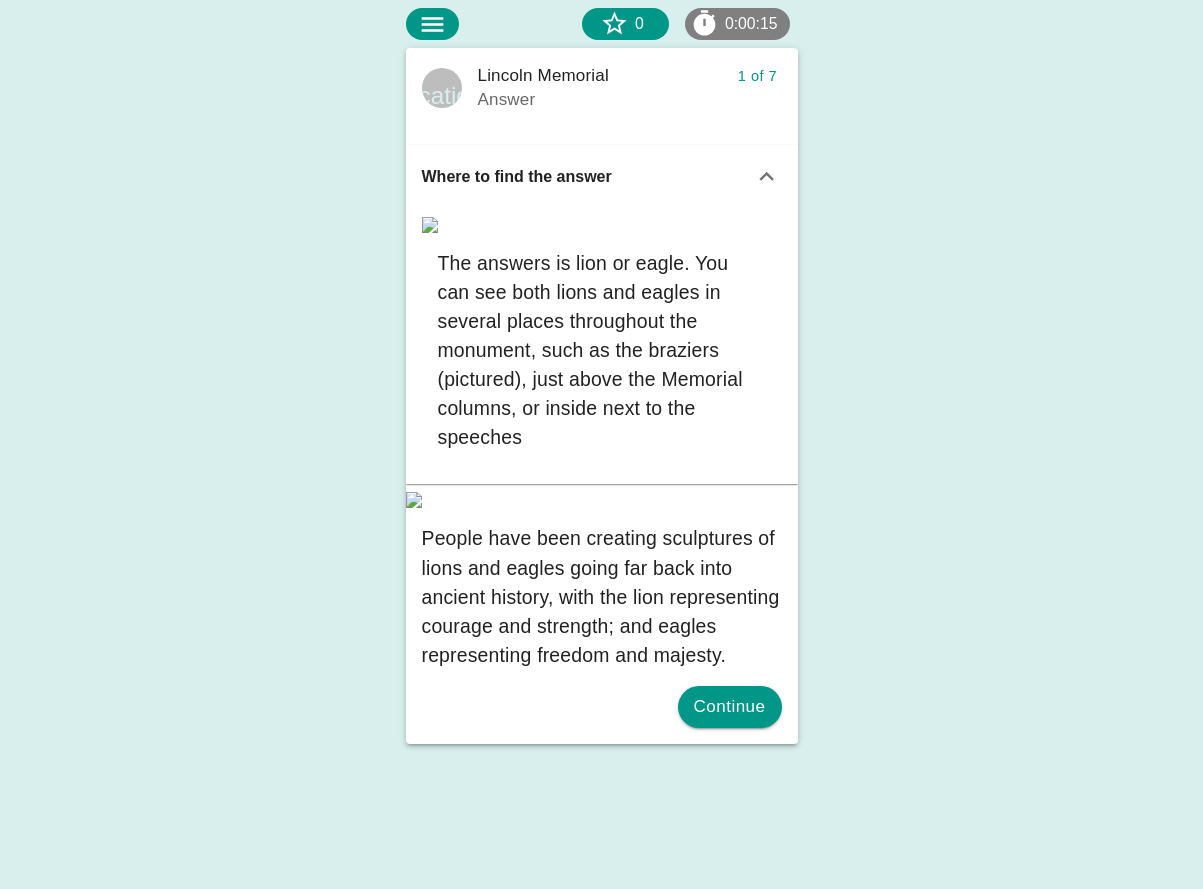 click on "Where to find the answer" at bounding box center [602, 177] 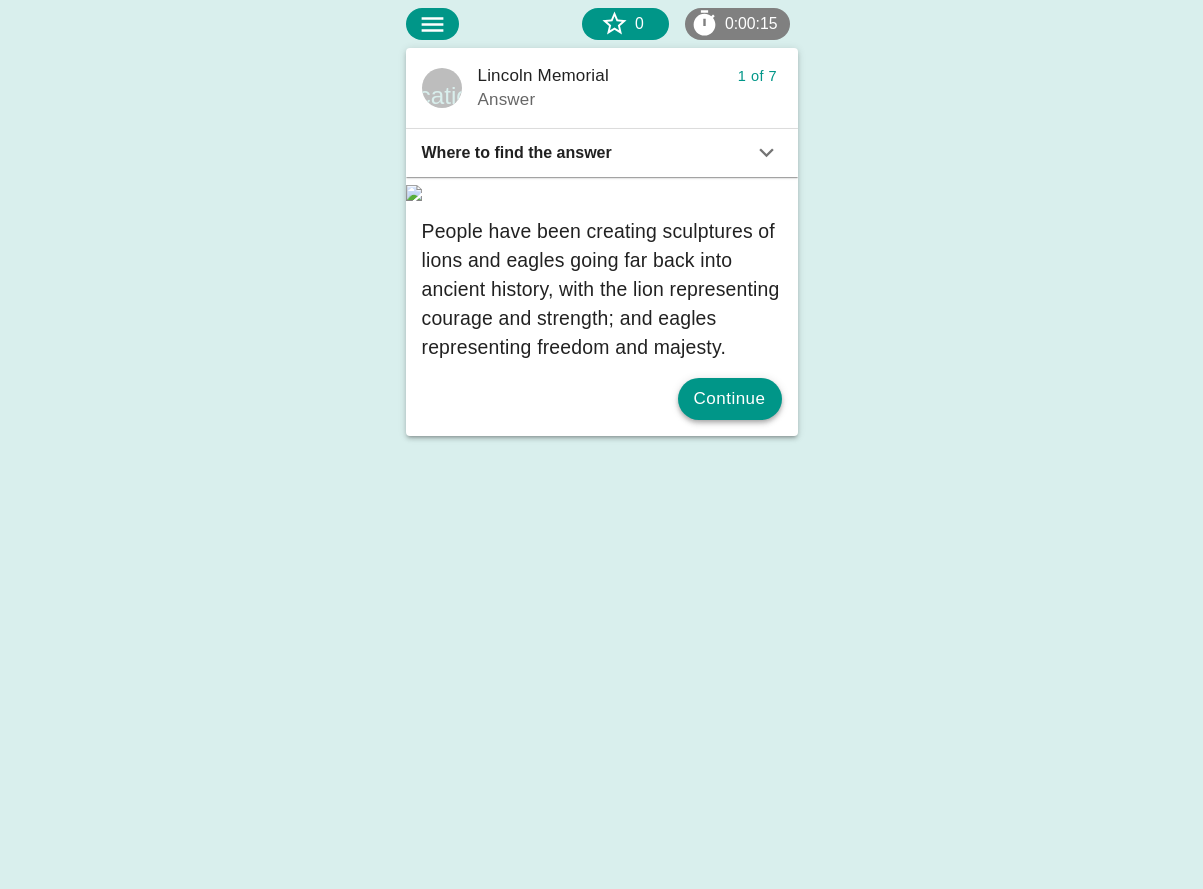 click on "Continue" at bounding box center (730, 399) 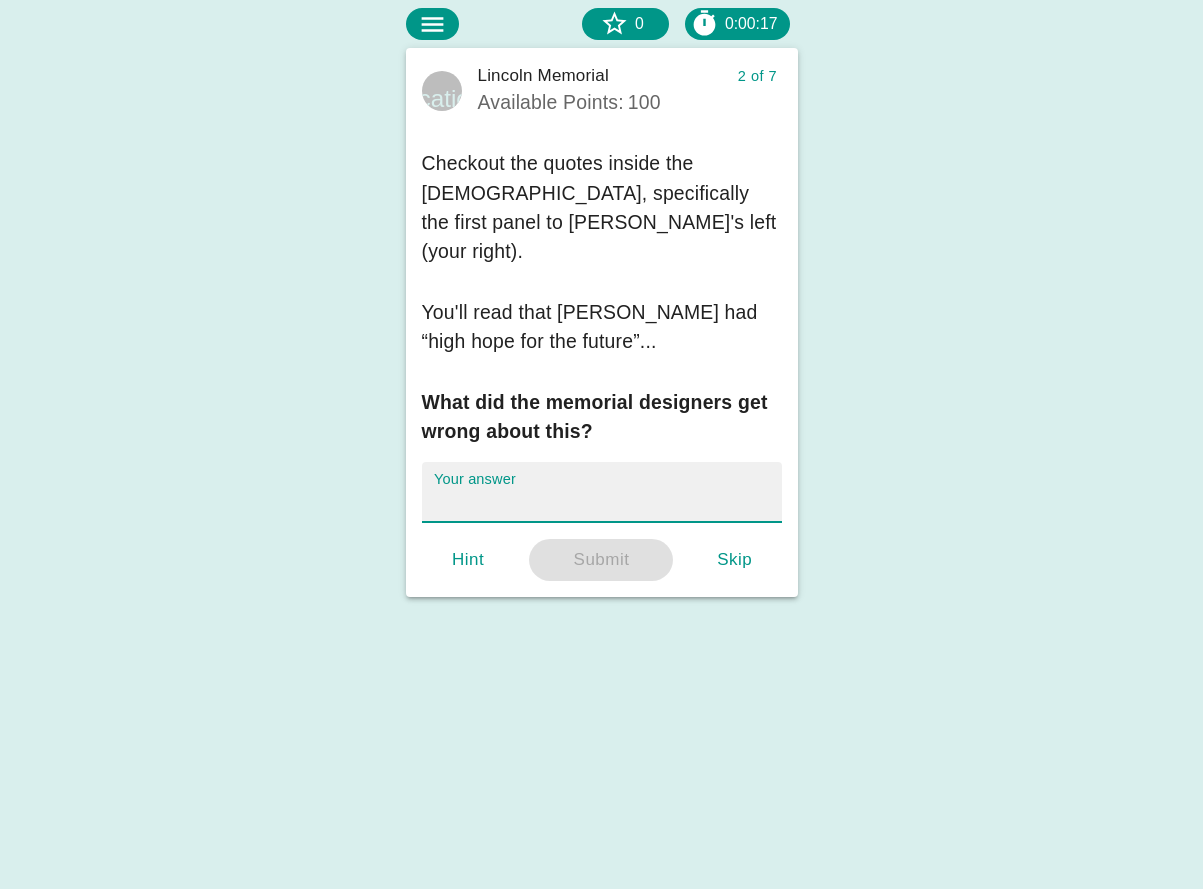 click on "Your answer" at bounding box center [602, 492] 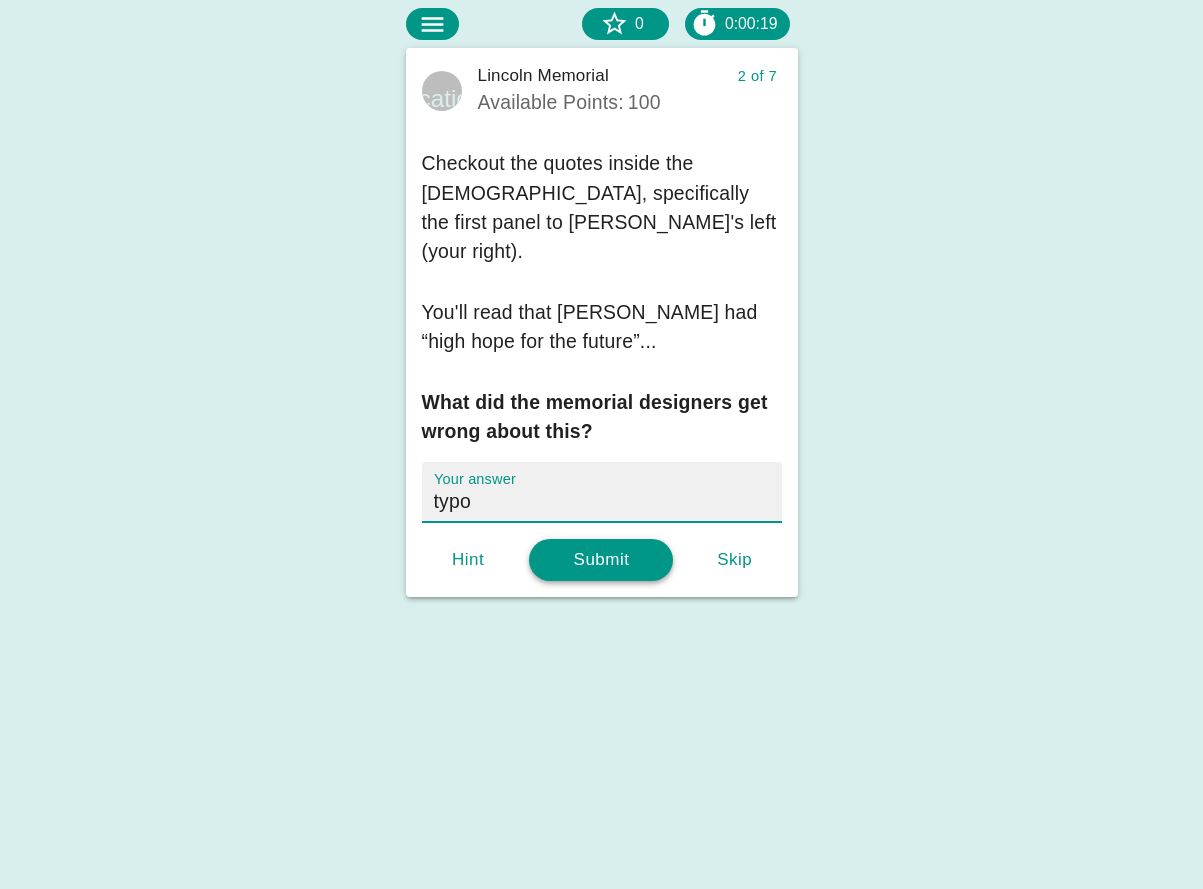 type on "typo" 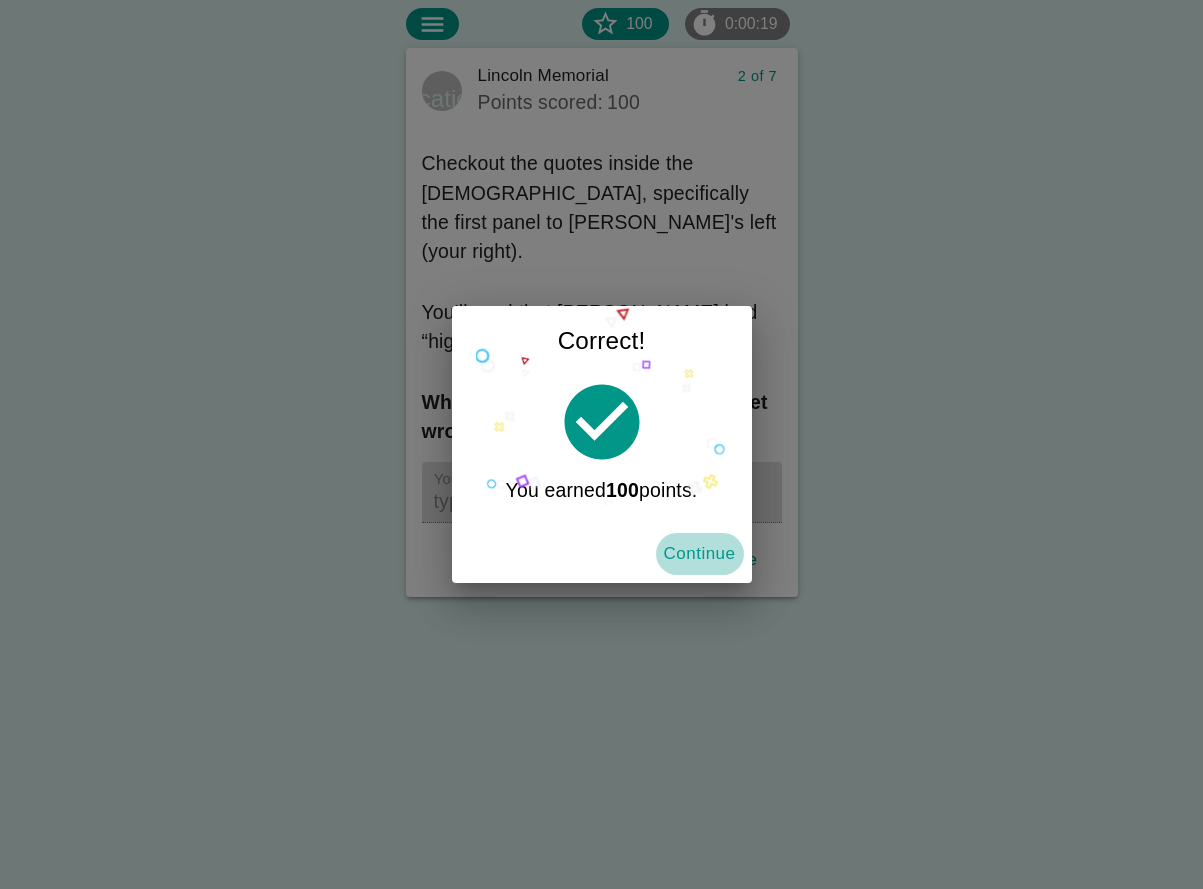 click on "Continue" at bounding box center [700, 554] 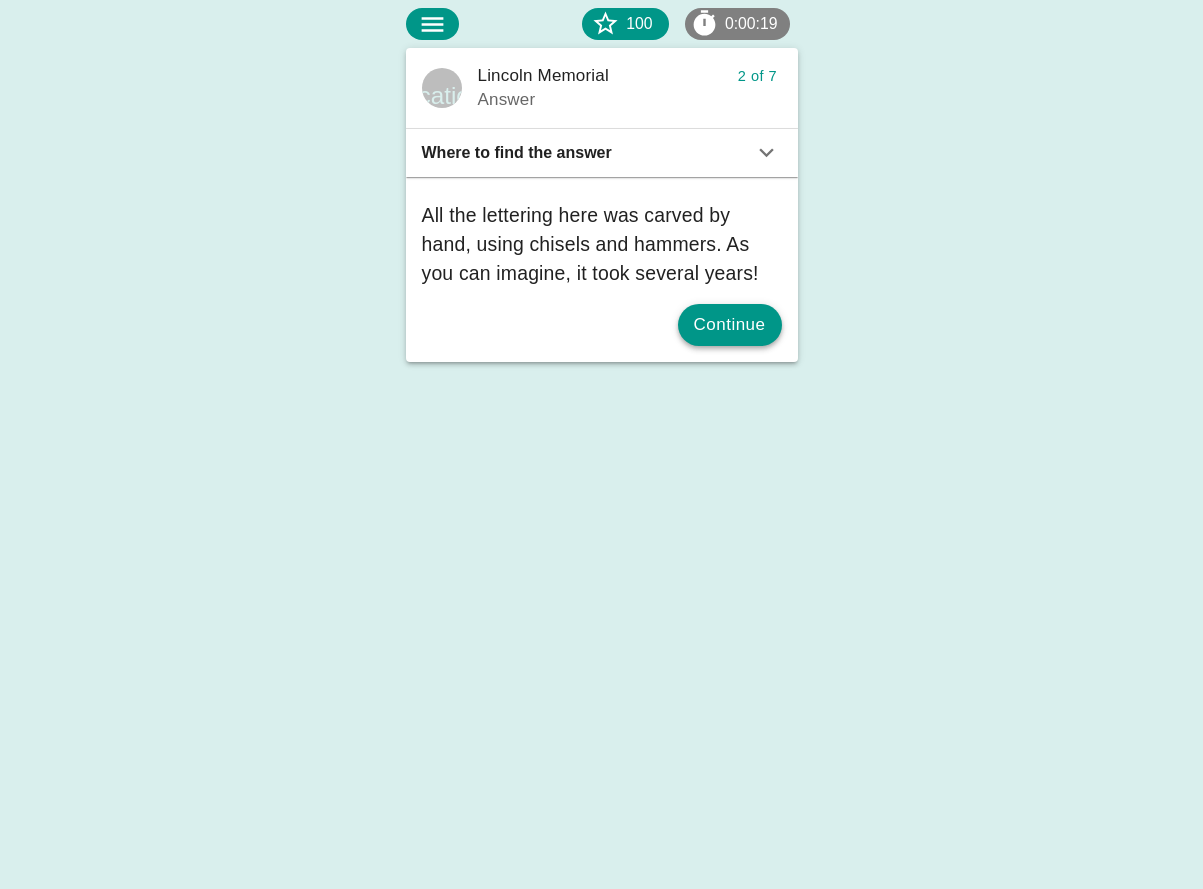 click on "Continue" at bounding box center (730, 325) 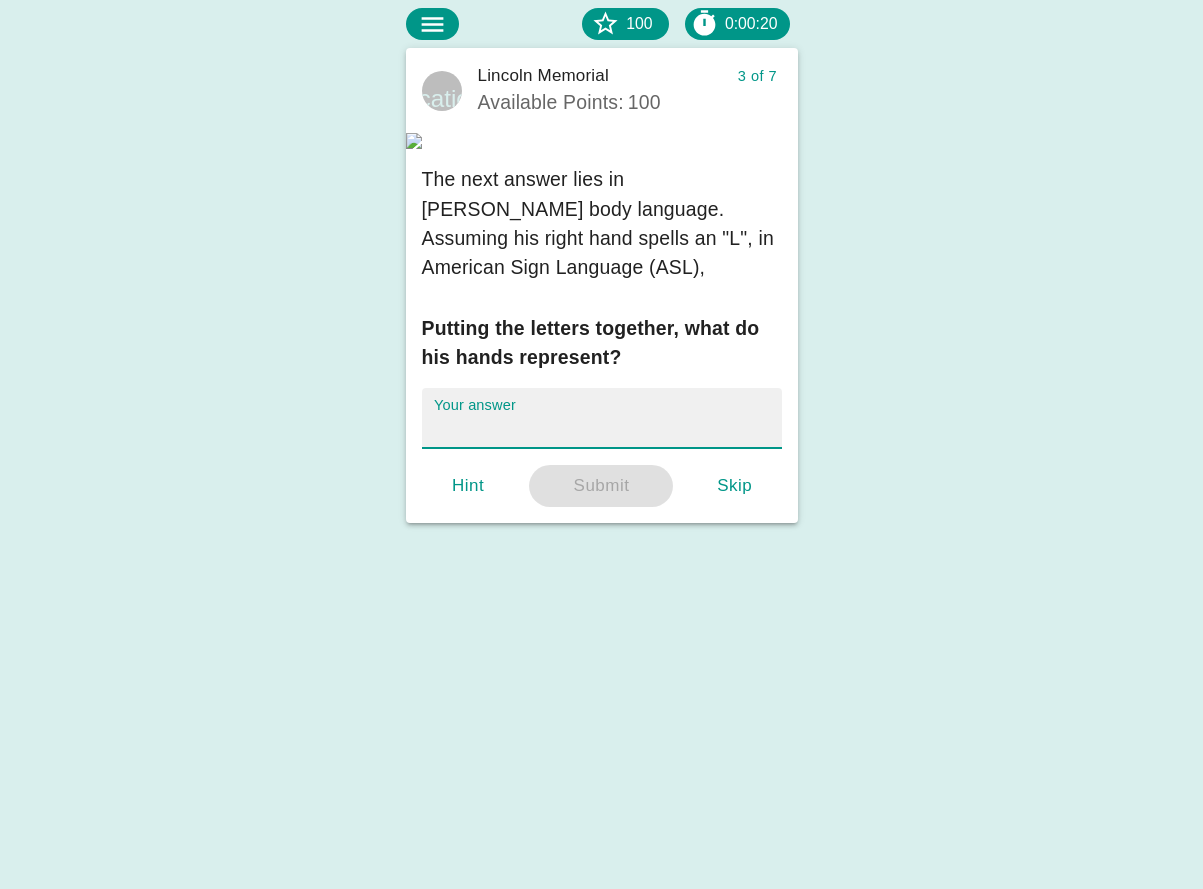 click on "Your answer" at bounding box center (602, 418) 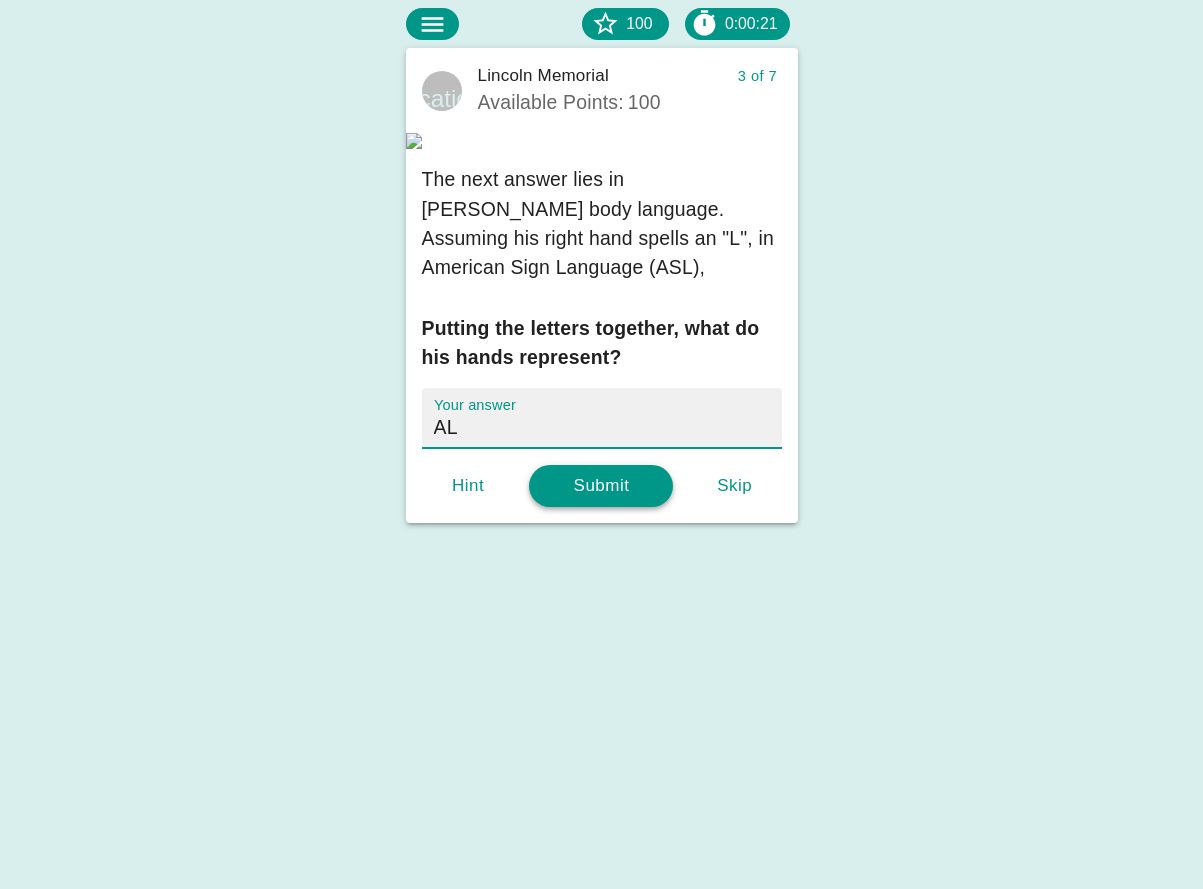 type on "AL" 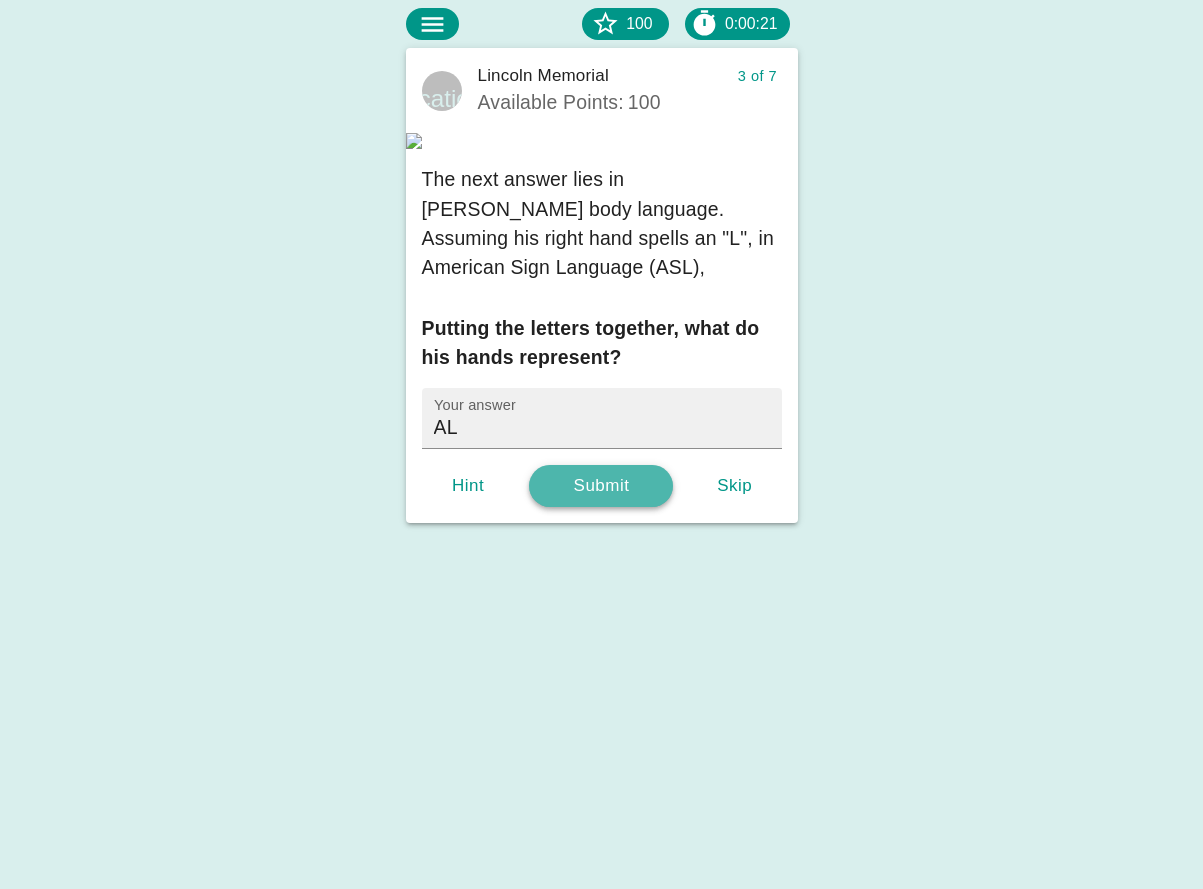 click on "Submit" at bounding box center (601, 486) 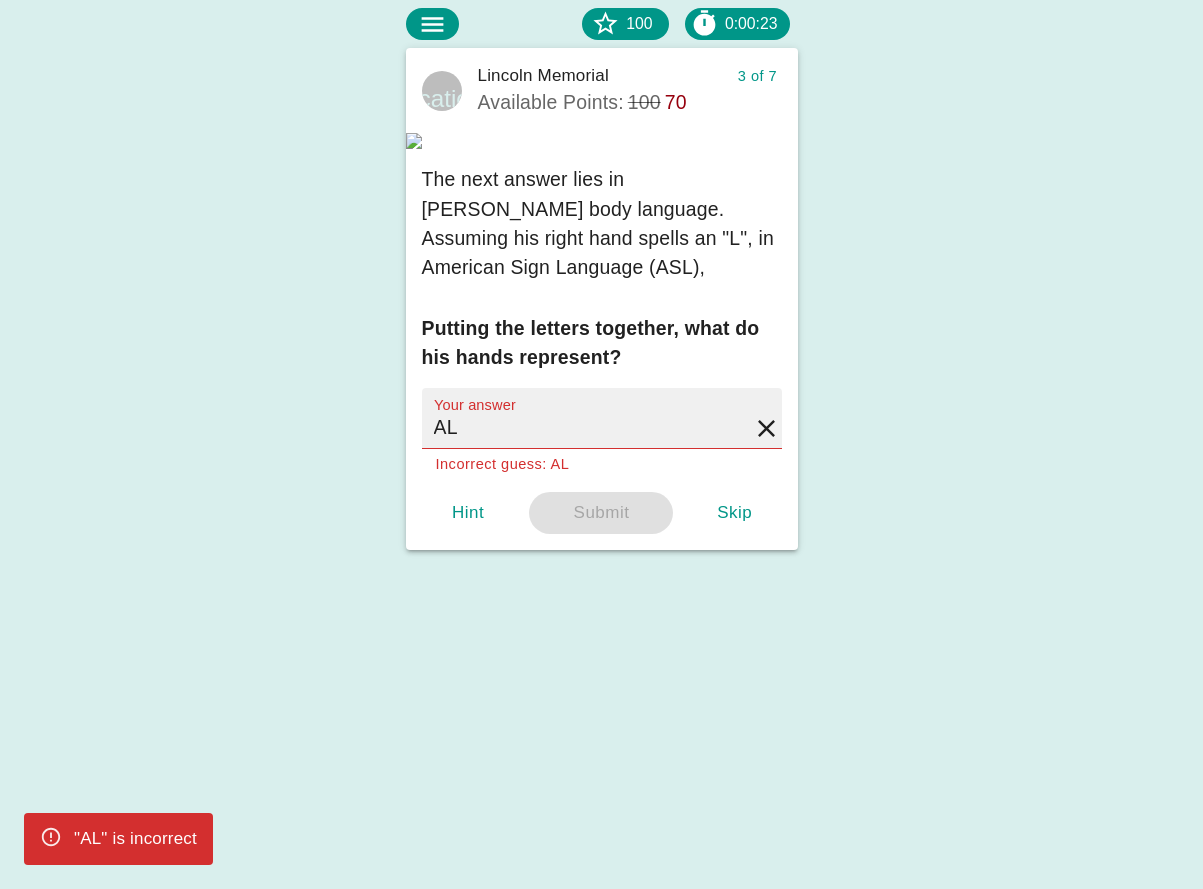 click 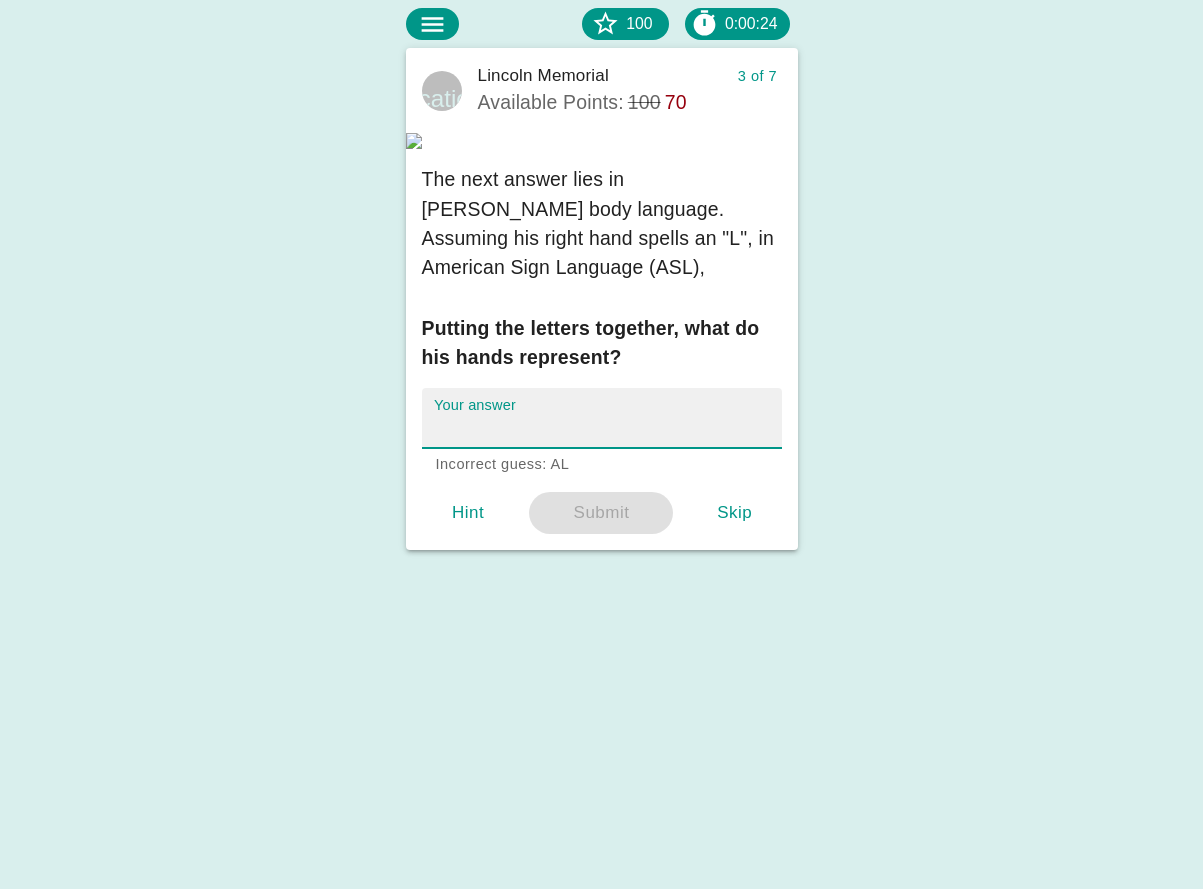 click on "Your answer" at bounding box center [602, 418] 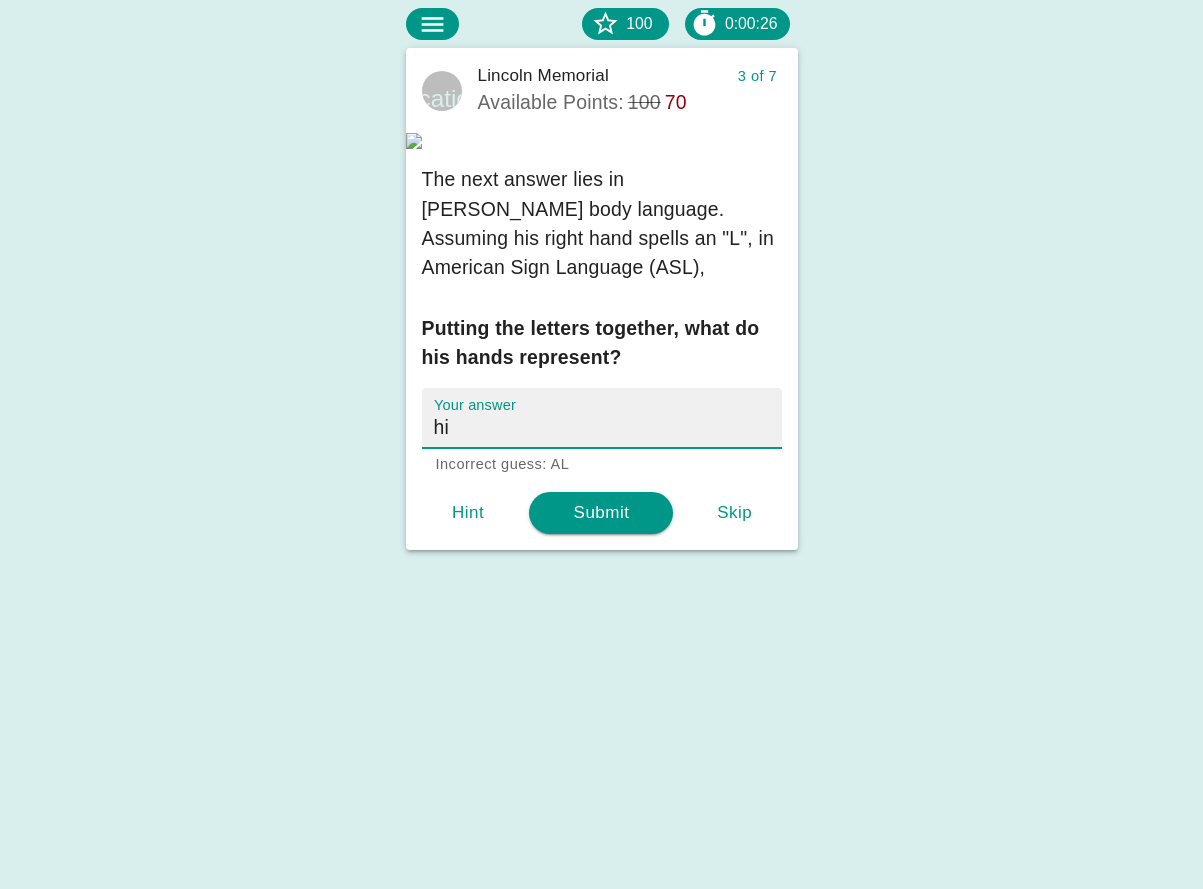 type on "h" 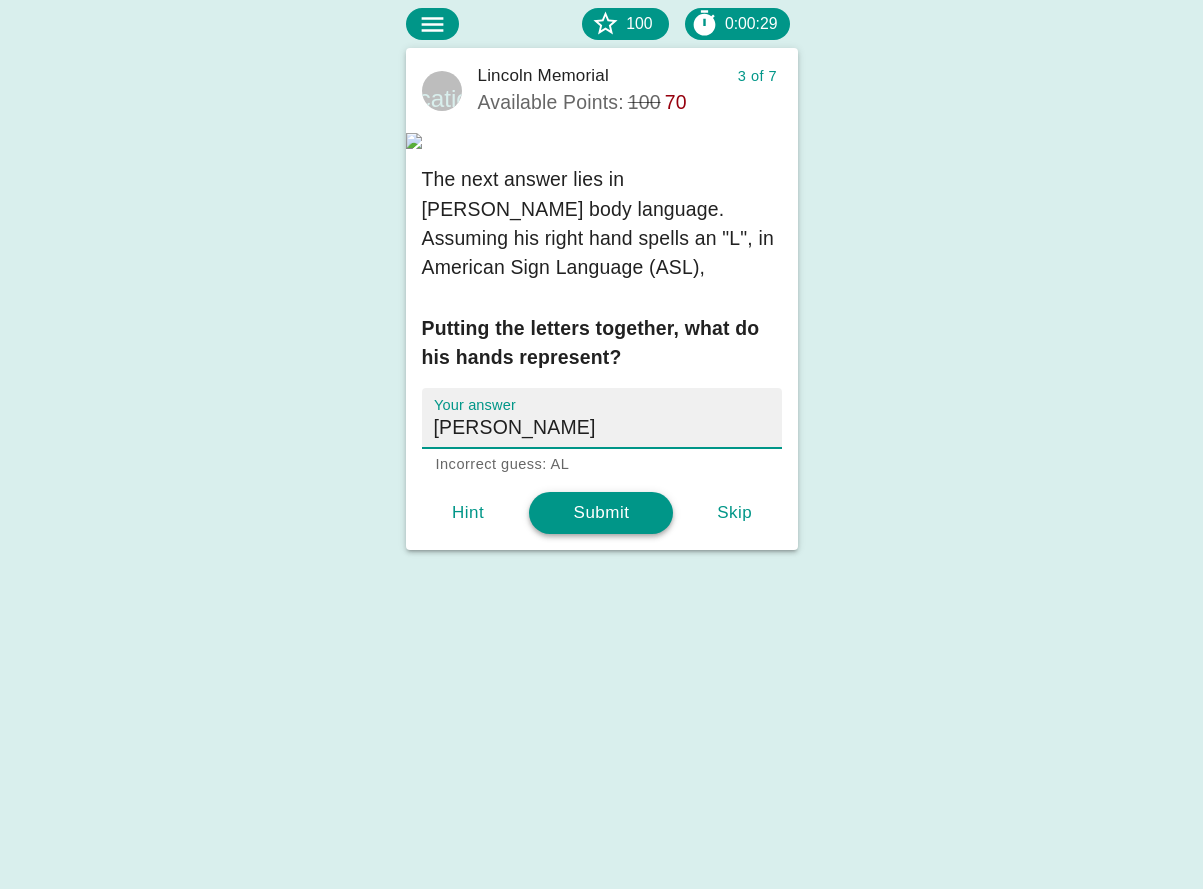 type on "abraham lincoln" 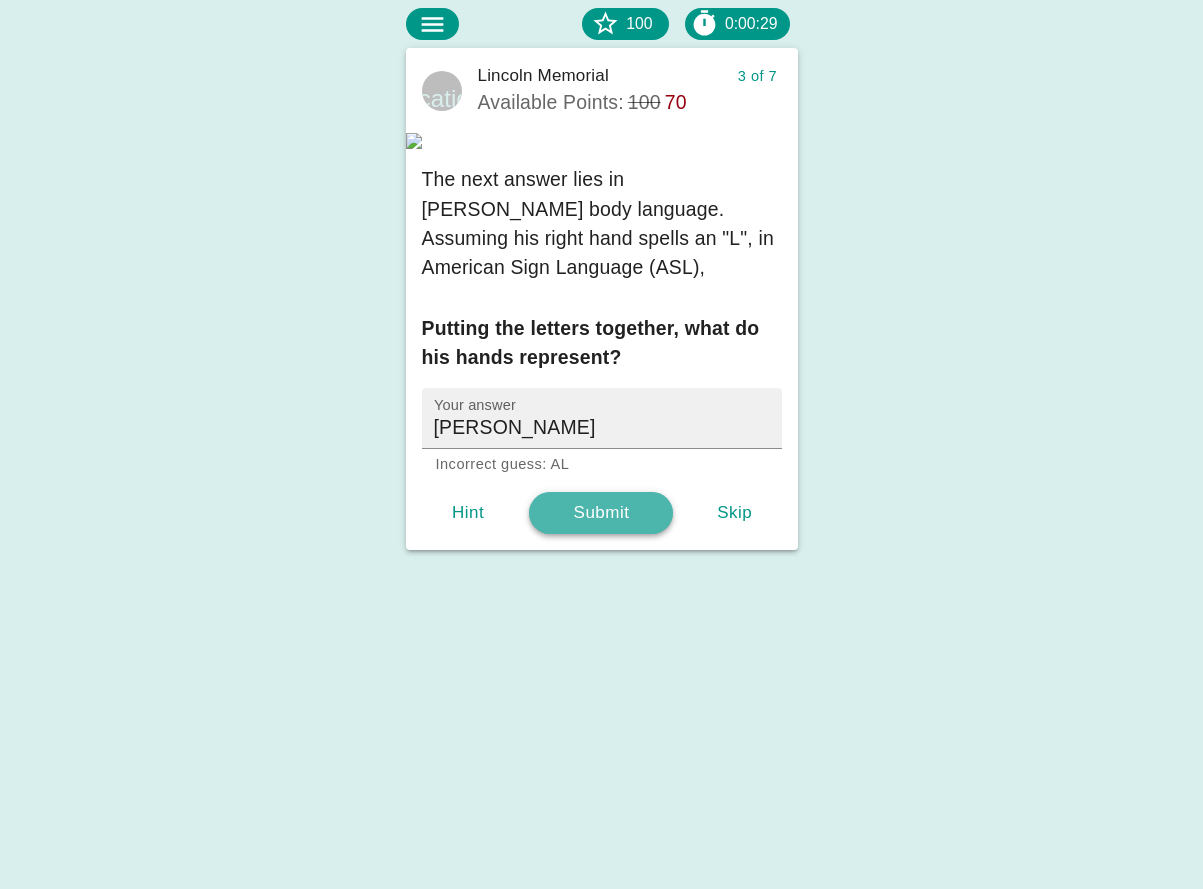 click on "Submit" at bounding box center (601, 513) 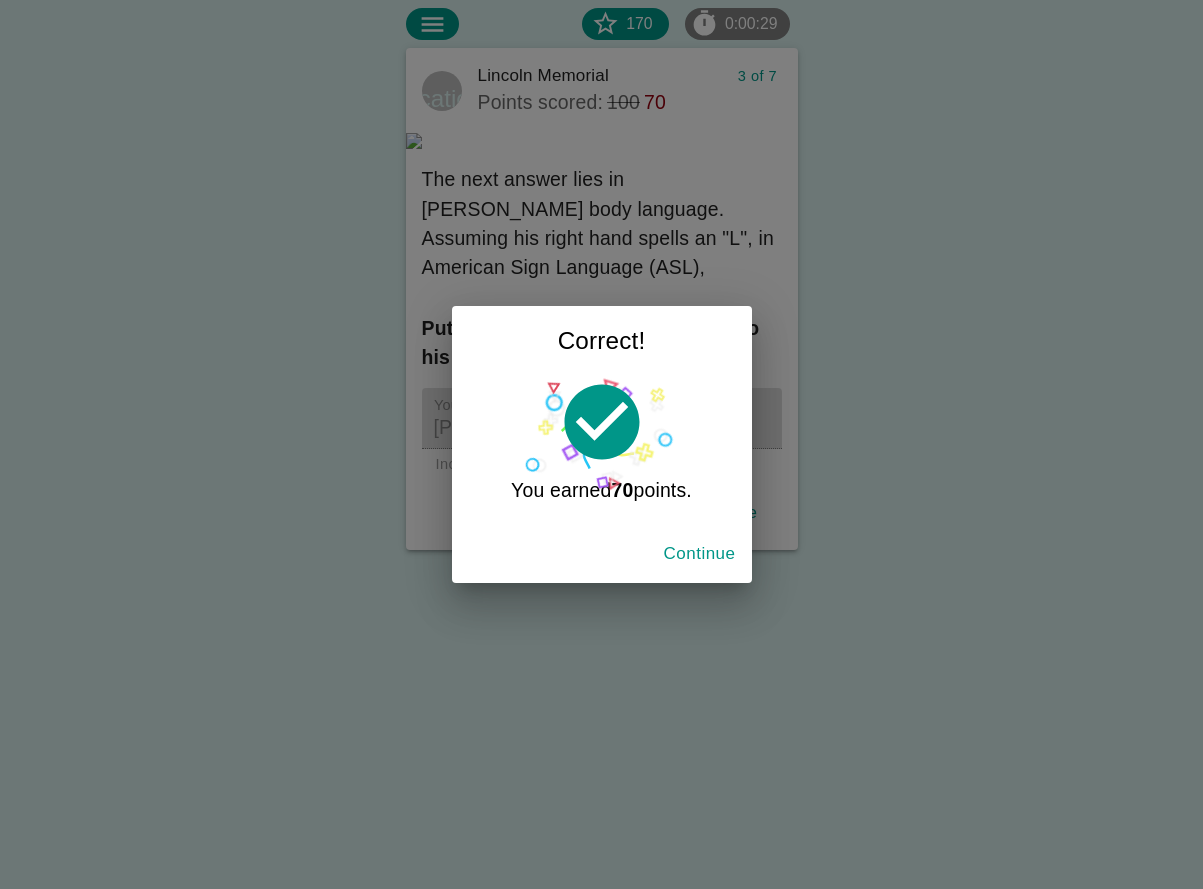 click on "Continue" at bounding box center [700, 554] 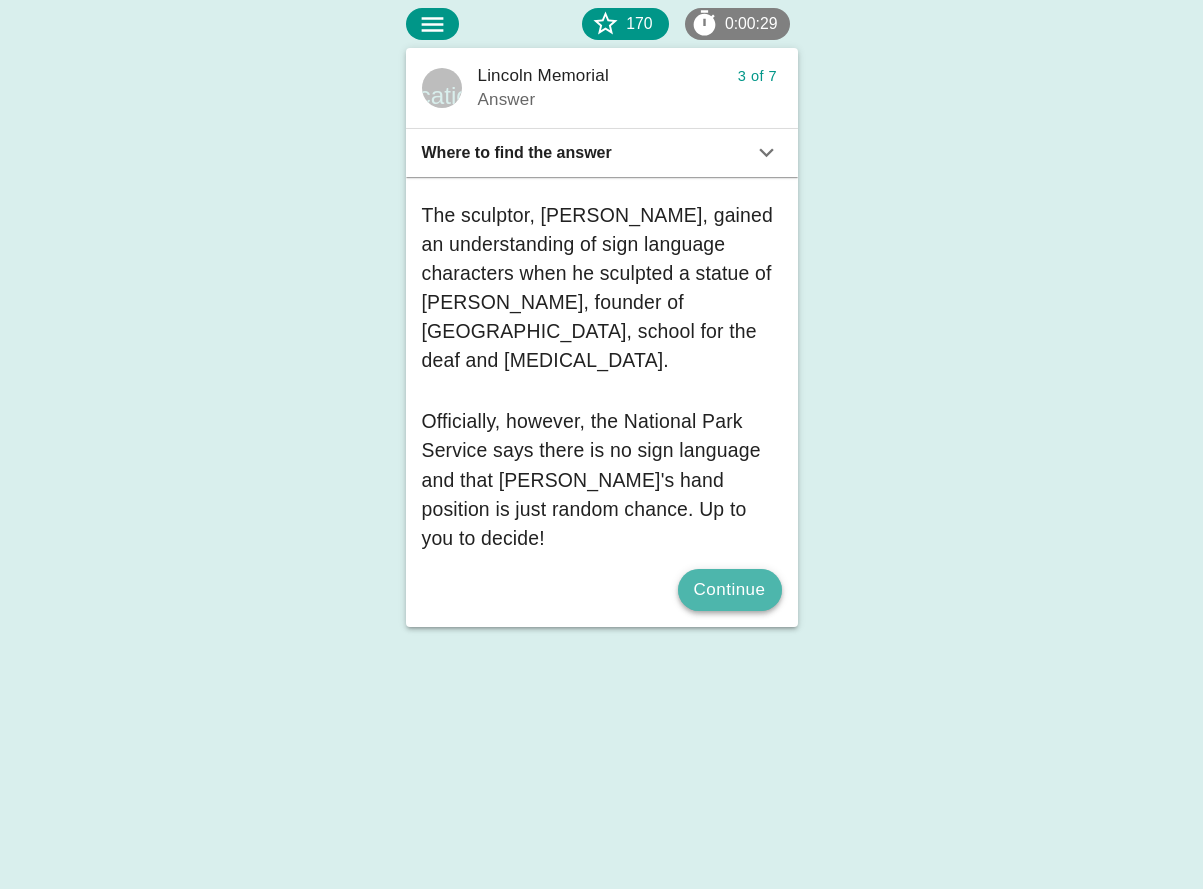 click on "Continue" at bounding box center (730, 590) 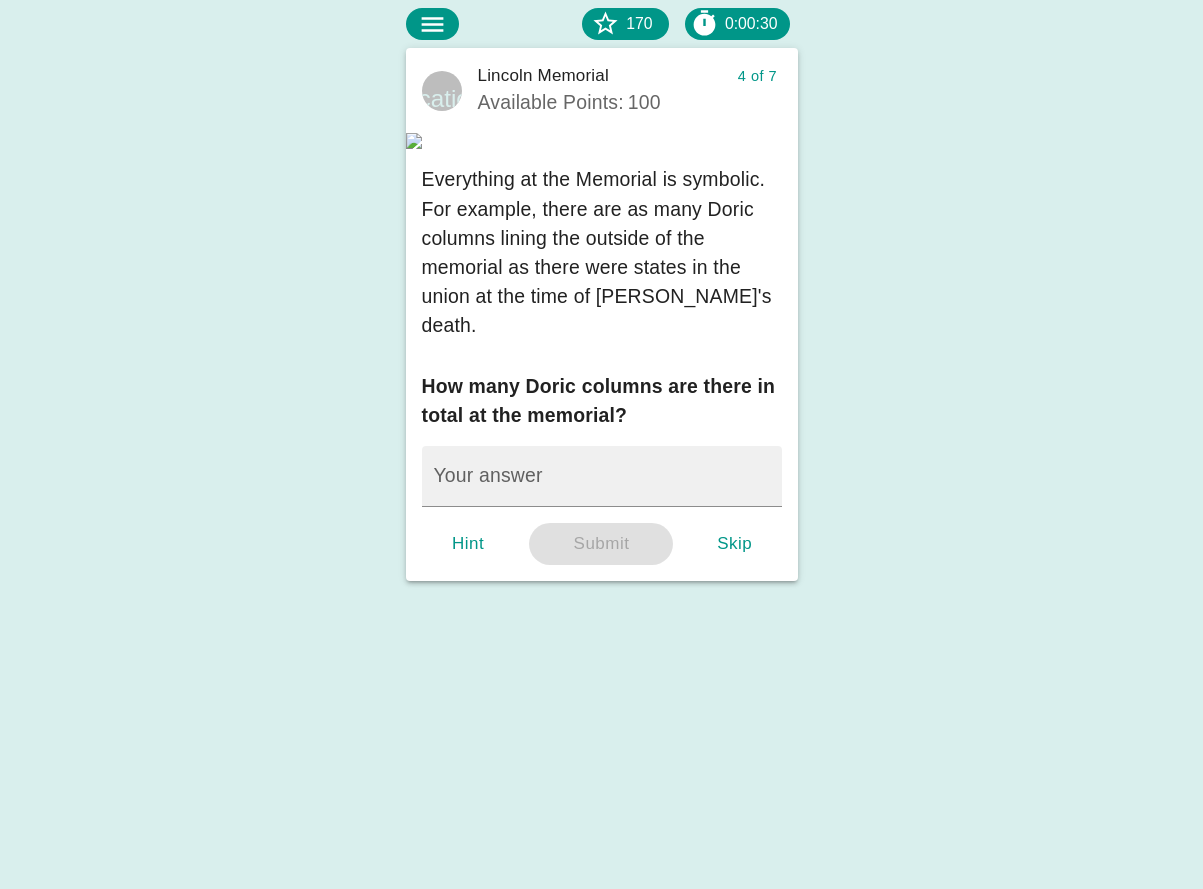 scroll, scrollTop: 9, scrollLeft: 0, axis: vertical 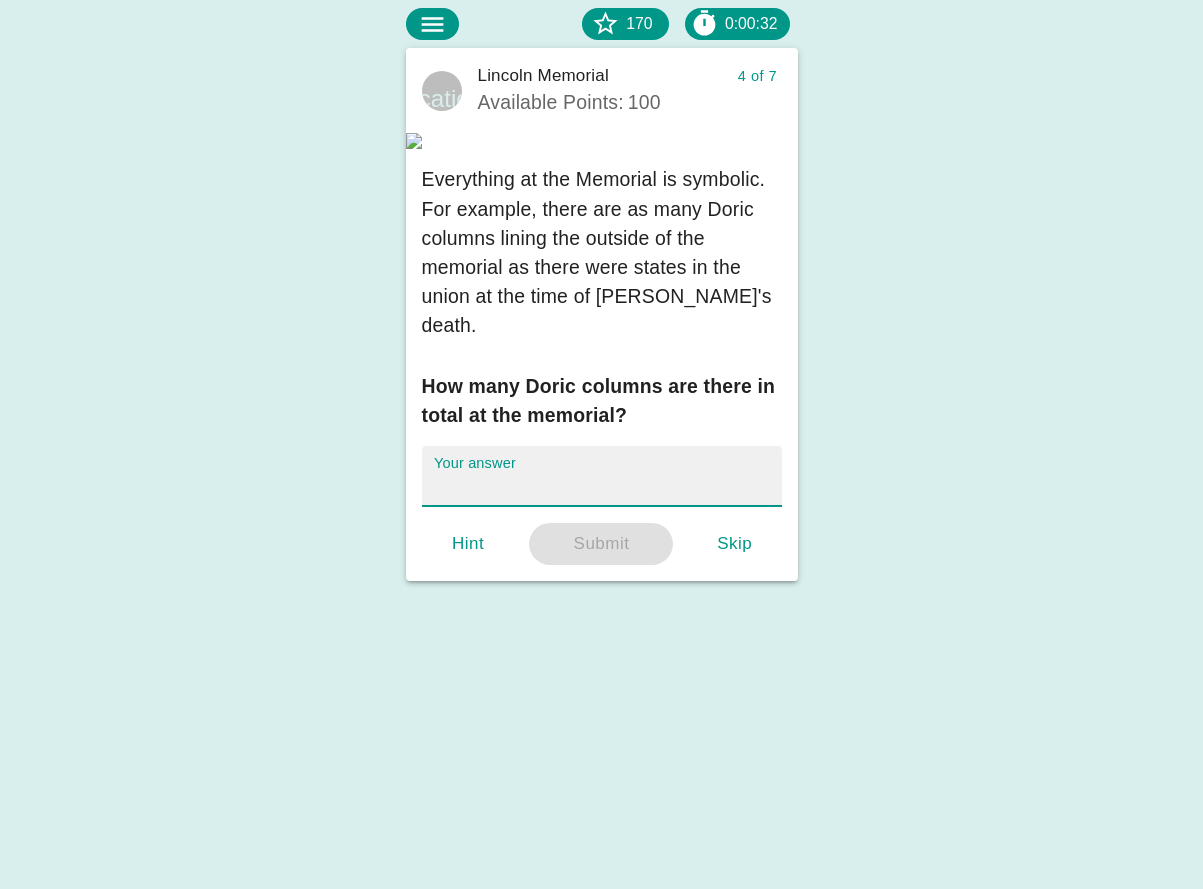 click on "Your answer" at bounding box center [602, 476] 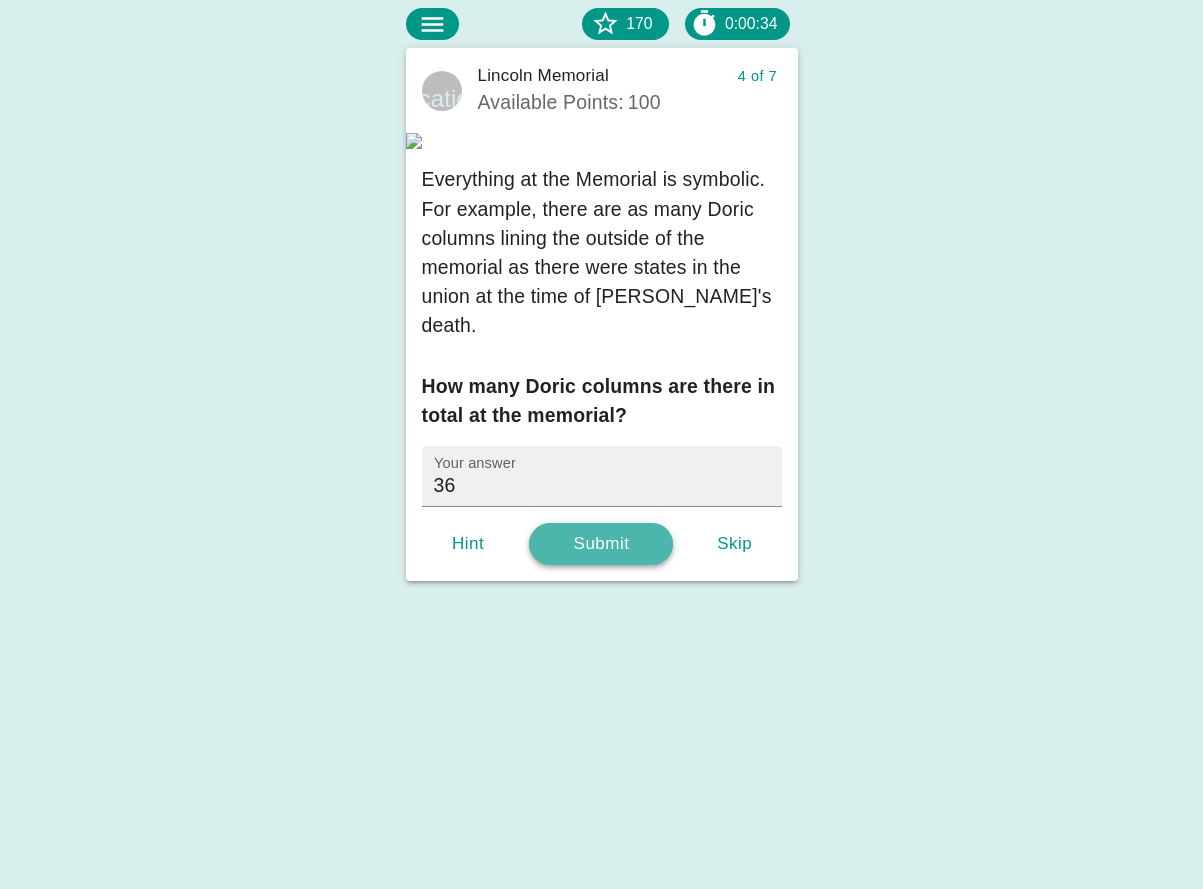 click on "Submit" at bounding box center (601, 544) 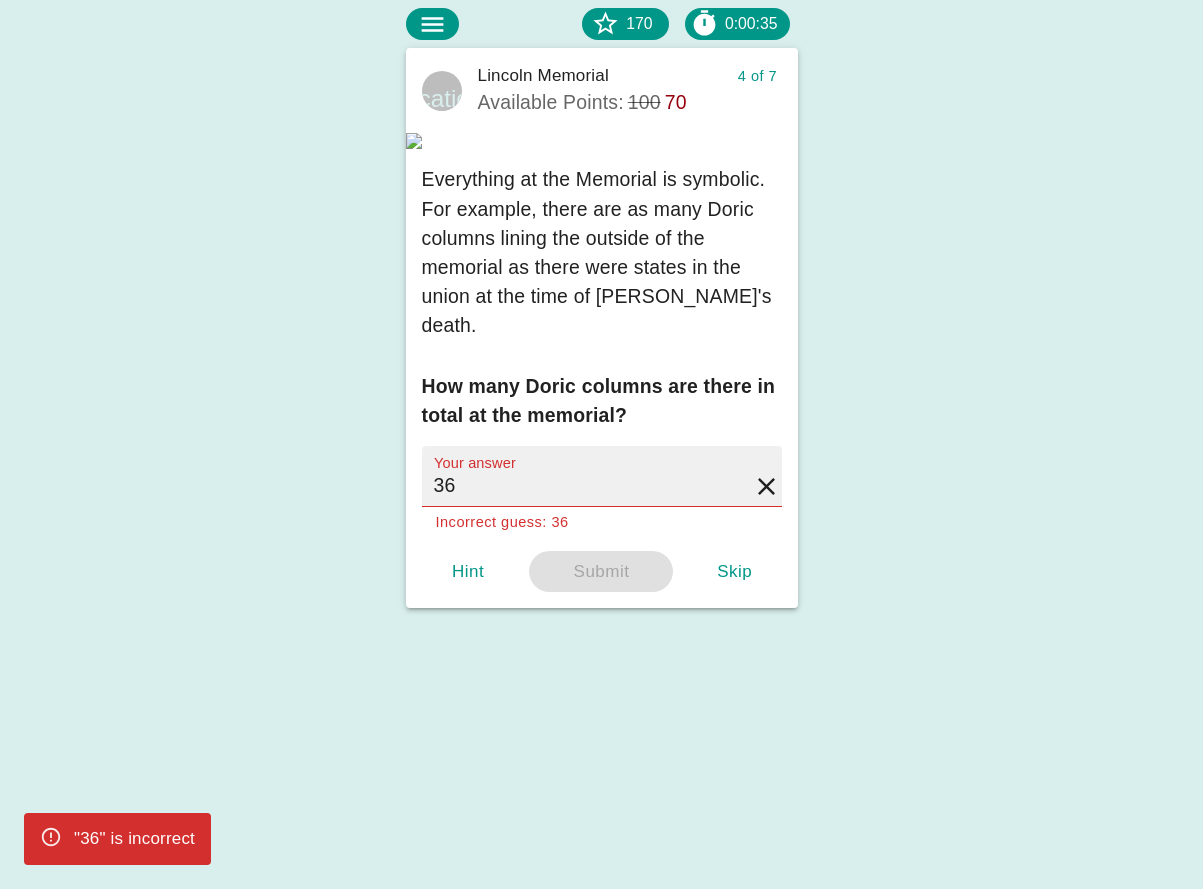 click on "36" at bounding box center [602, 476] 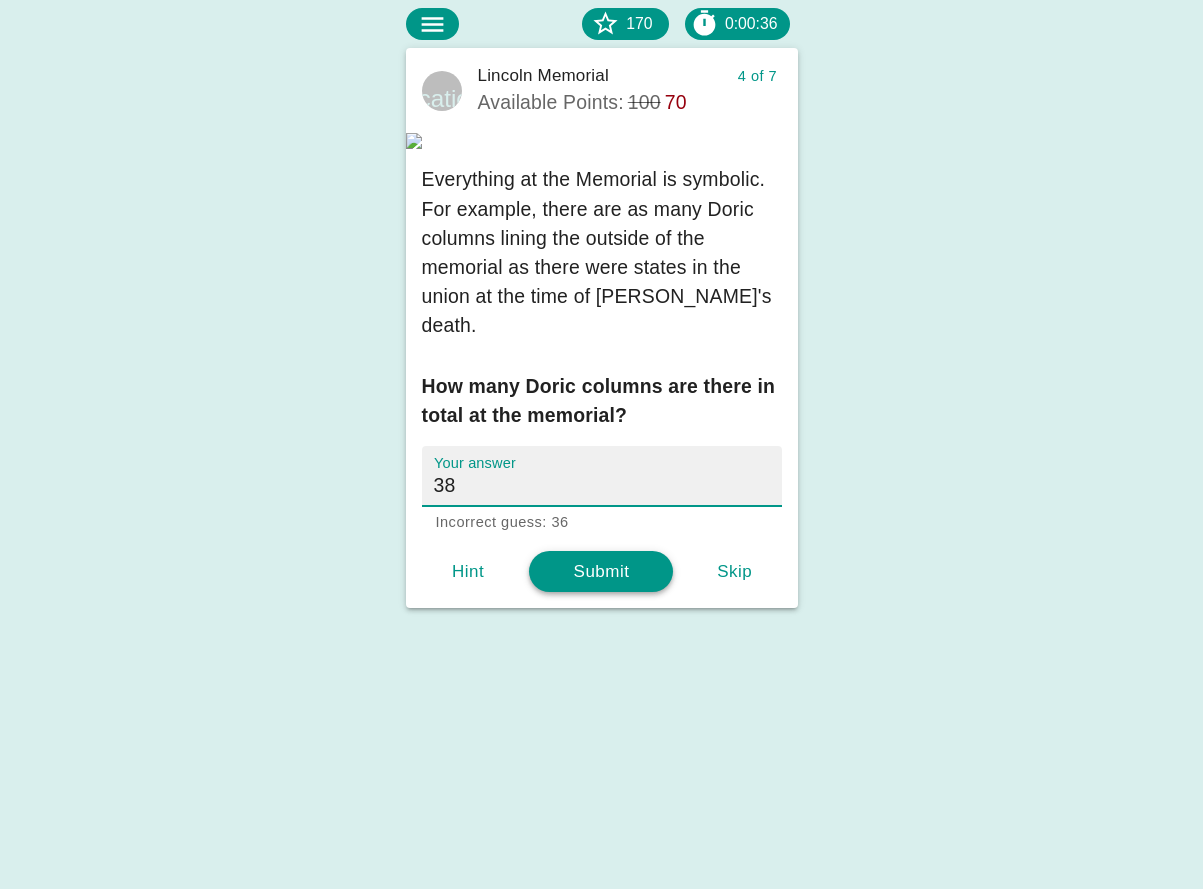 type on "38" 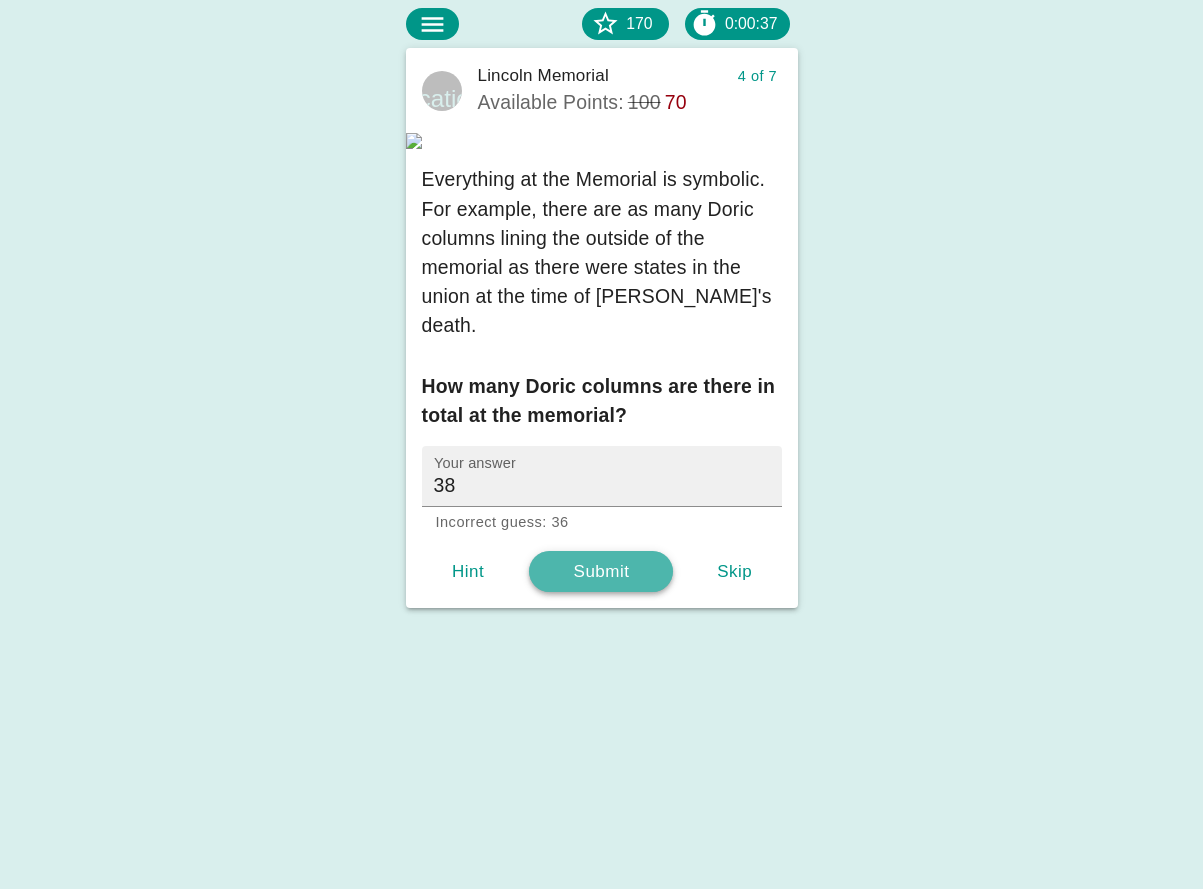 click on "Submit" at bounding box center (601, 572) 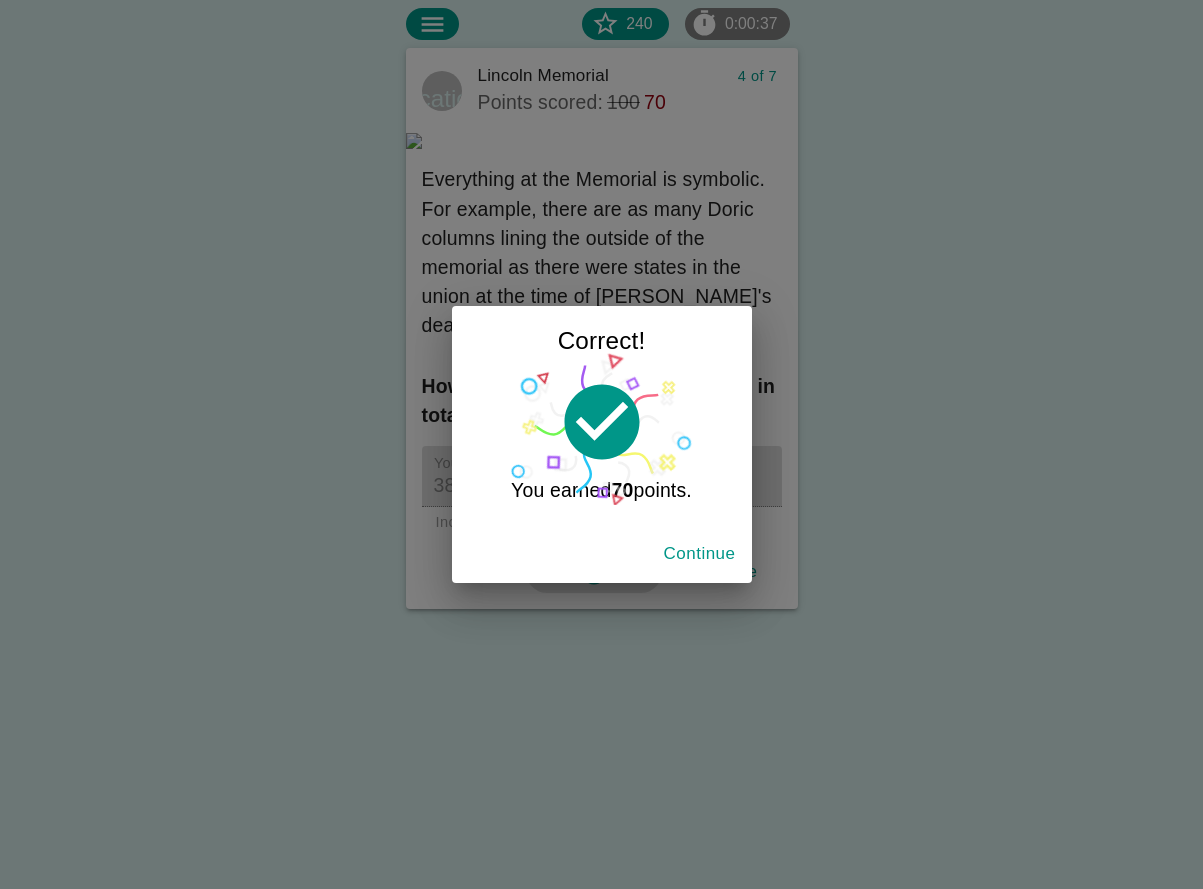 click on "Continue" at bounding box center (700, 554) 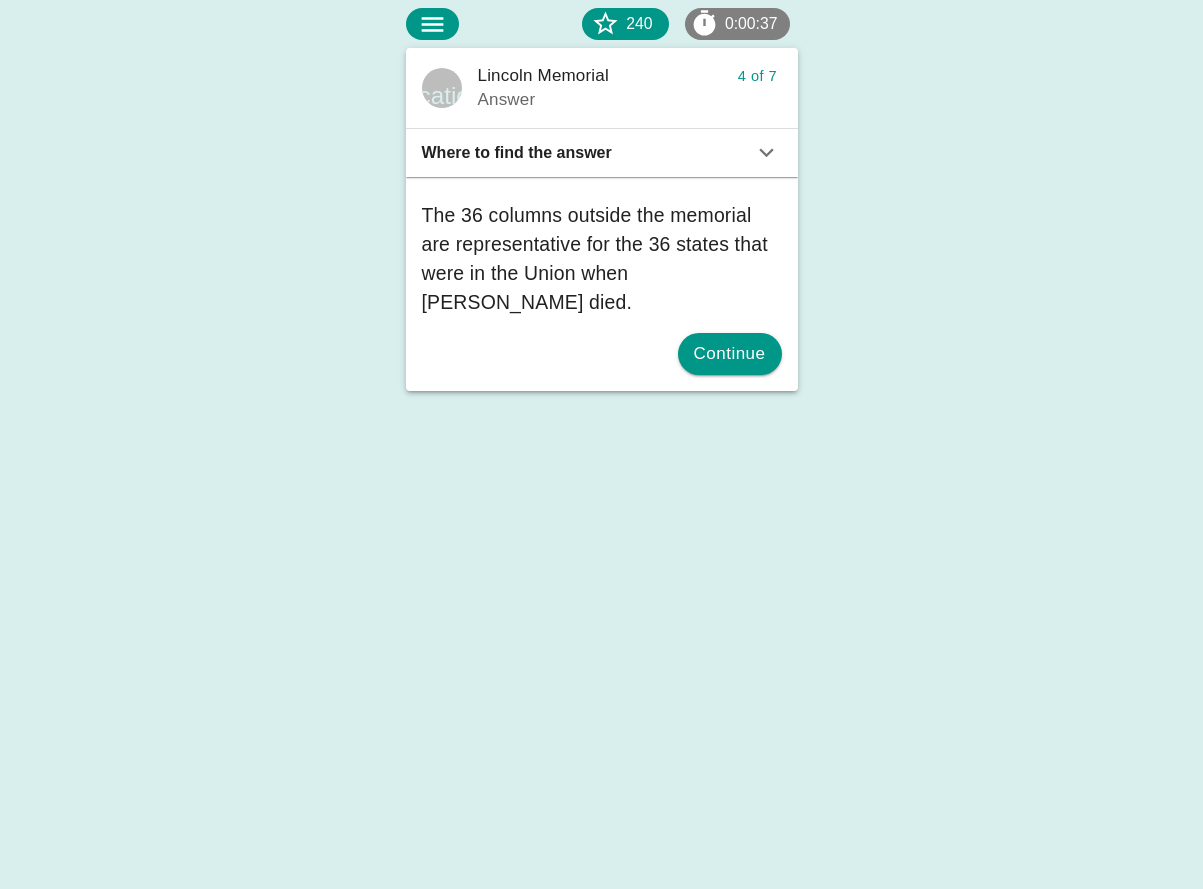 scroll, scrollTop: 0, scrollLeft: 0, axis: both 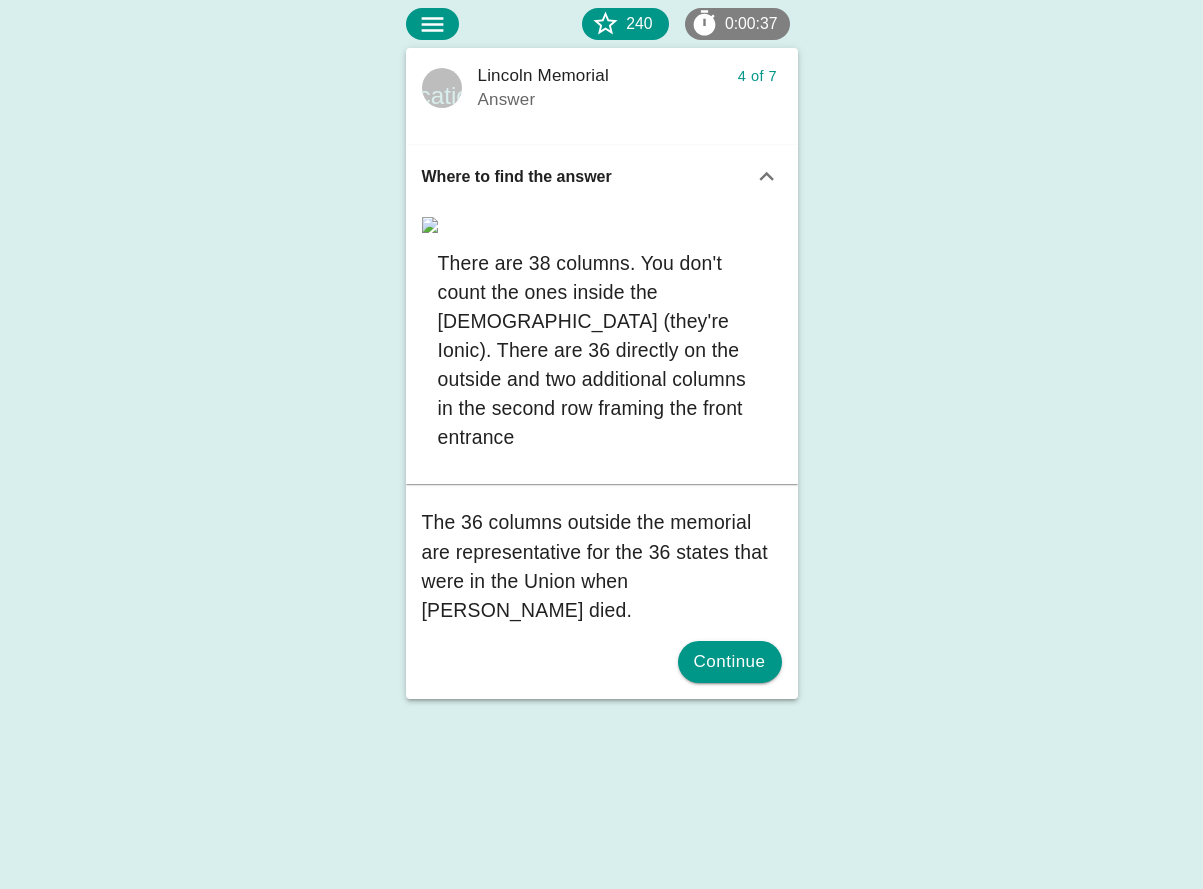 click on "Where to find the answer" at bounding box center [587, 177] 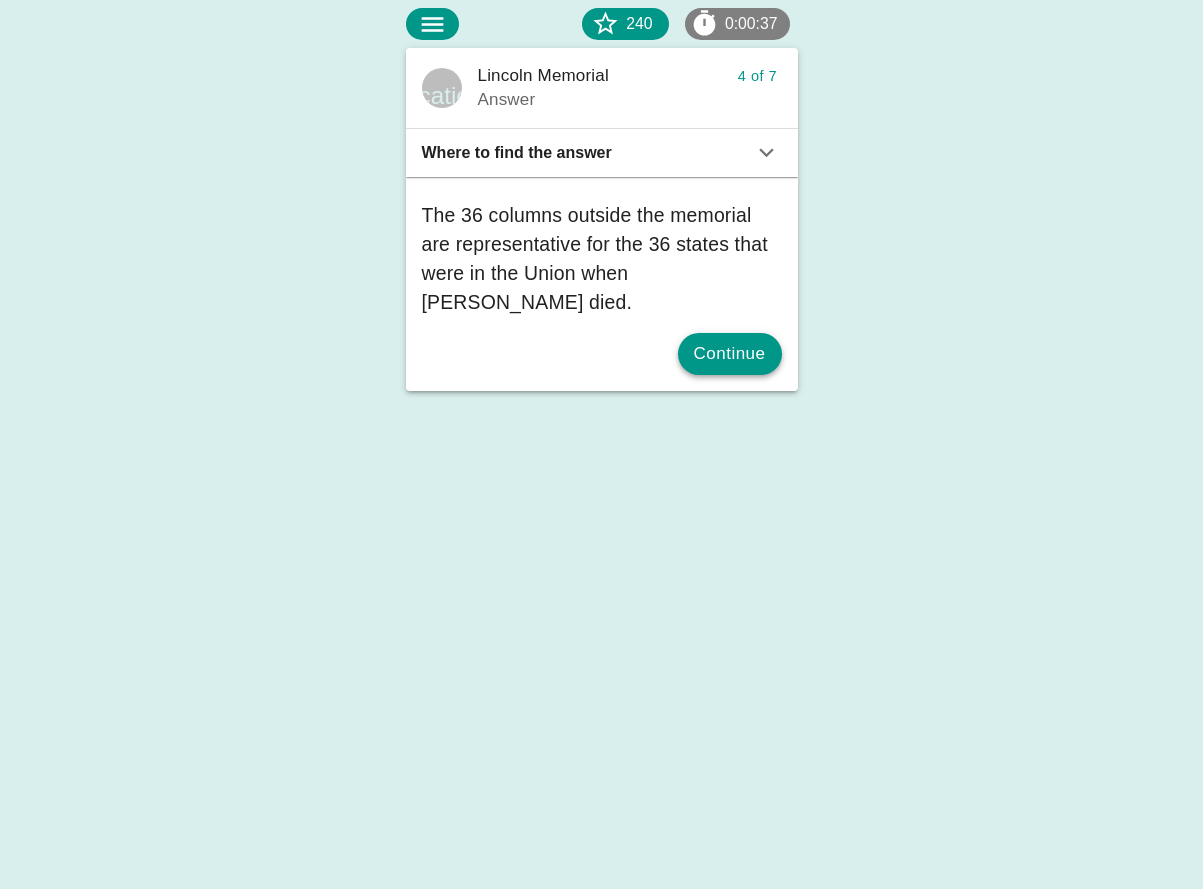click on "Continue" at bounding box center [730, 354] 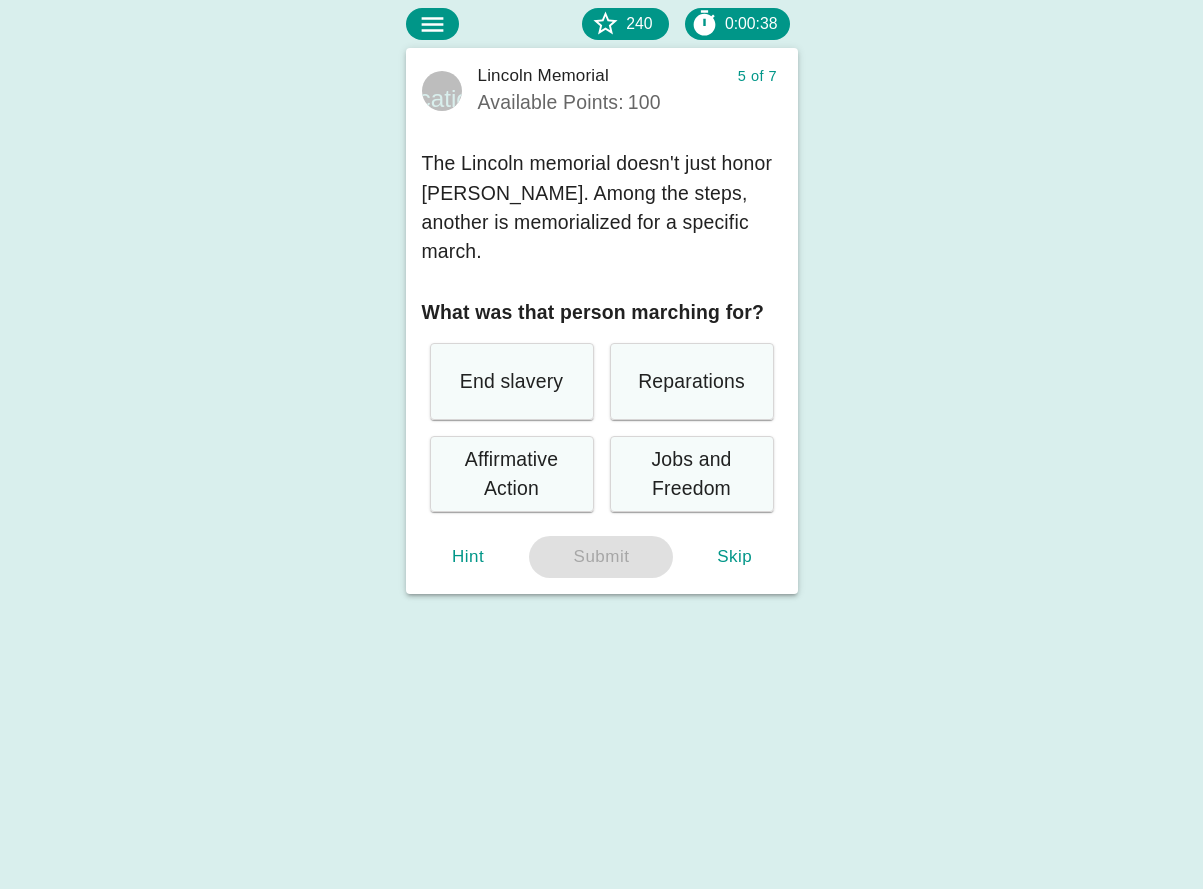 click on "Jobs and Freedom" at bounding box center (692, 474) 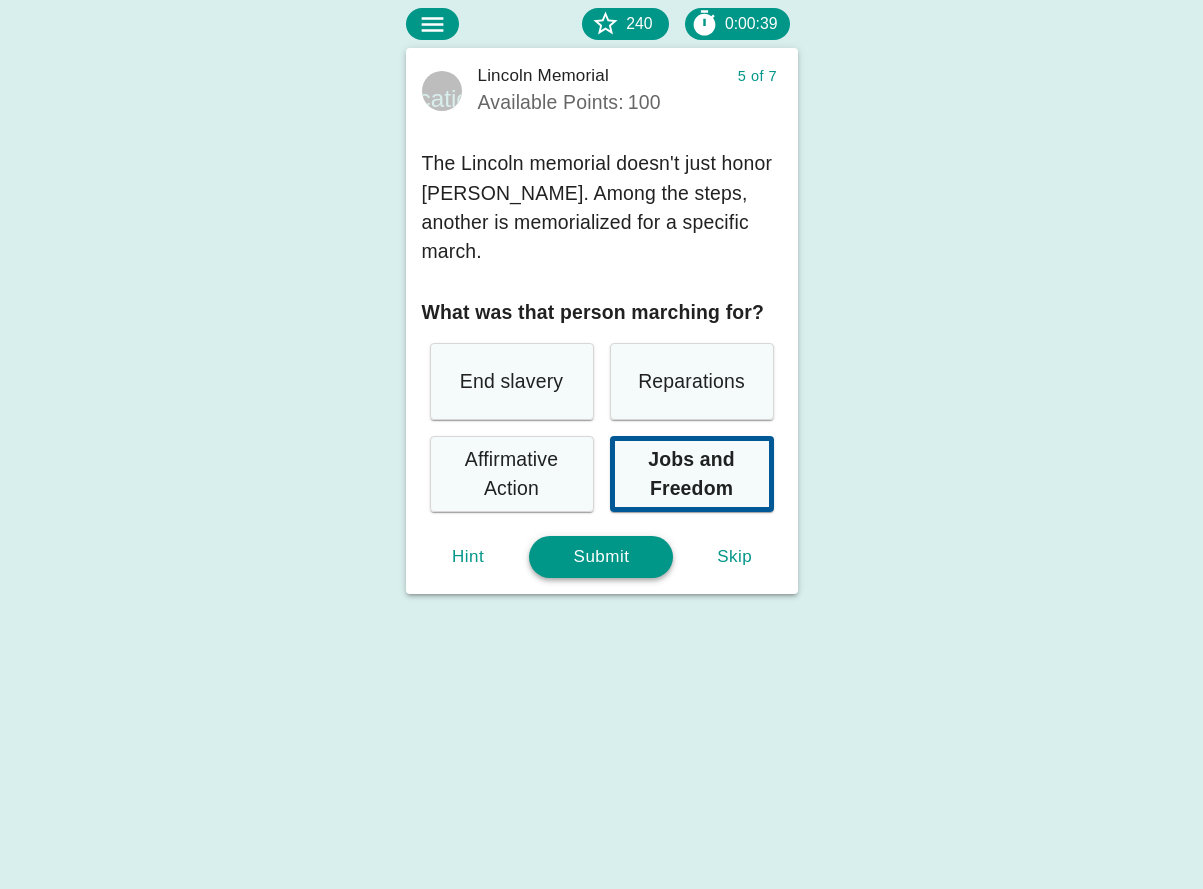 click on "Submit" at bounding box center [601, 557] 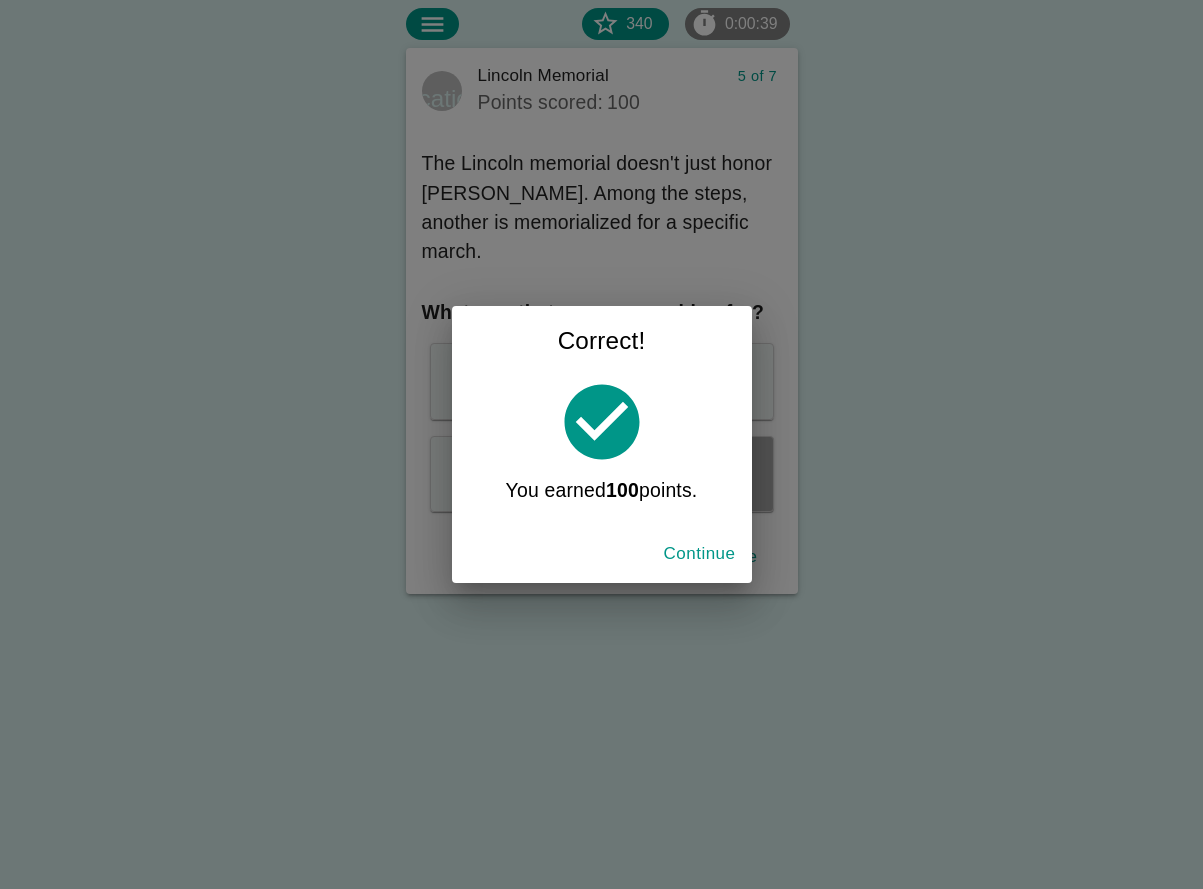 click on "Continue" at bounding box center (700, 554) 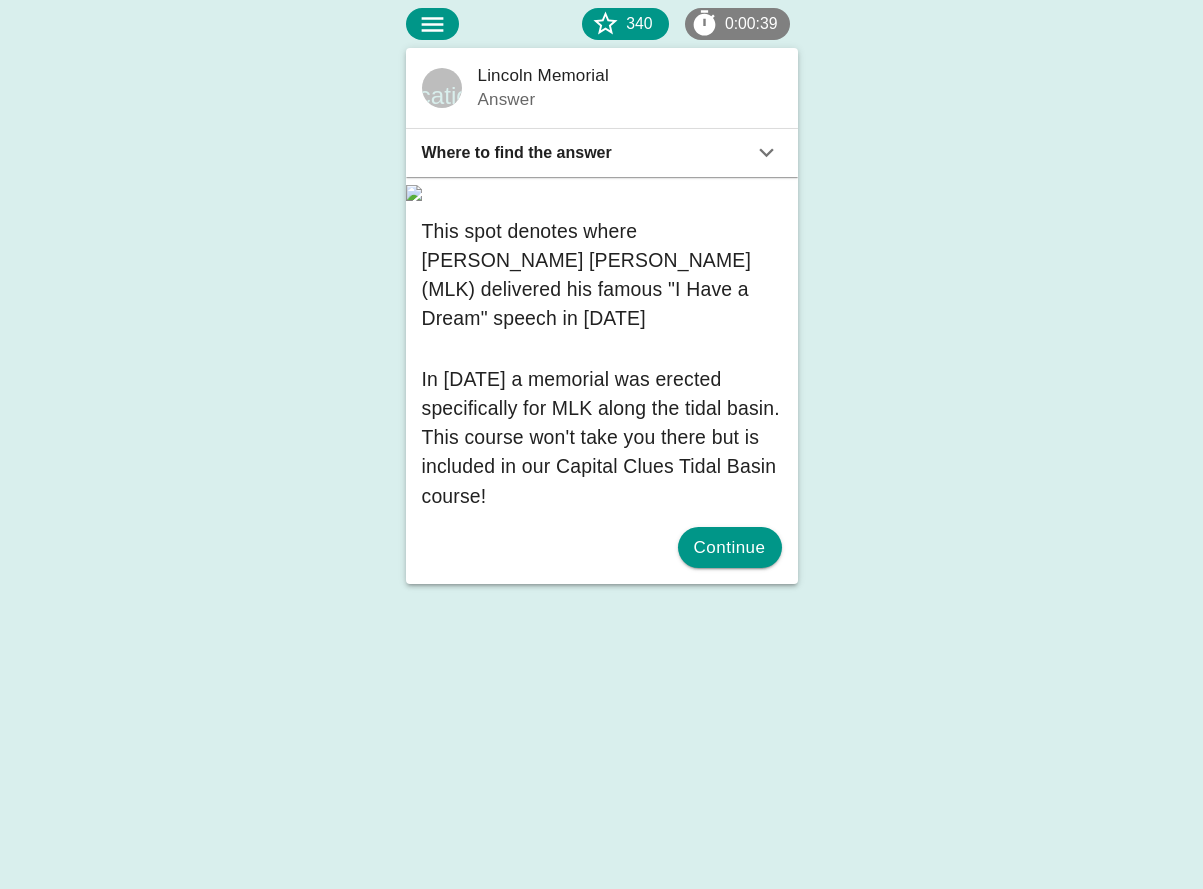 click on "Where to find the answer" at bounding box center (587, 153) 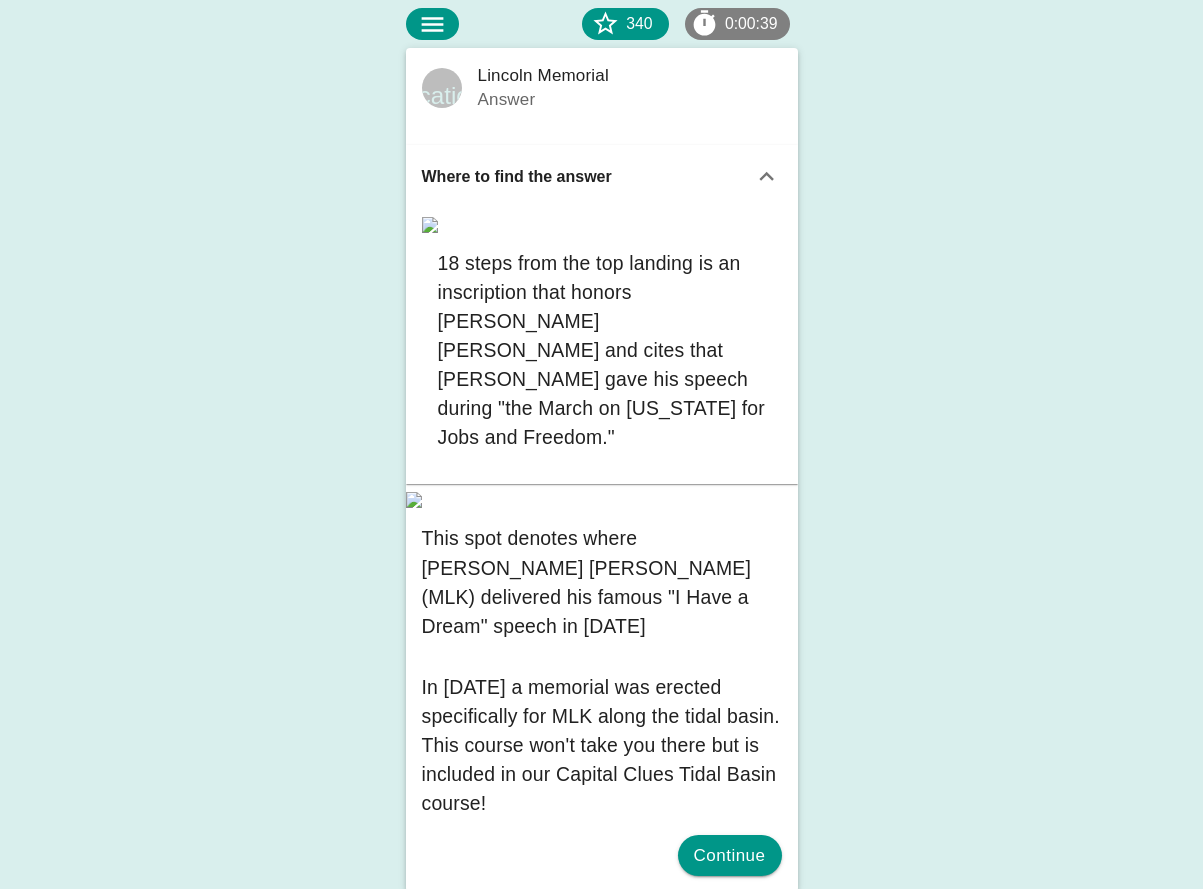 click on "Where to find the answer" at bounding box center (587, 177) 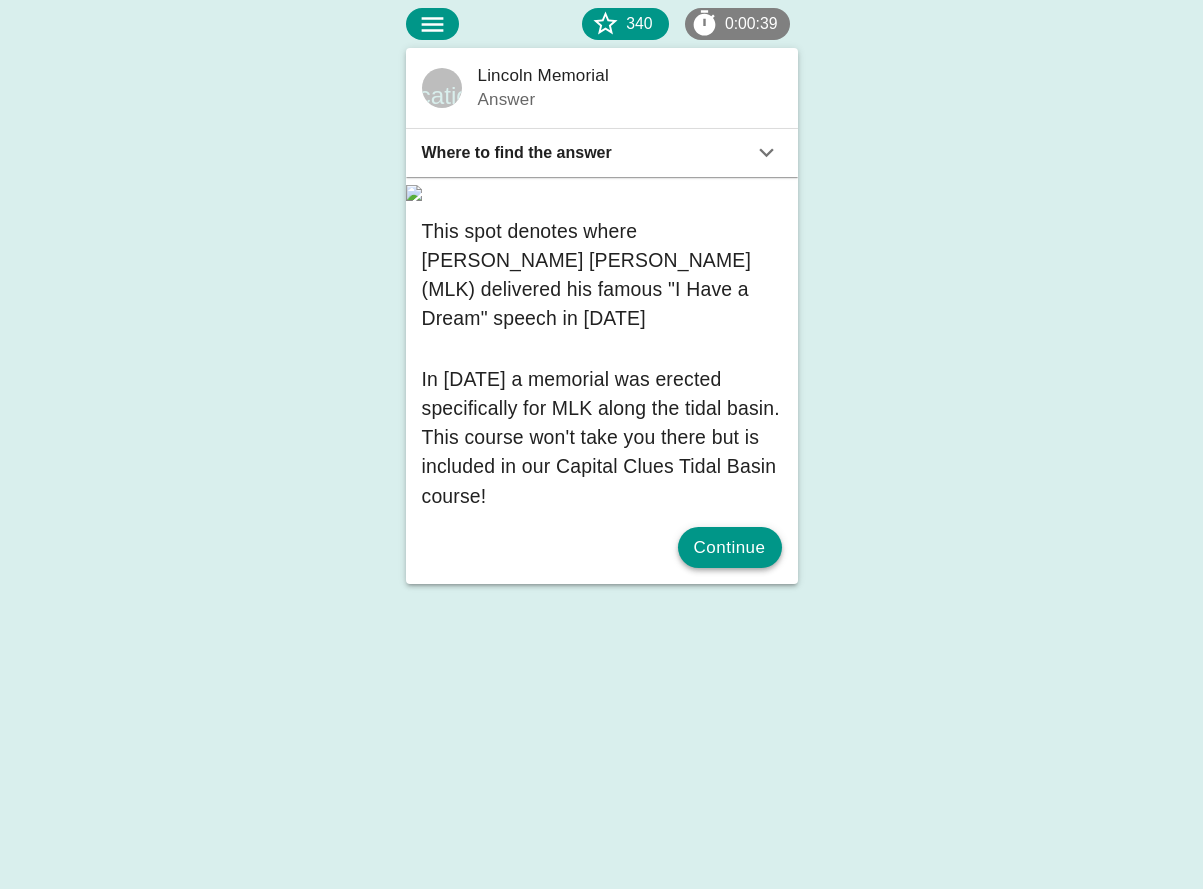 click on "Continue" at bounding box center (730, 548) 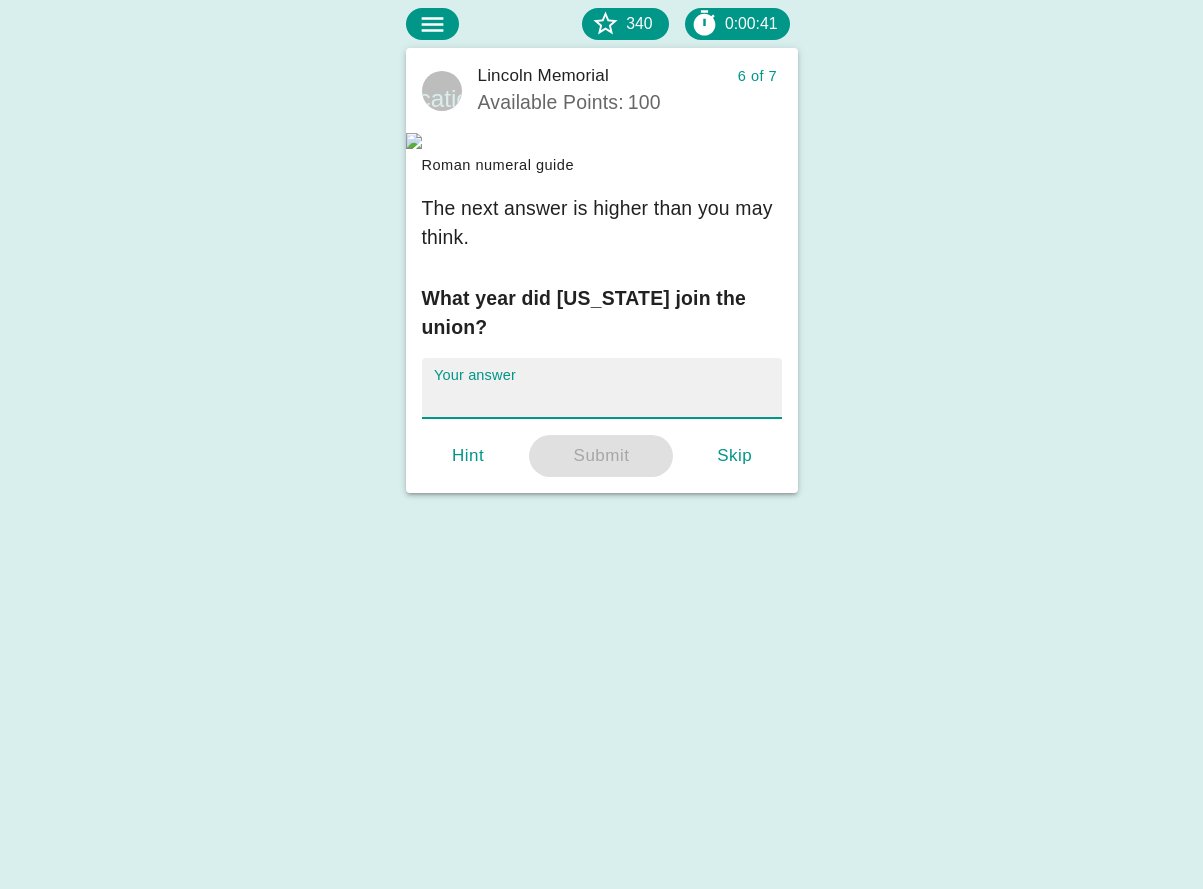 click on "Your answer" at bounding box center [602, 388] 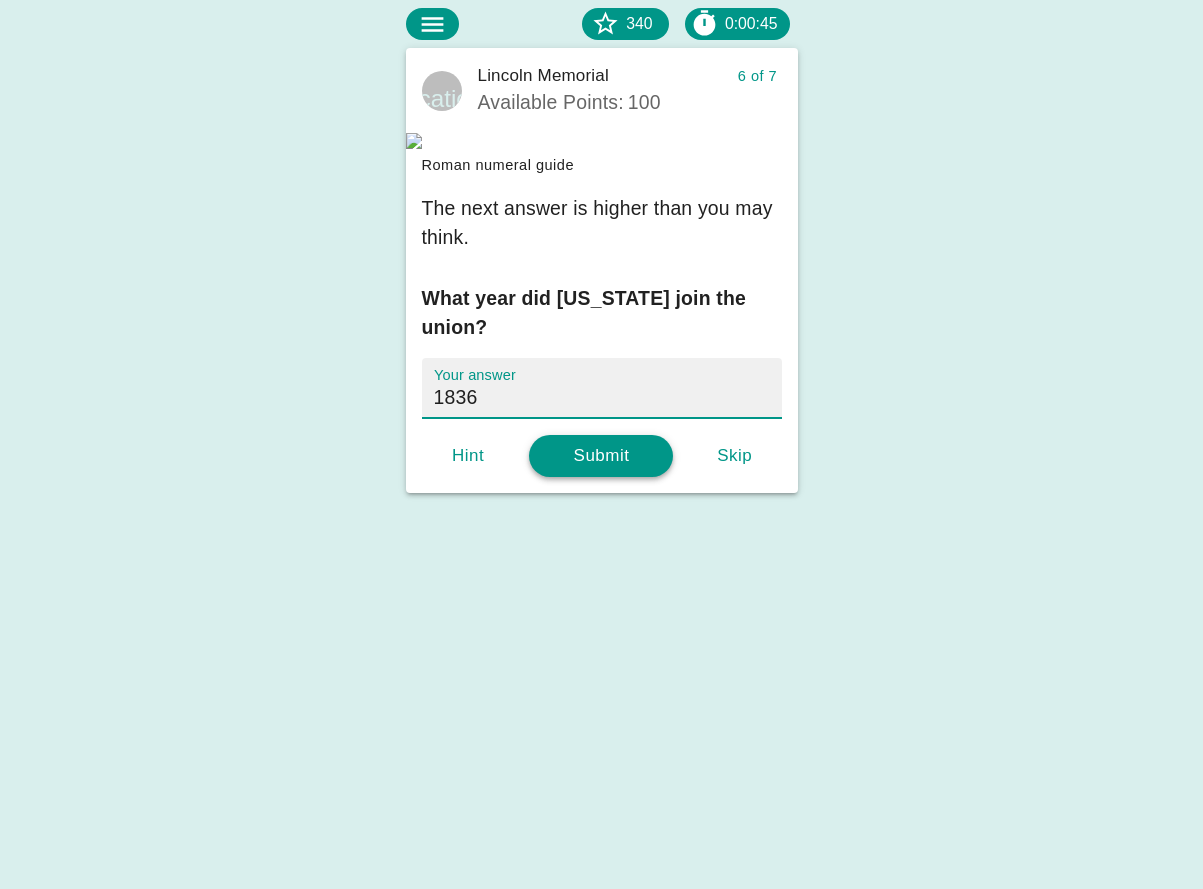 type on "1836" 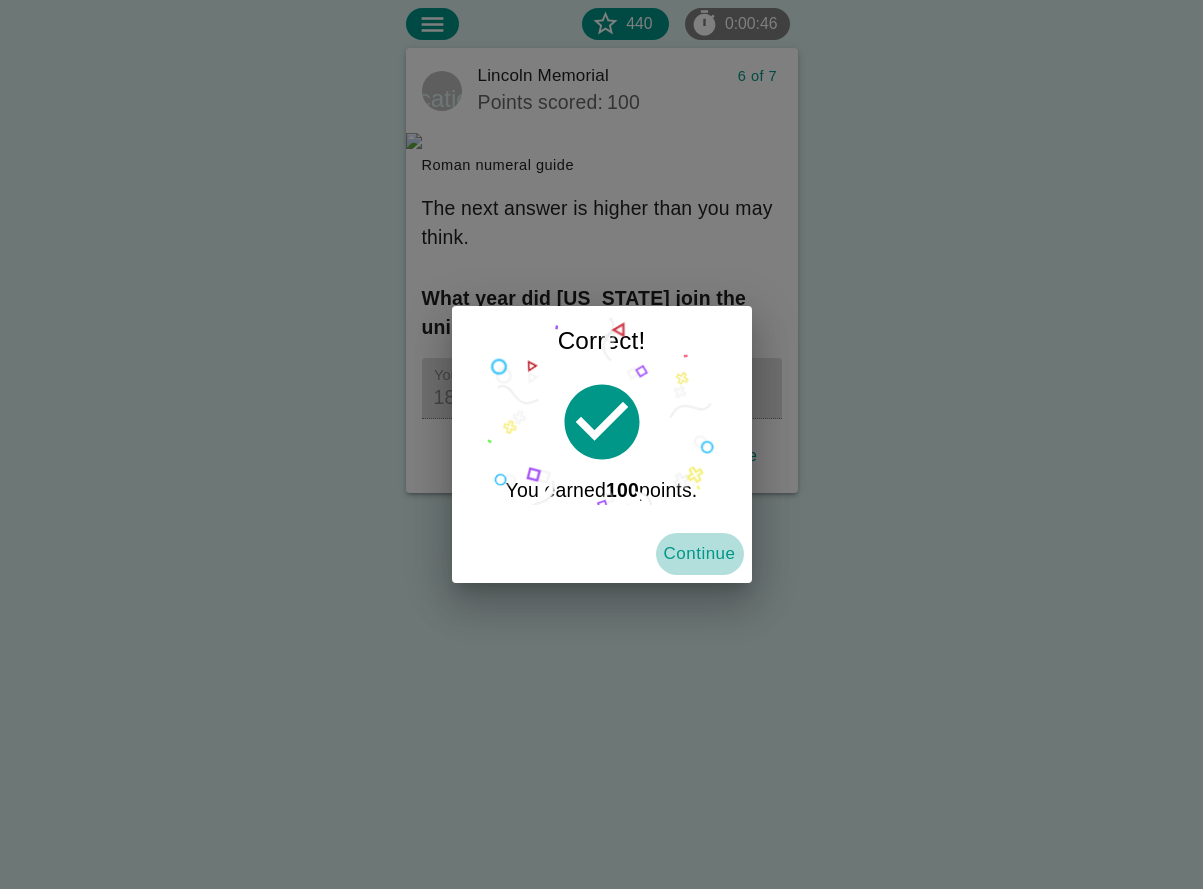 click on "Continue" at bounding box center [700, 554] 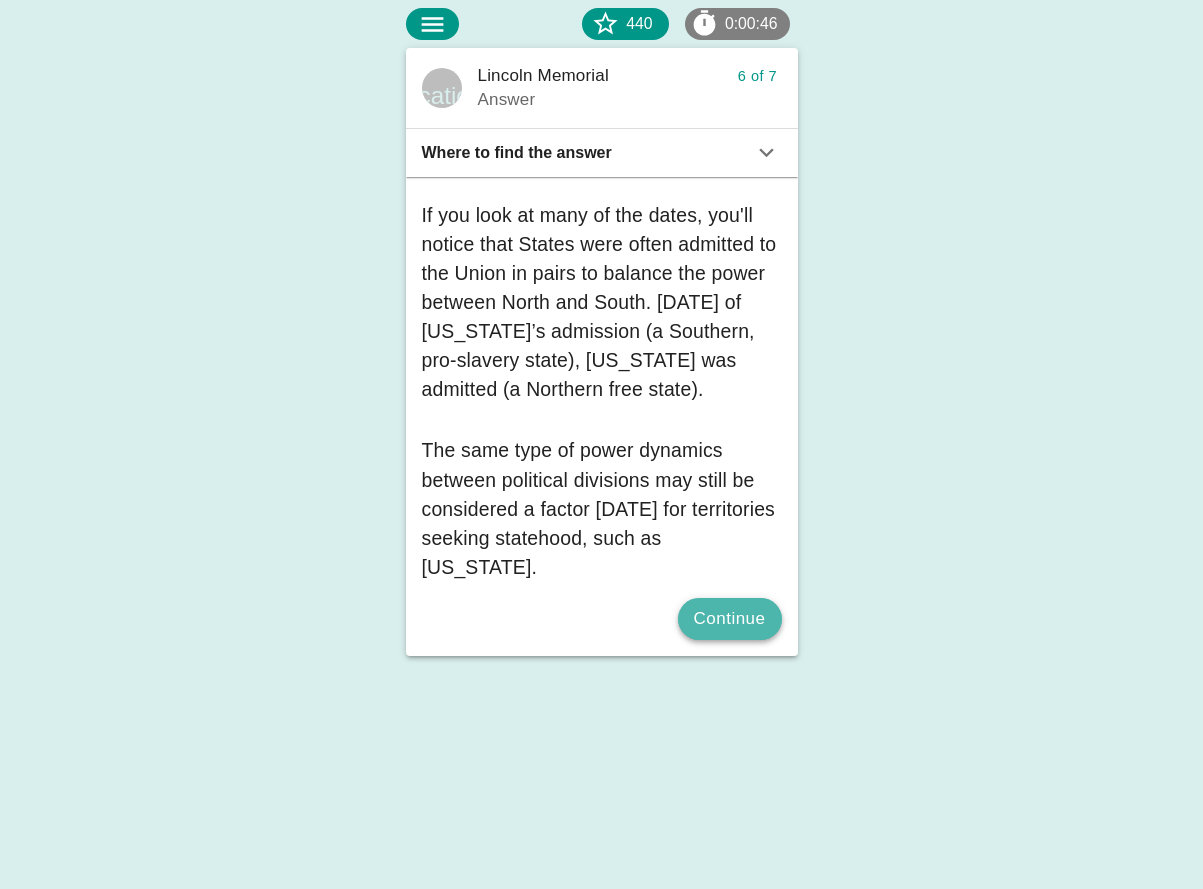 click on "Continue" at bounding box center [730, 619] 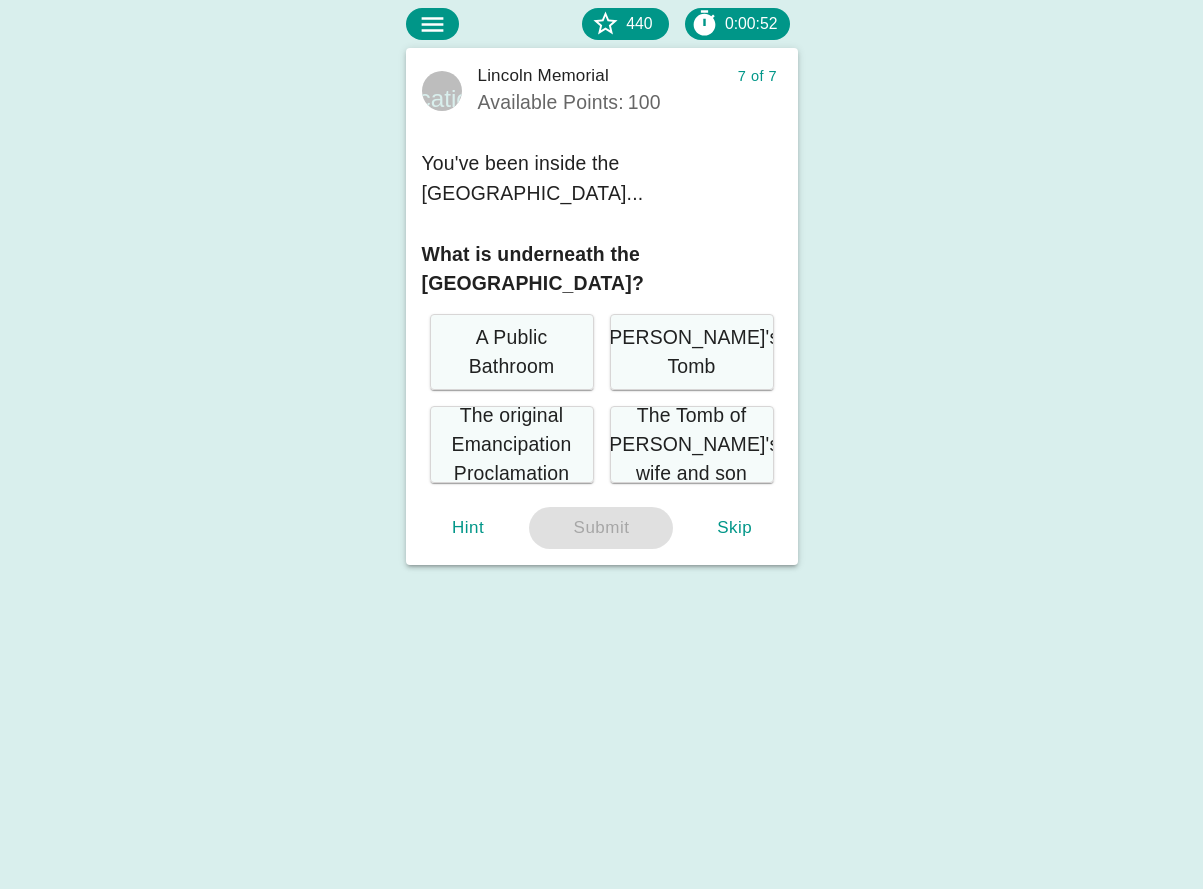 click on "The original Emancipation Proclamation" at bounding box center [512, 444] 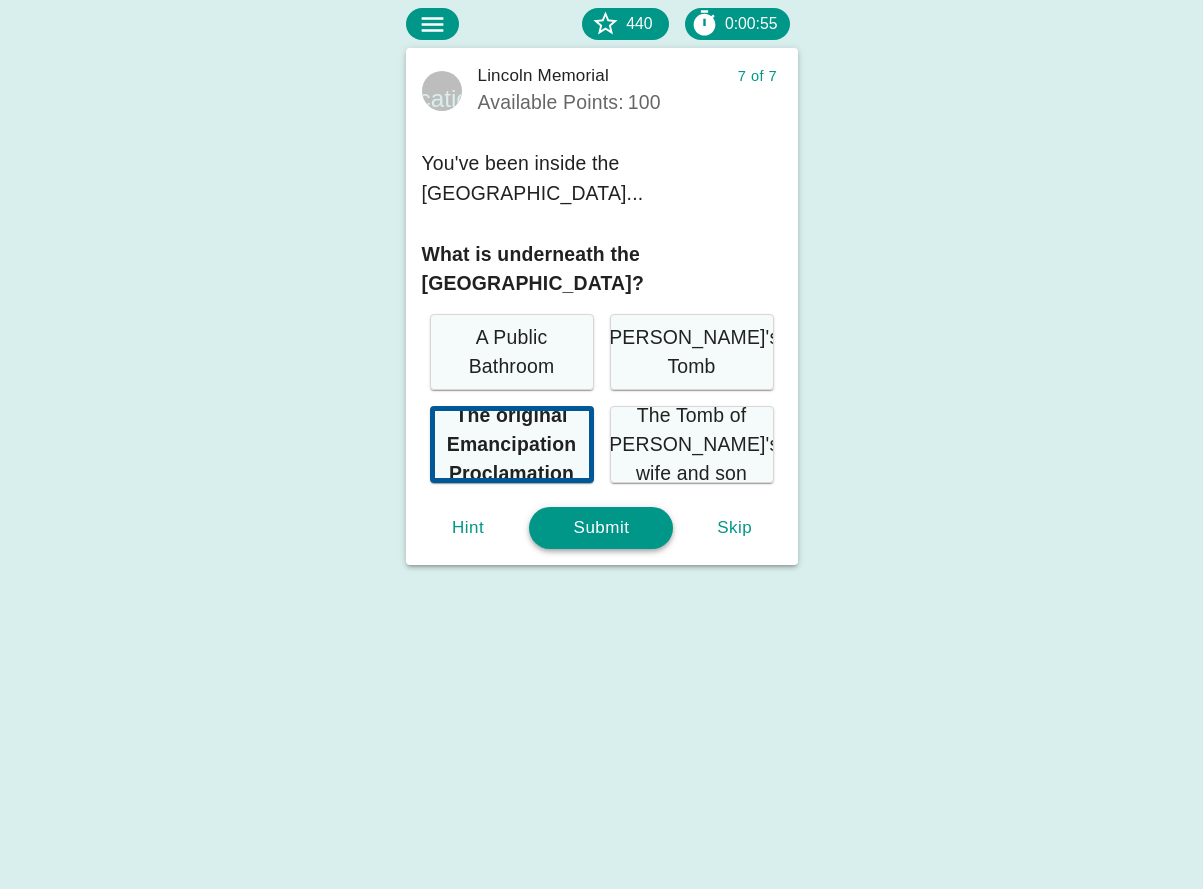 click on "Submit" at bounding box center (601, 528) 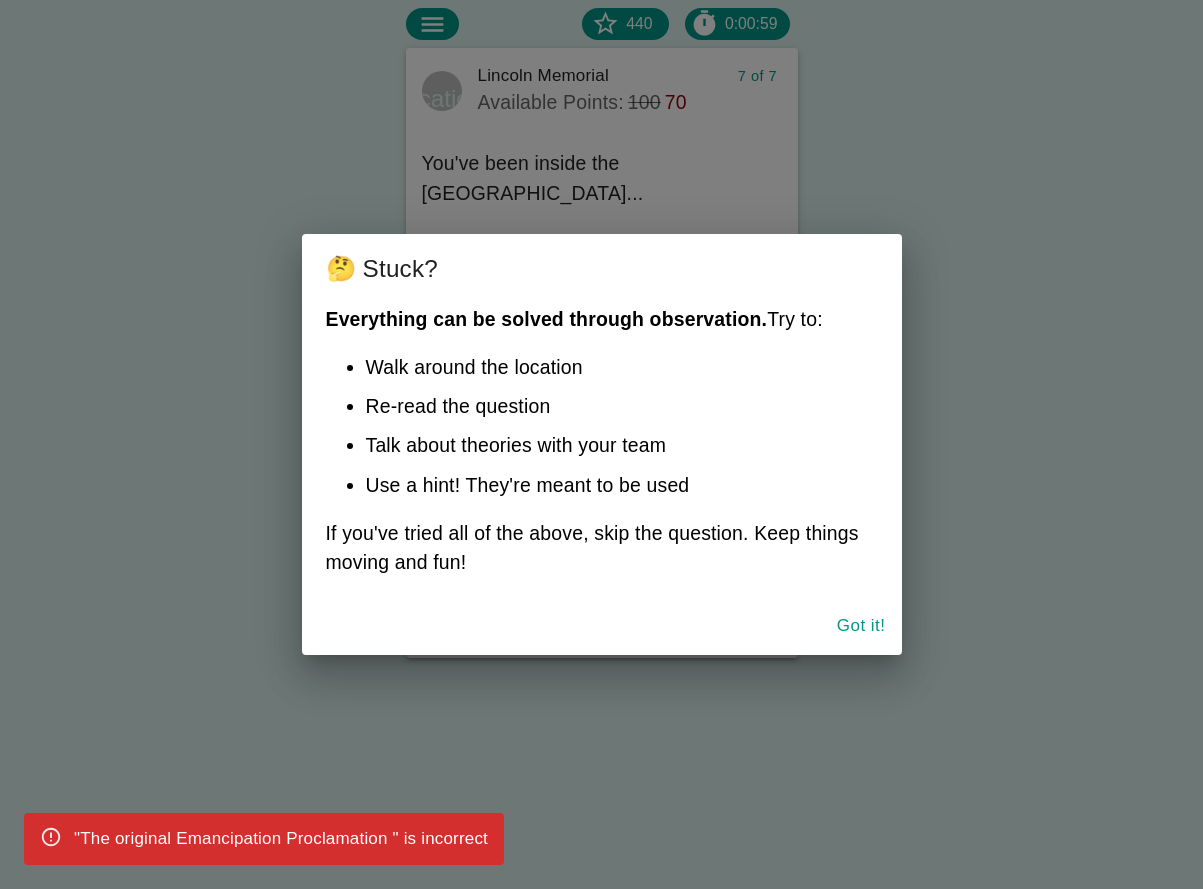 click on "Got it!" at bounding box center [861, 626] 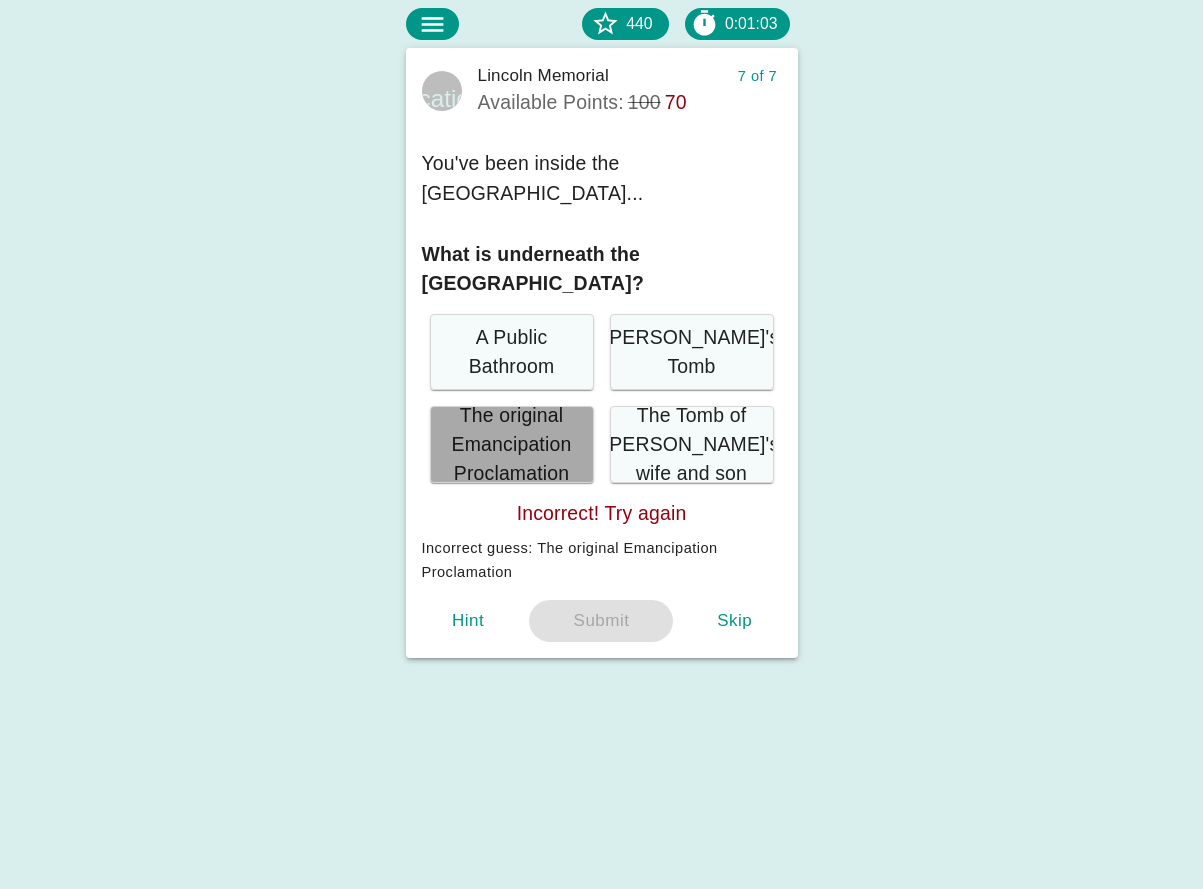 click on "A Public Bathroom" at bounding box center [512, 352] 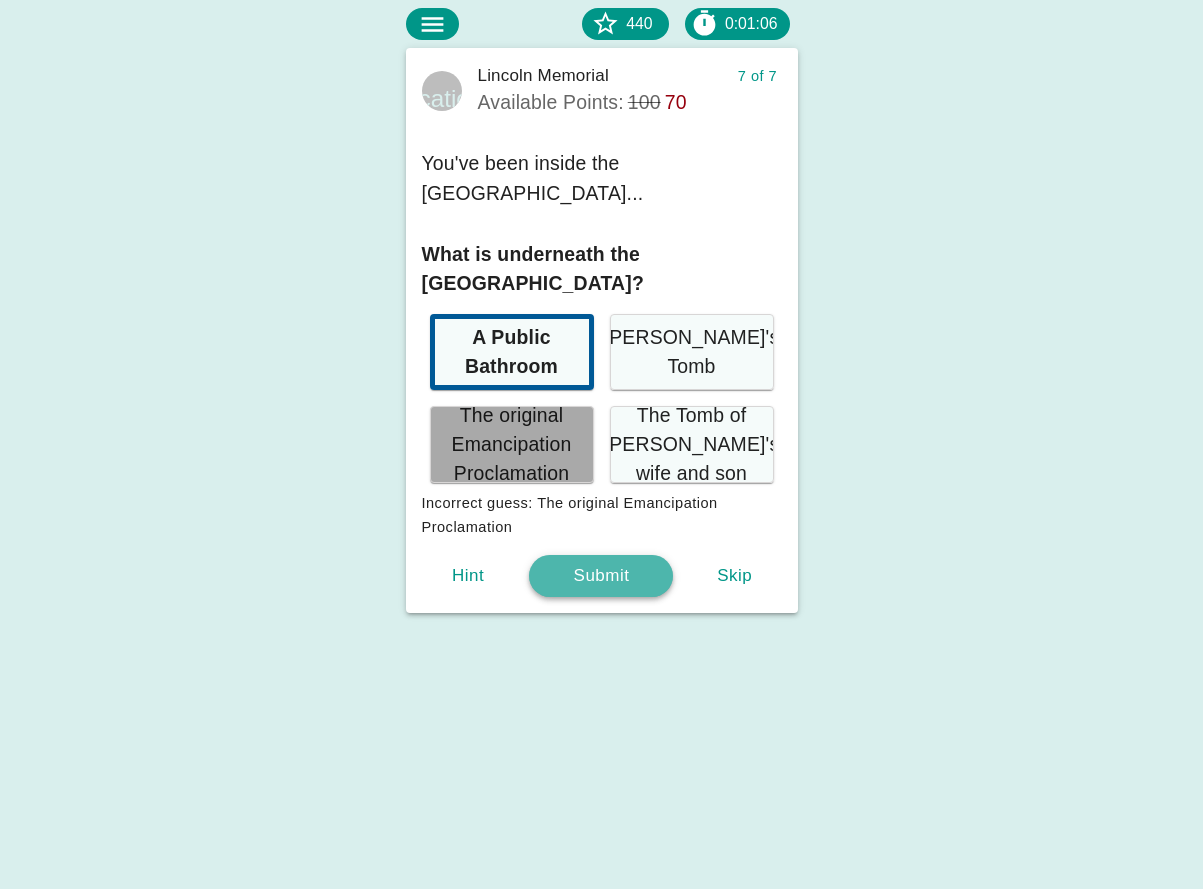click on "Submit" at bounding box center (601, 576) 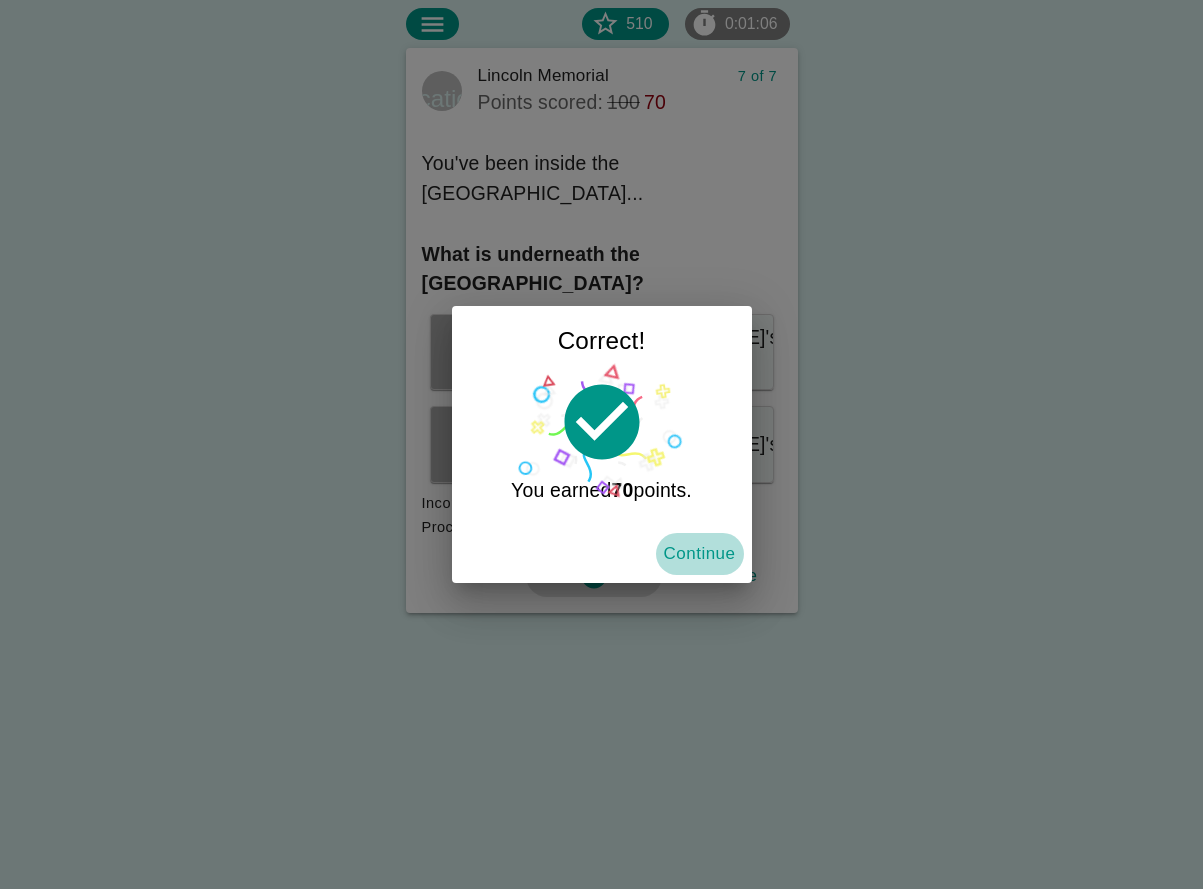 click on "Continue" at bounding box center (700, 554) 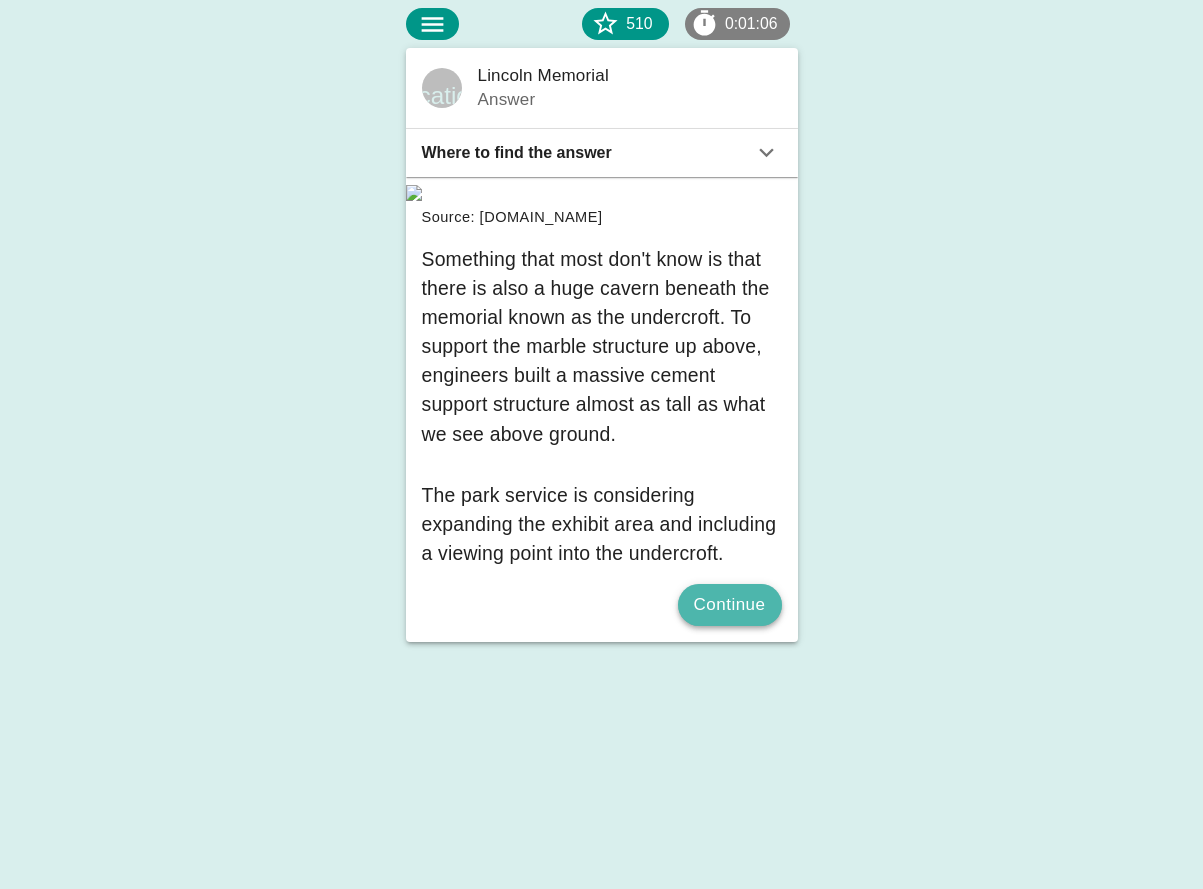 click on "Continue" at bounding box center (730, 605) 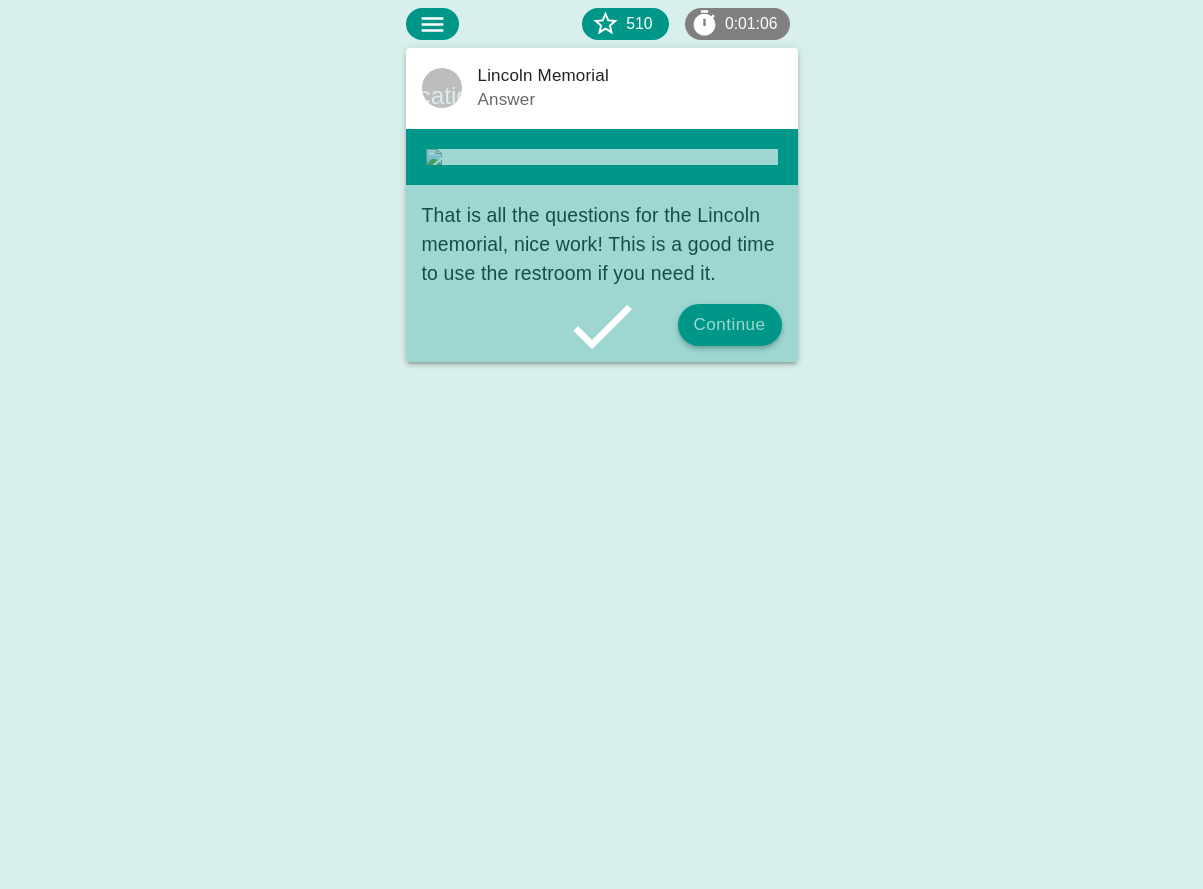click on "Continue" at bounding box center [730, 325] 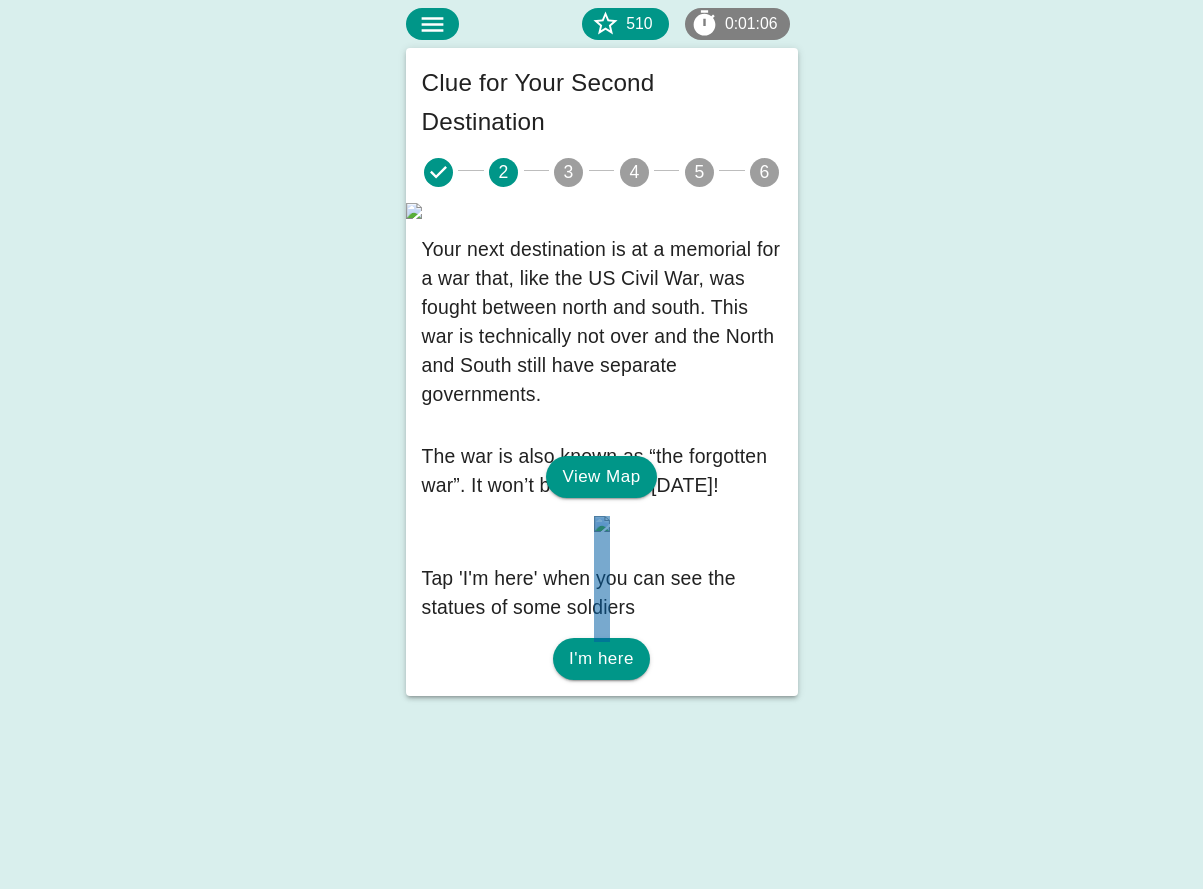 scroll, scrollTop: 288, scrollLeft: 0, axis: vertical 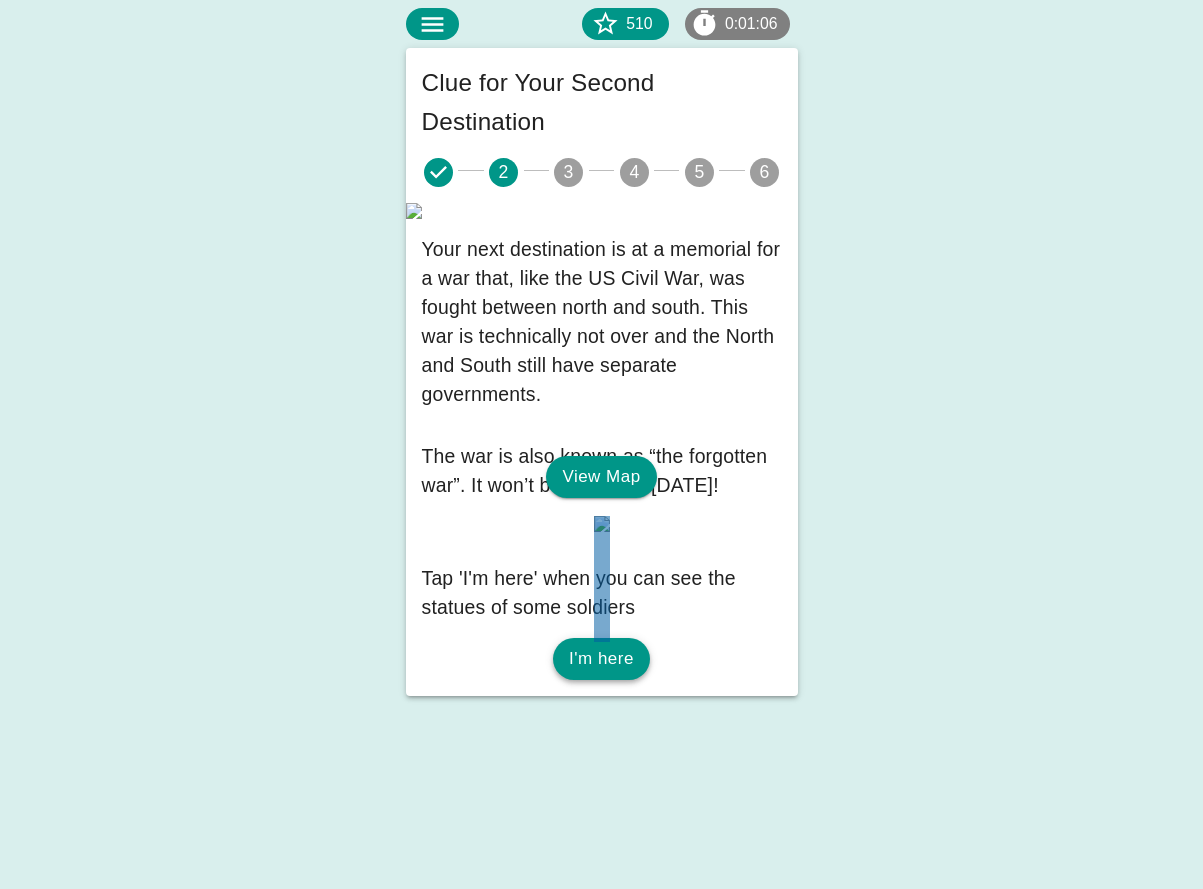 click on "I'm here" at bounding box center [601, 659] 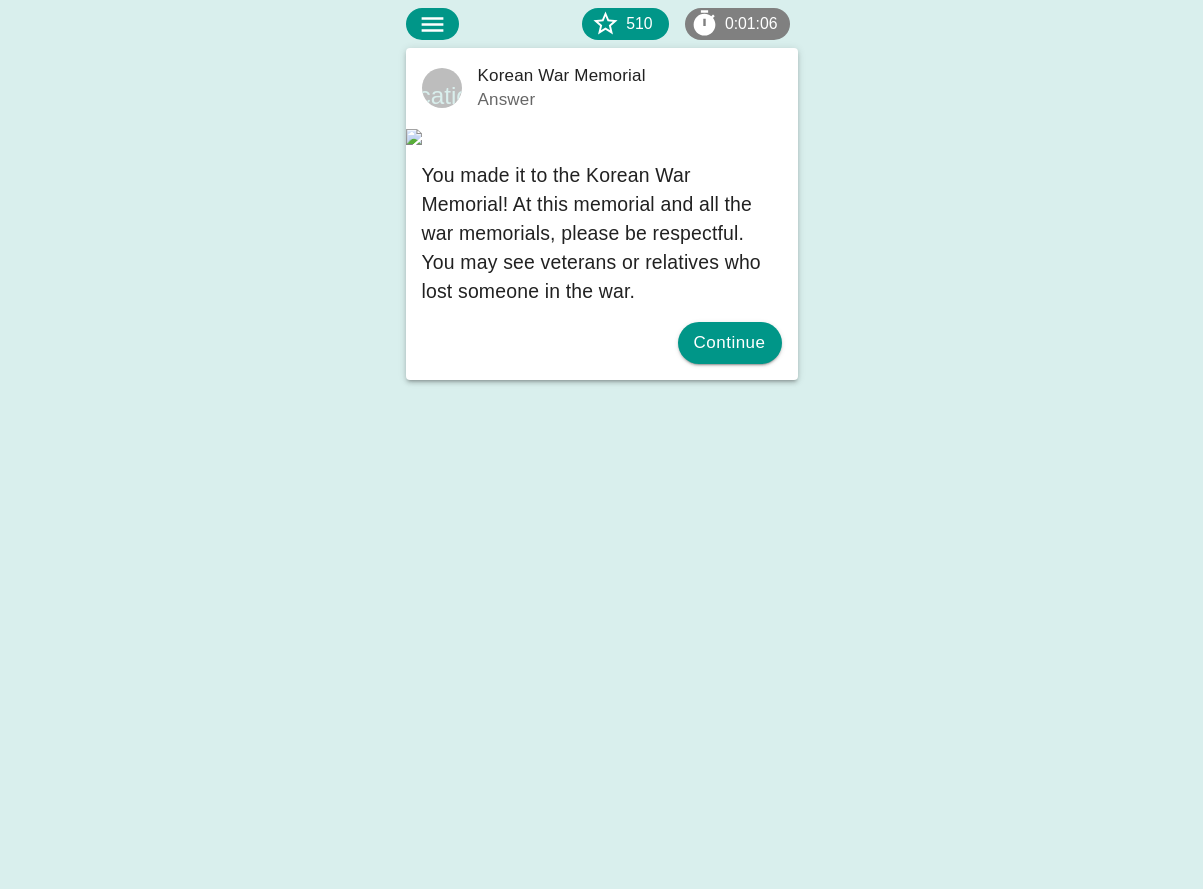 scroll, scrollTop: 0, scrollLeft: 0, axis: both 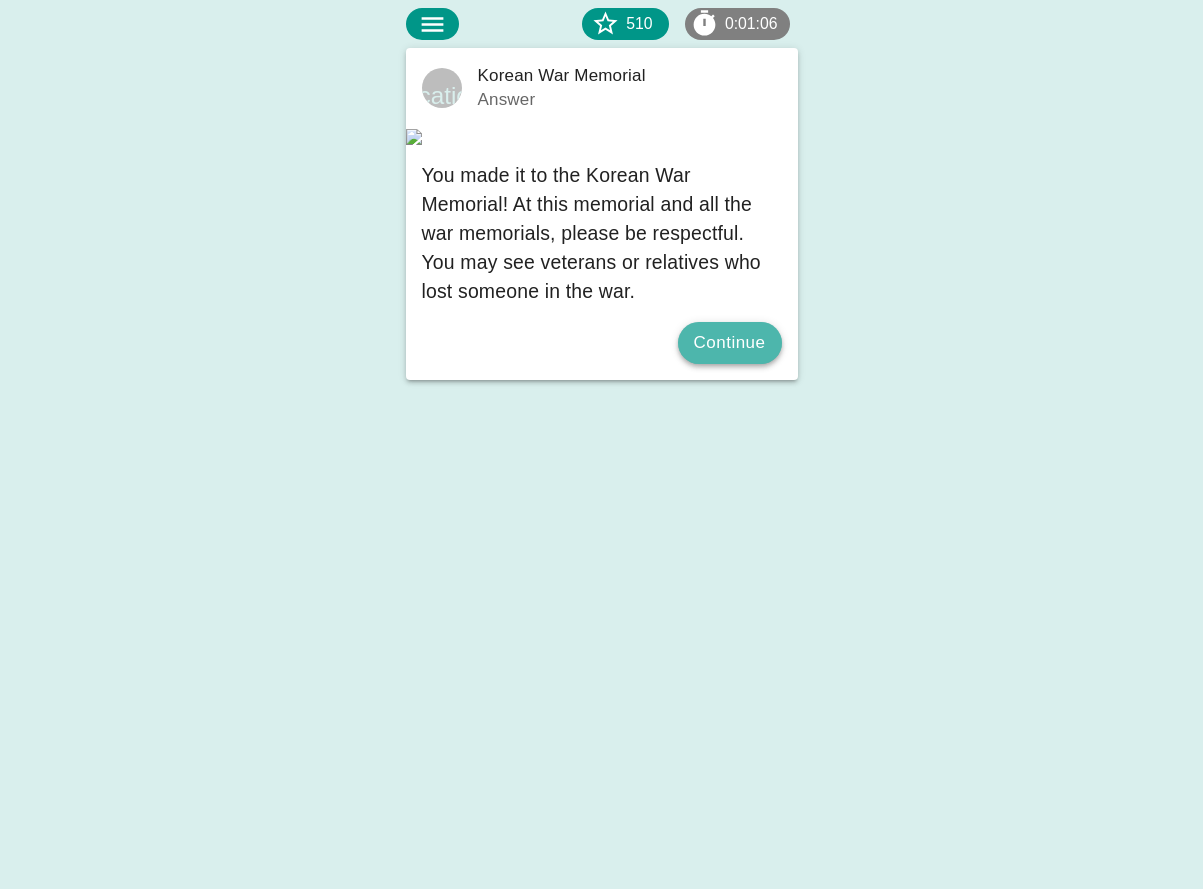click on "Continue" at bounding box center (730, 343) 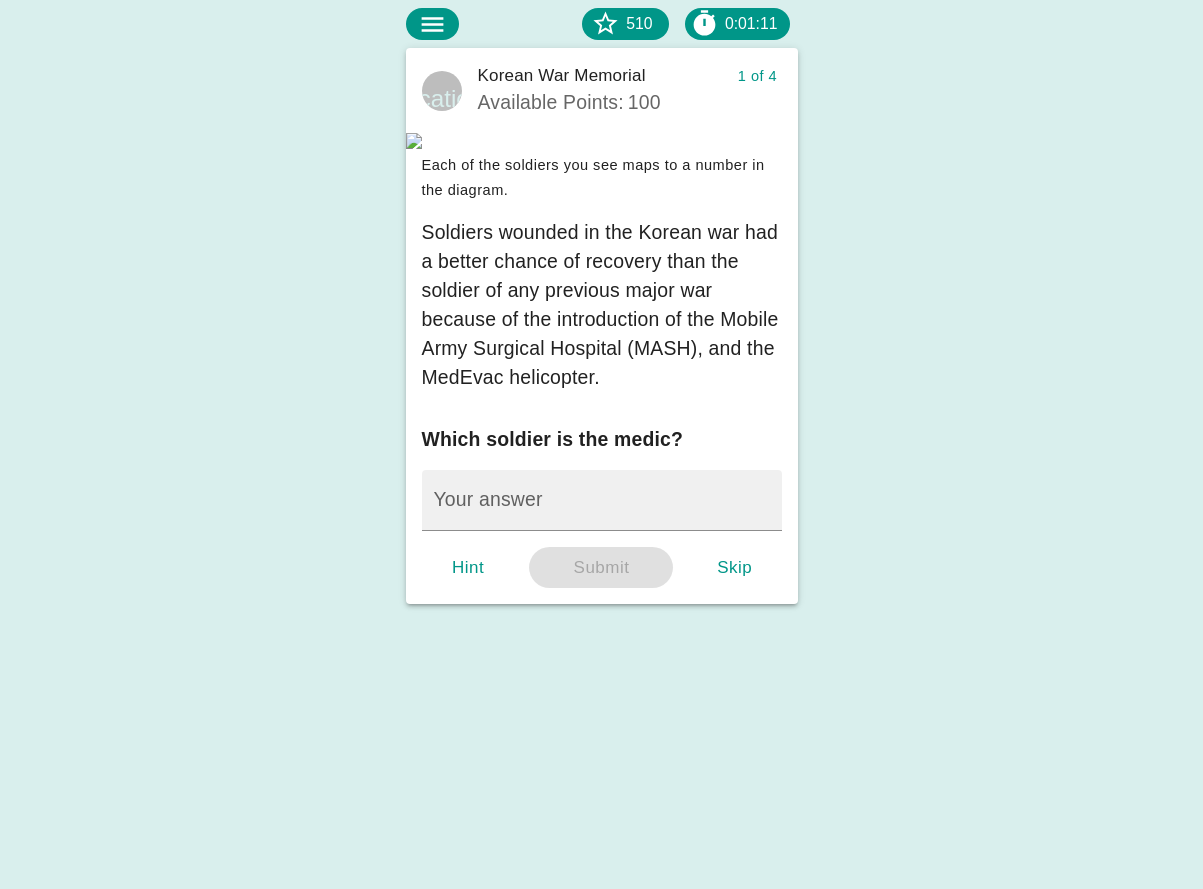click on "Skip" at bounding box center (735, 568) 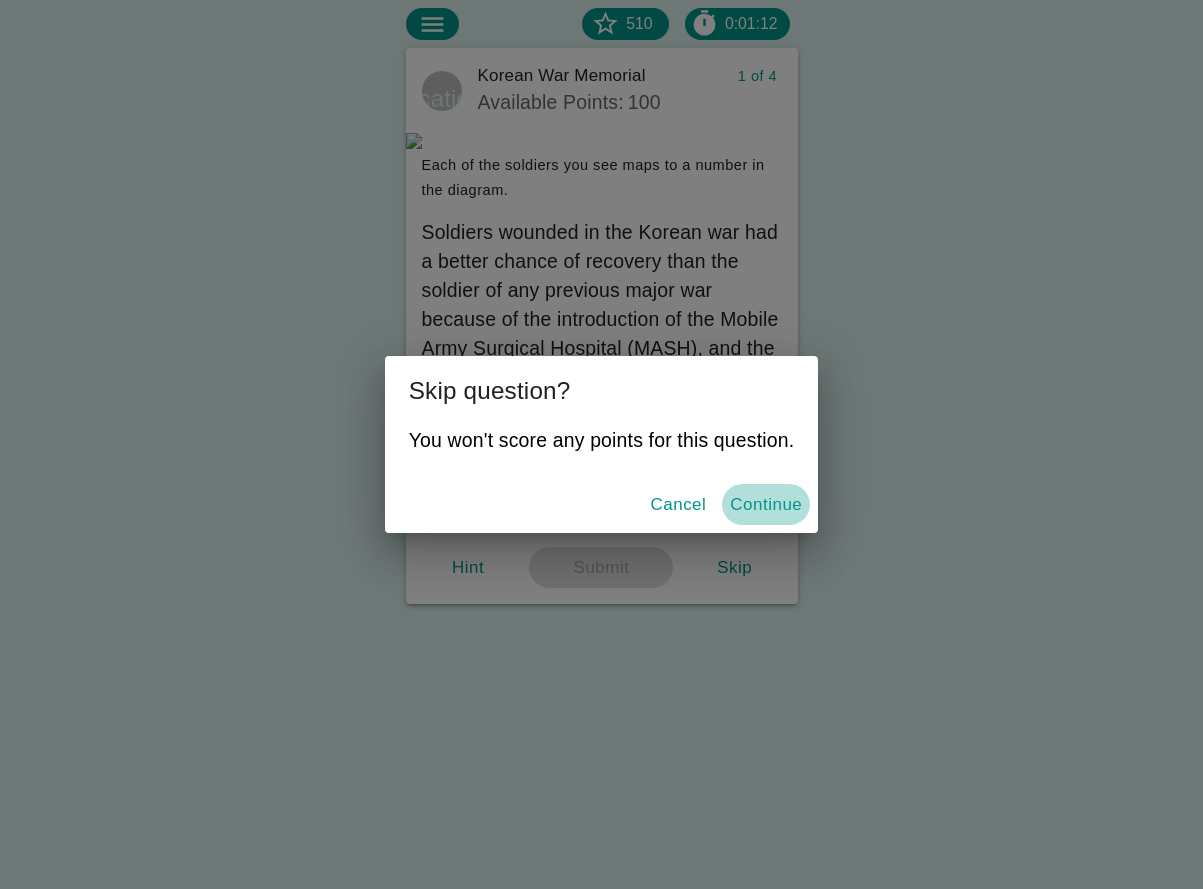click on "Continue" at bounding box center (766, 505) 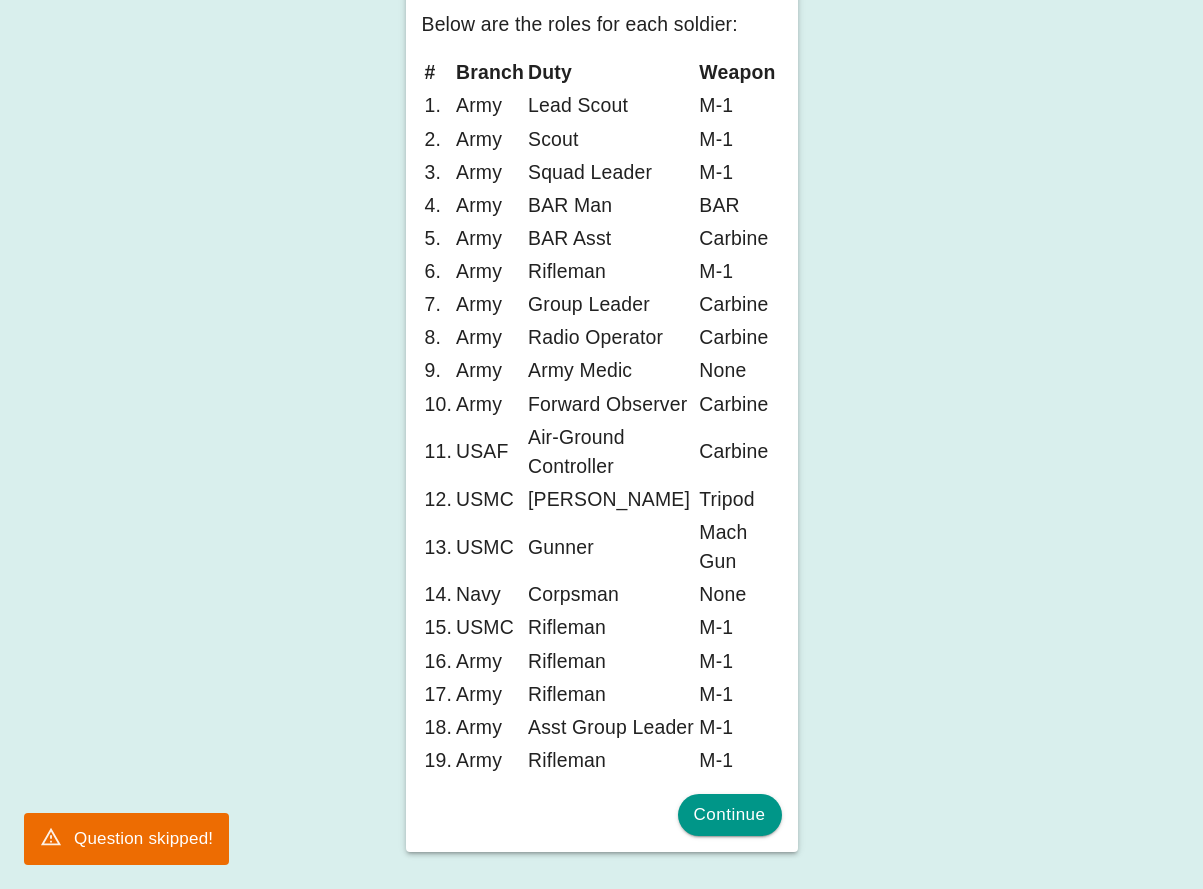 scroll, scrollTop: 720, scrollLeft: 0, axis: vertical 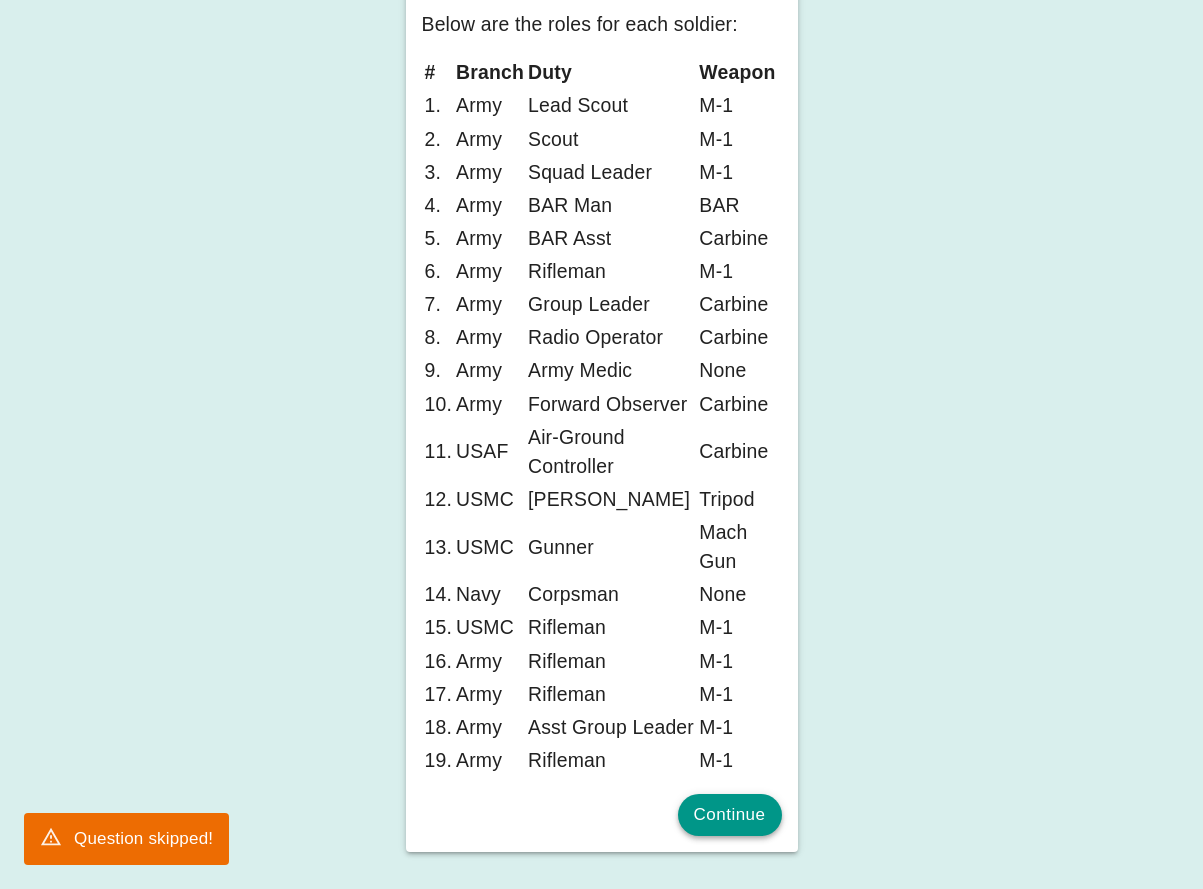 click on "Continue" at bounding box center [730, 815] 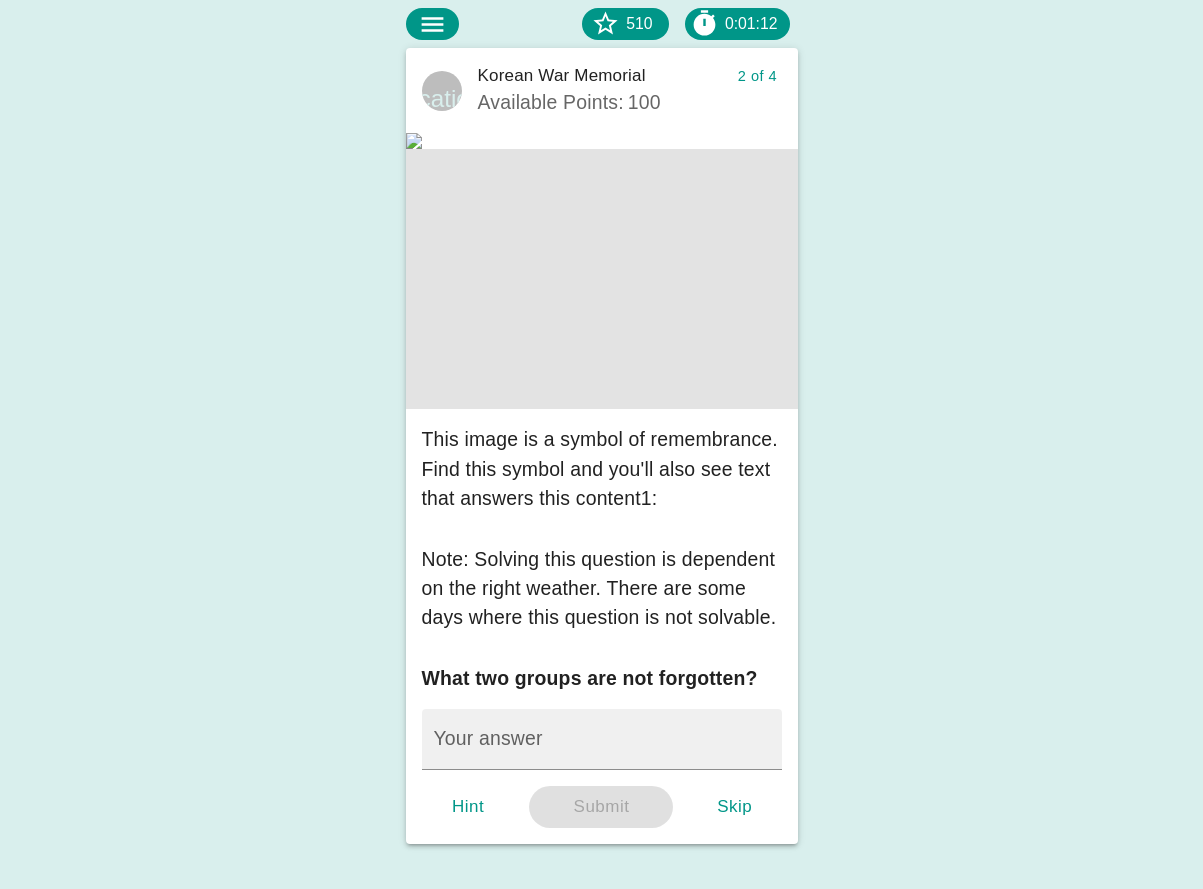 scroll, scrollTop: 0, scrollLeft: 0, axis: both 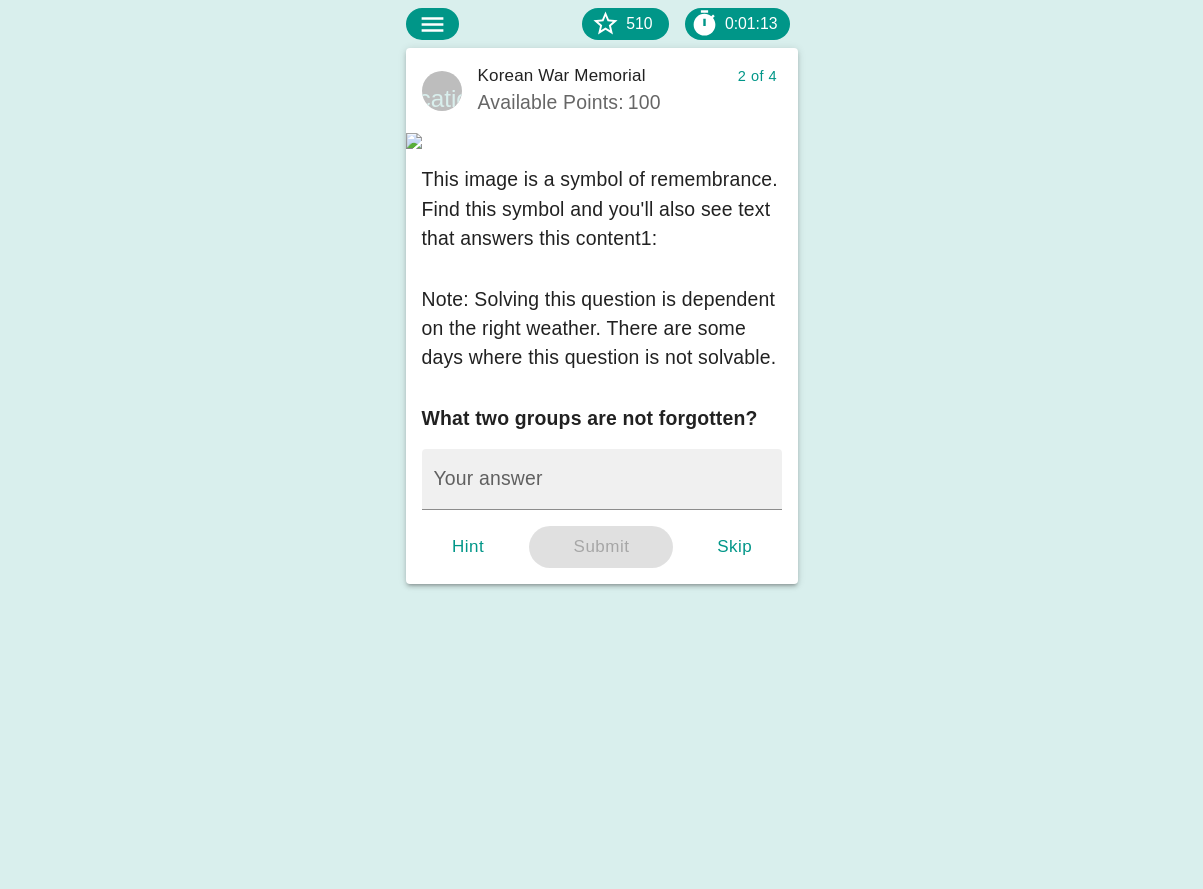 click on "Skip" at bounding box center [735, 547] 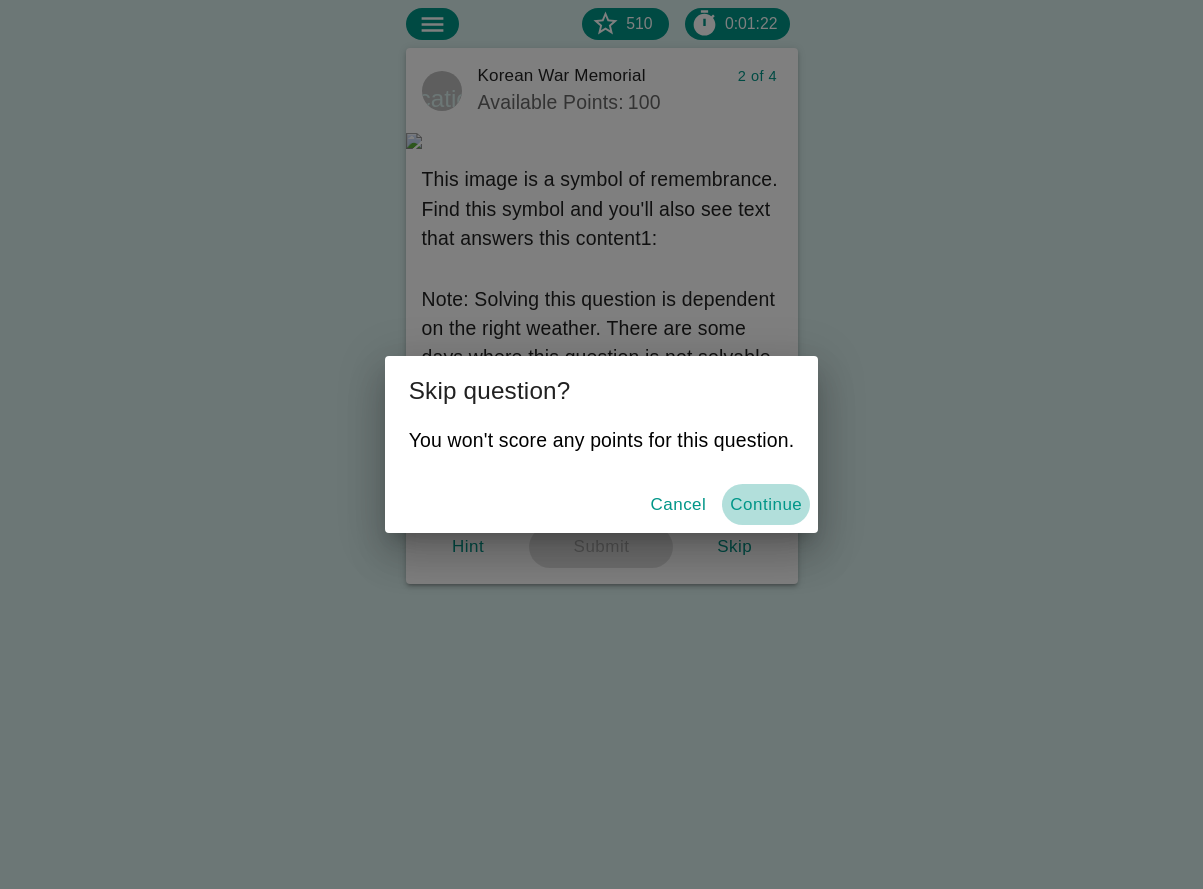 click on "Continue" at bounding box center [766, 505] 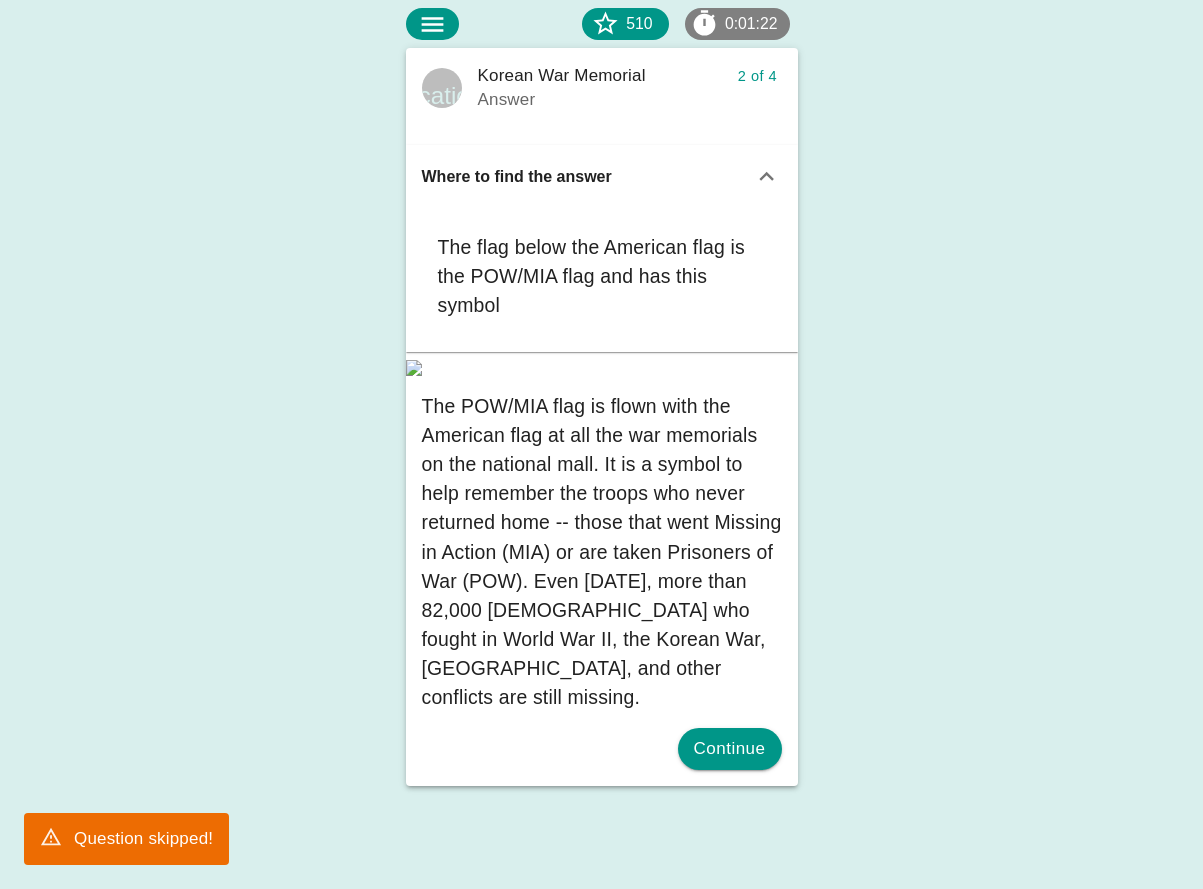 scroll, scrollTop: 171, scrollLeft: 0, axis: vertical 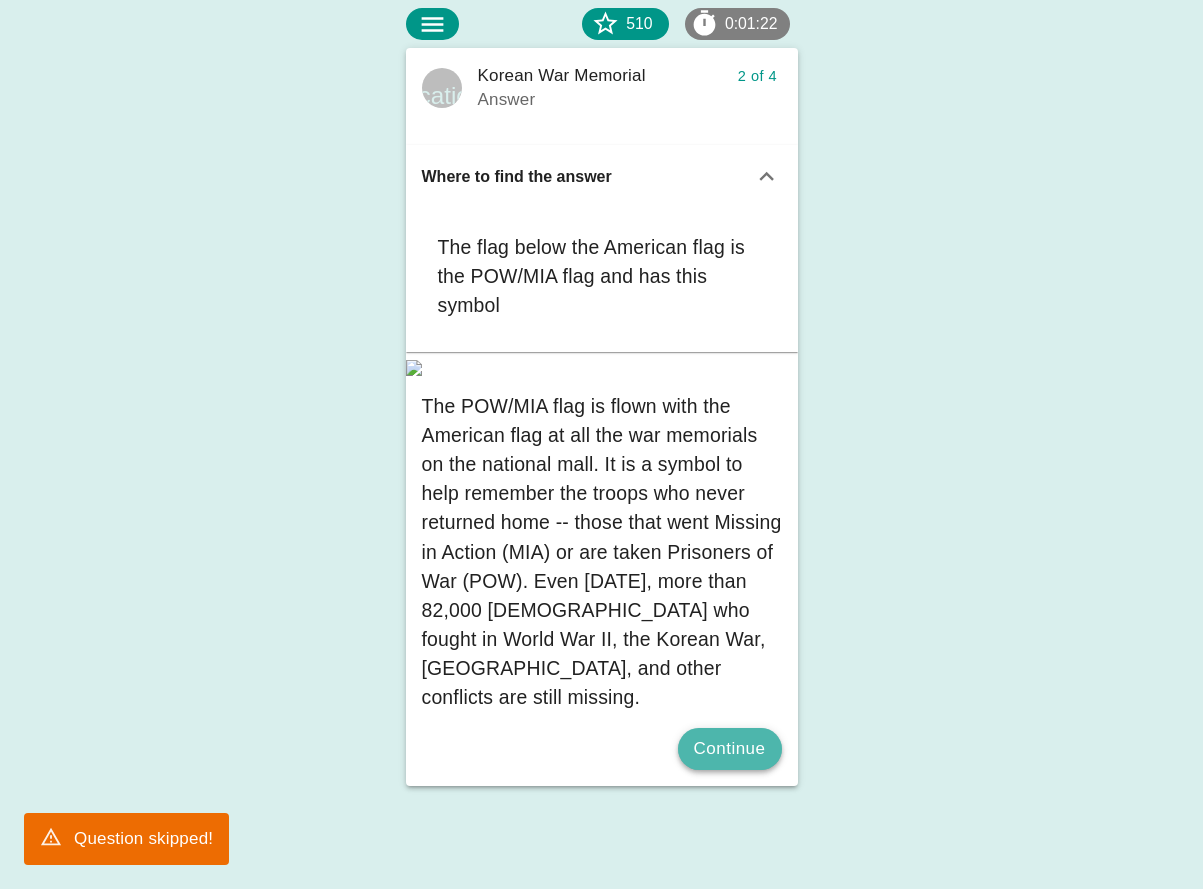 click on "Continue" at bounding box center (730, 749) 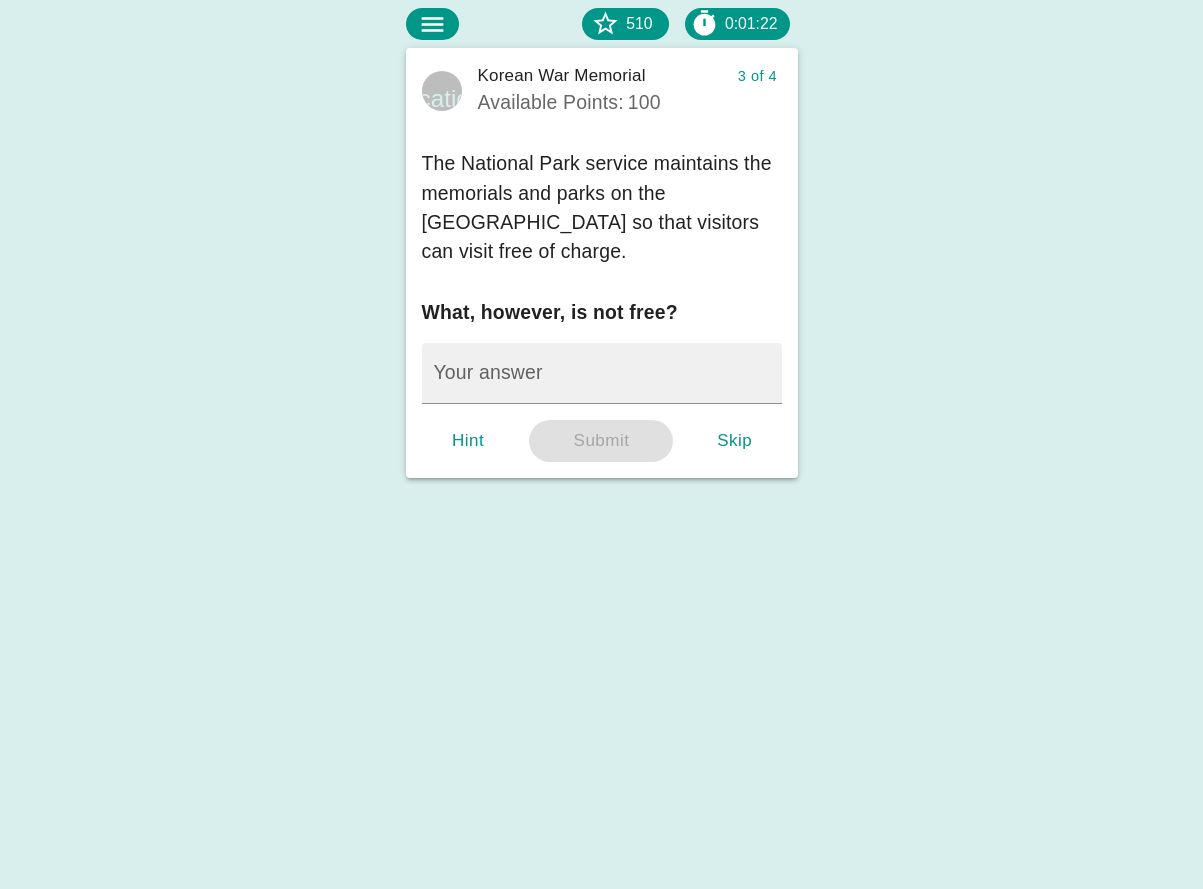 scroll, scrollTop: 0, scrollLeft: 0, axis: both 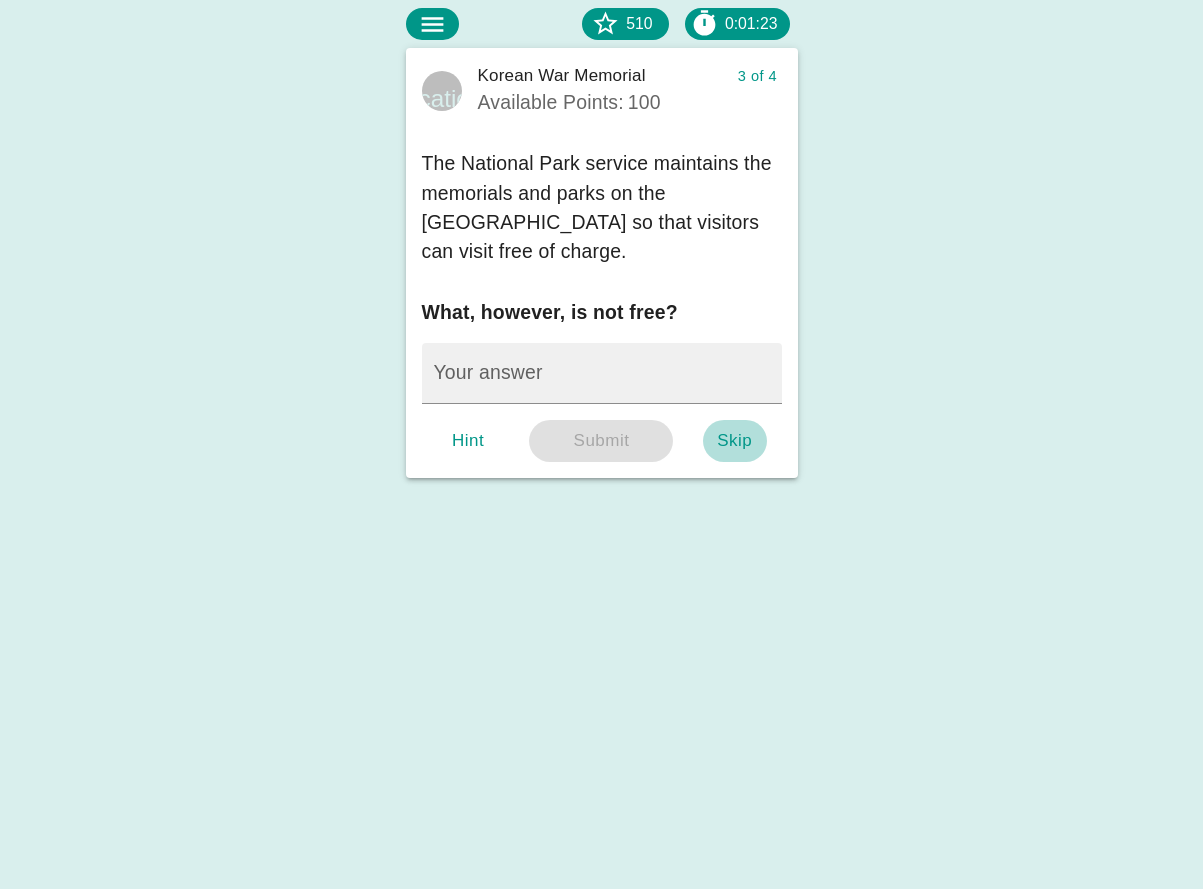 click on "Skip" at bounding box center (735, 441) 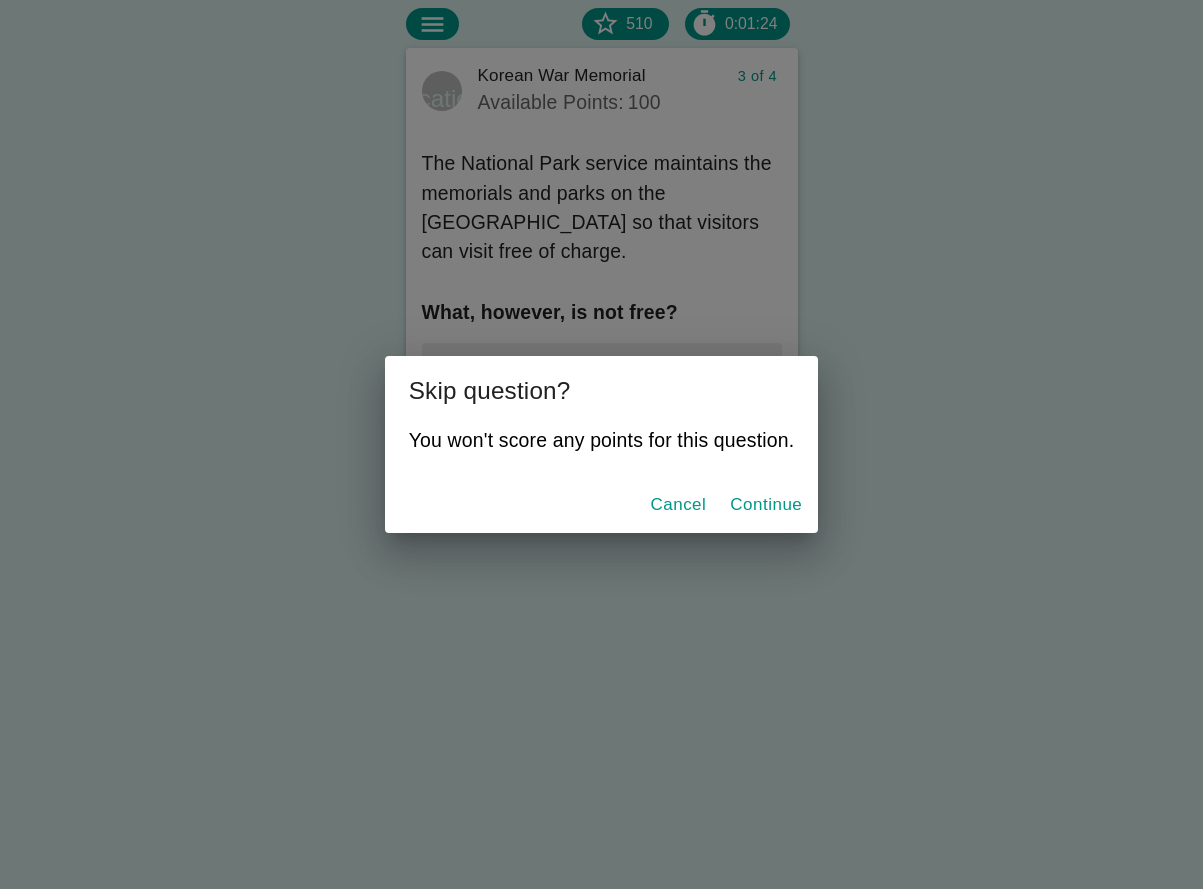 click on "Continue" at bounding box center [766, 505] 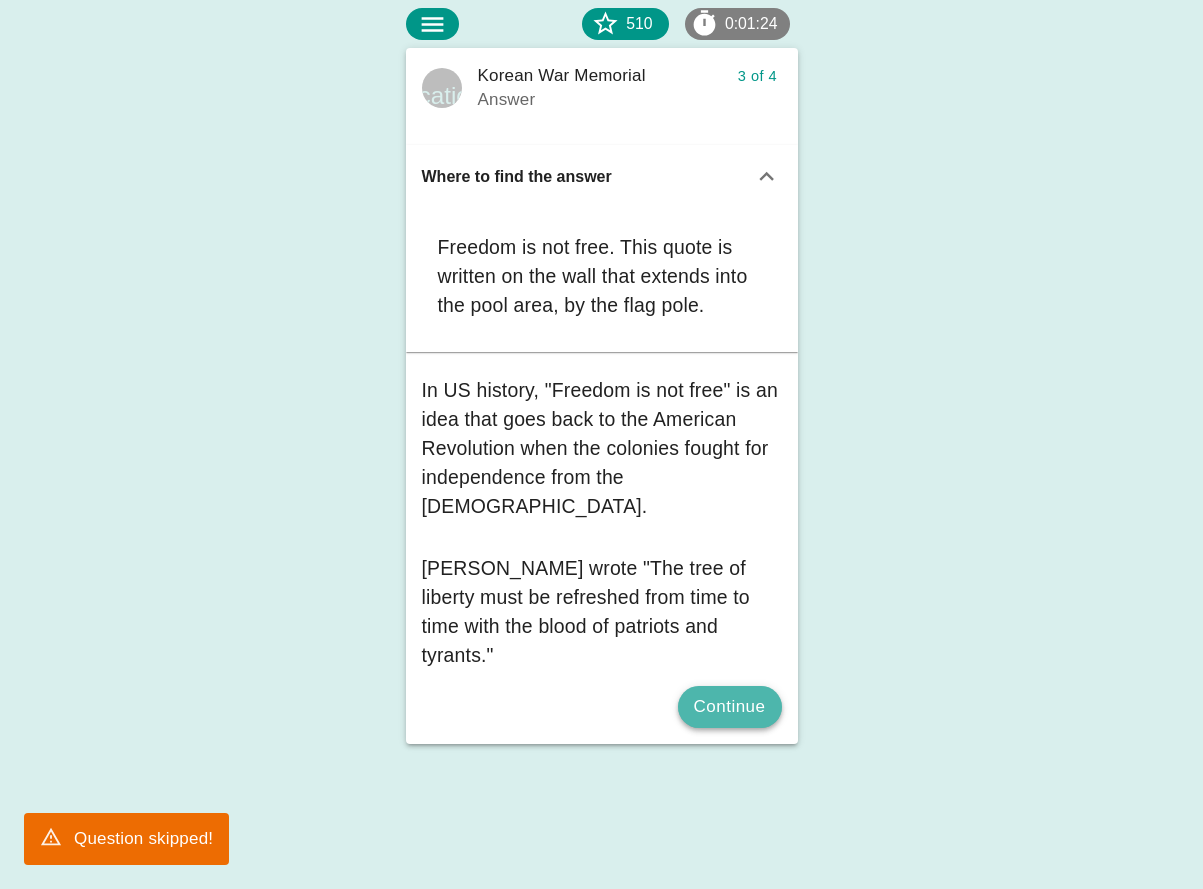 click on "Continue" at bounding box center [730, 707] 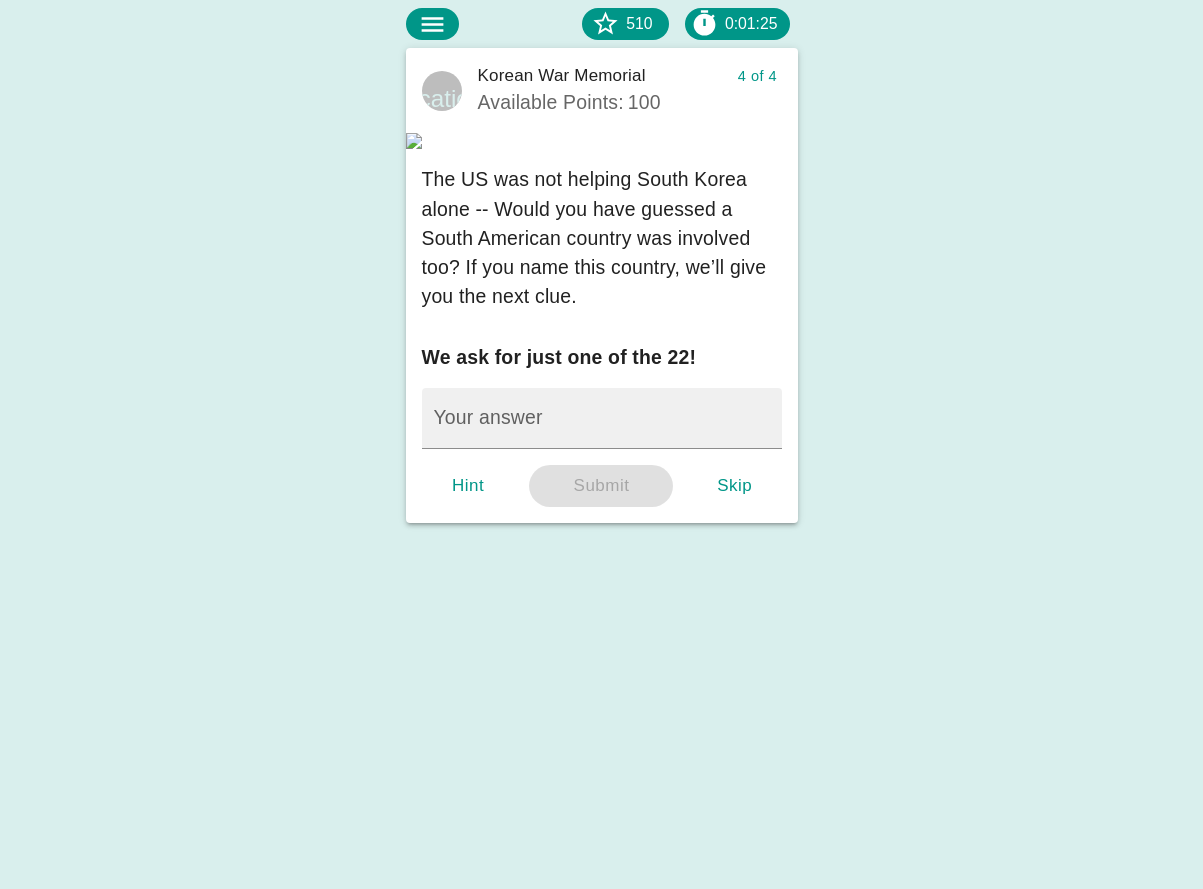 click on "Skip" at bounding box center (735, 486) 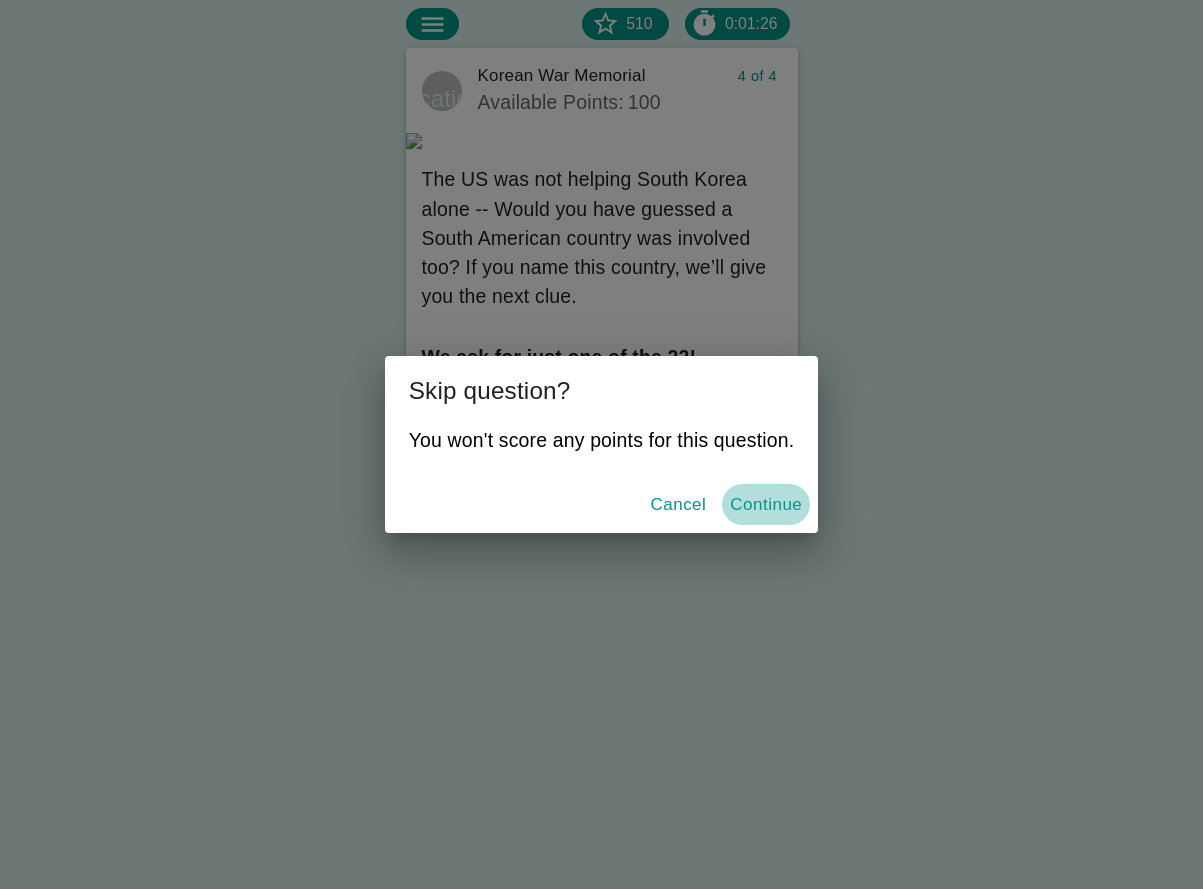 click on "Continue" at bounding box center [766, 505] 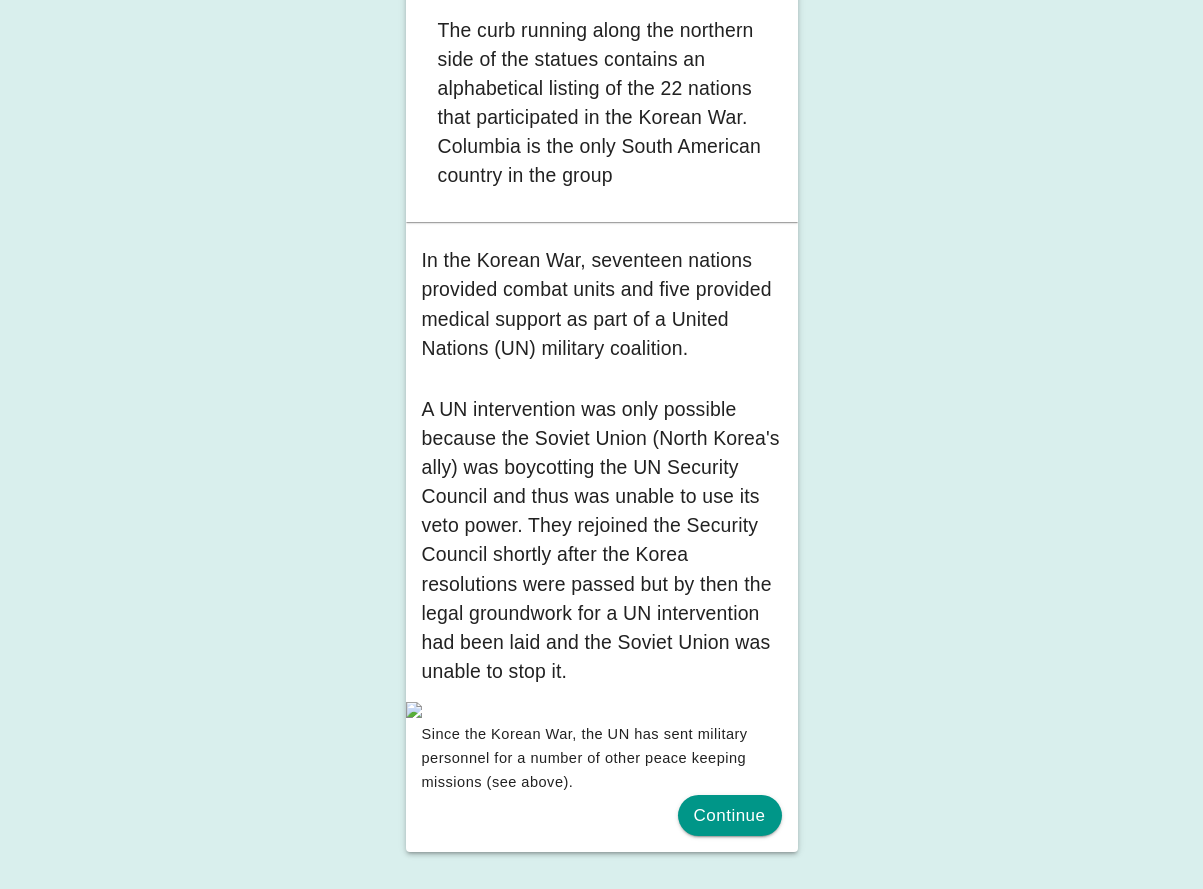 scroll, scrollTop: 387, scrollLeft: 0, axis: vertical 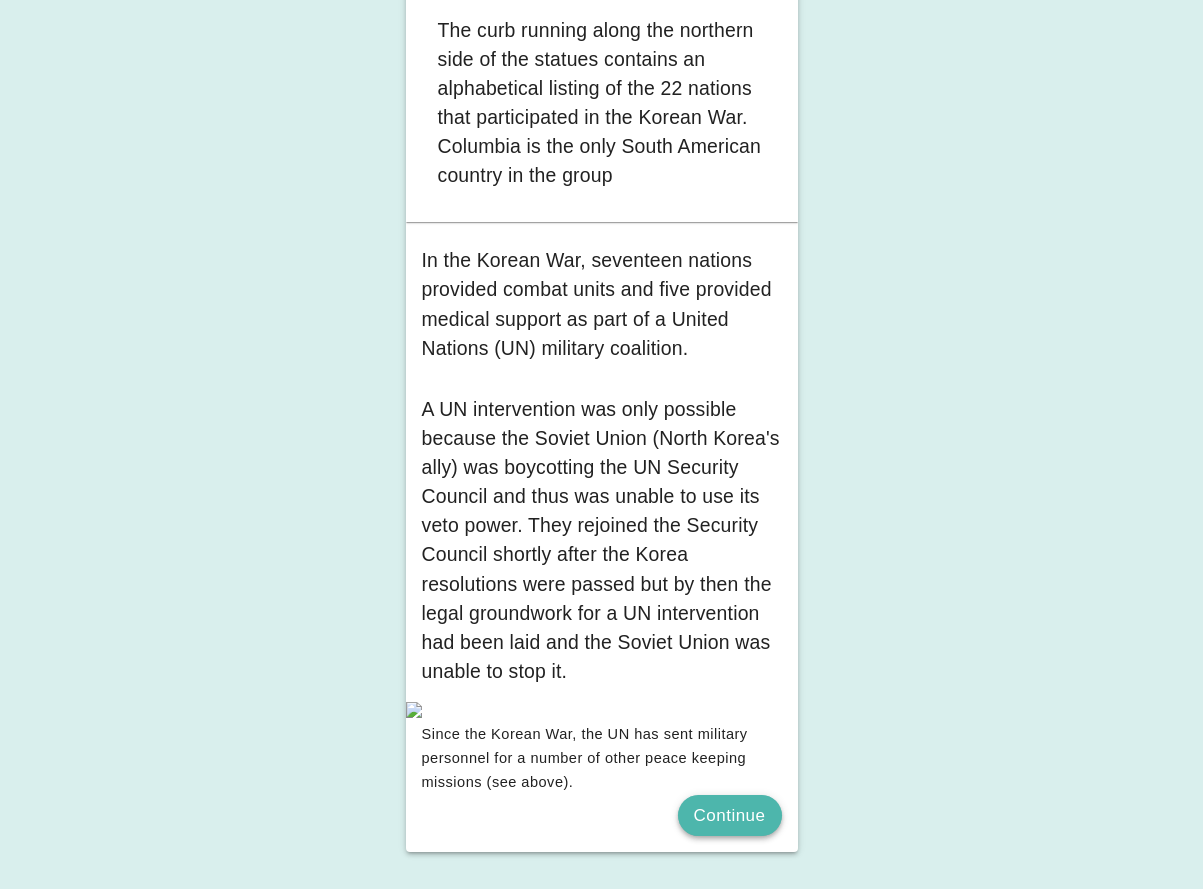 click on "Continue" at bounding box center (730, 816) 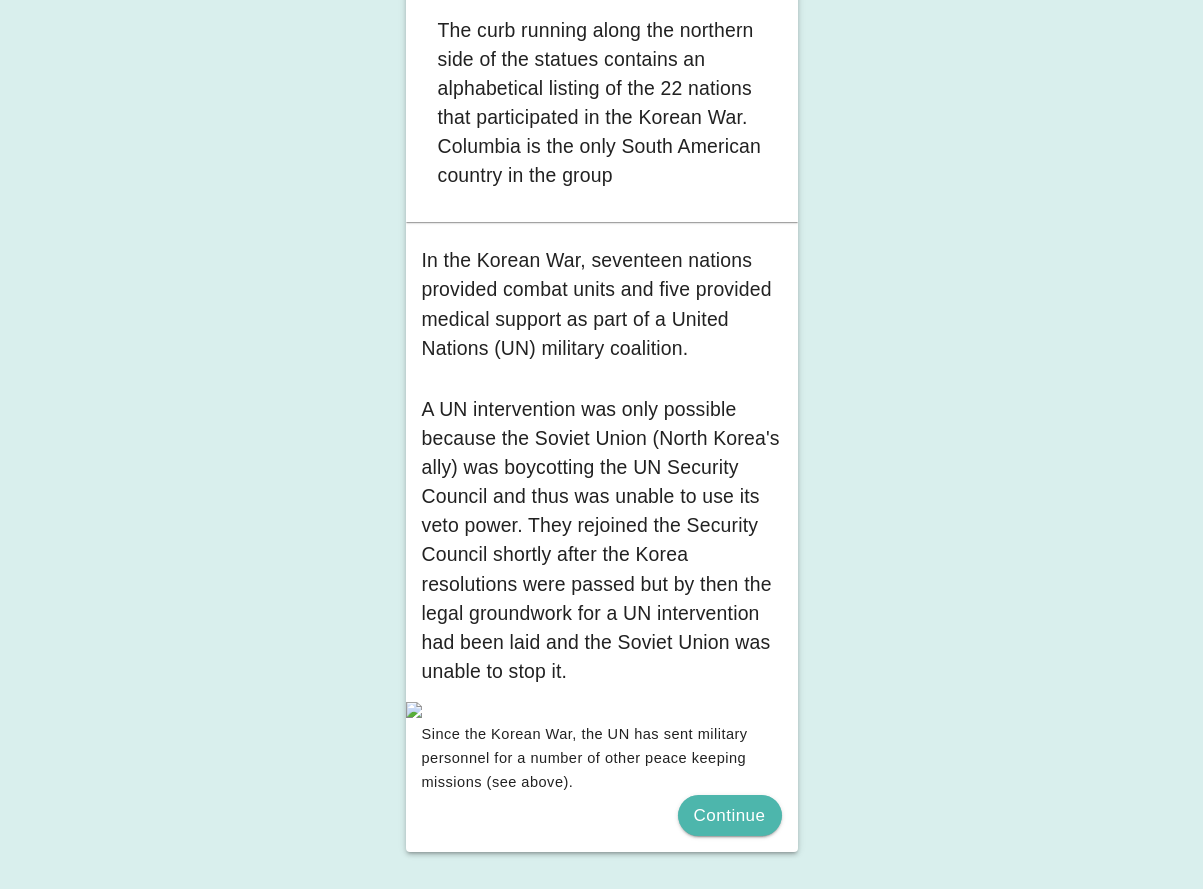 scroll, scrollTop: 0, scrollLeft: 0, axis: both 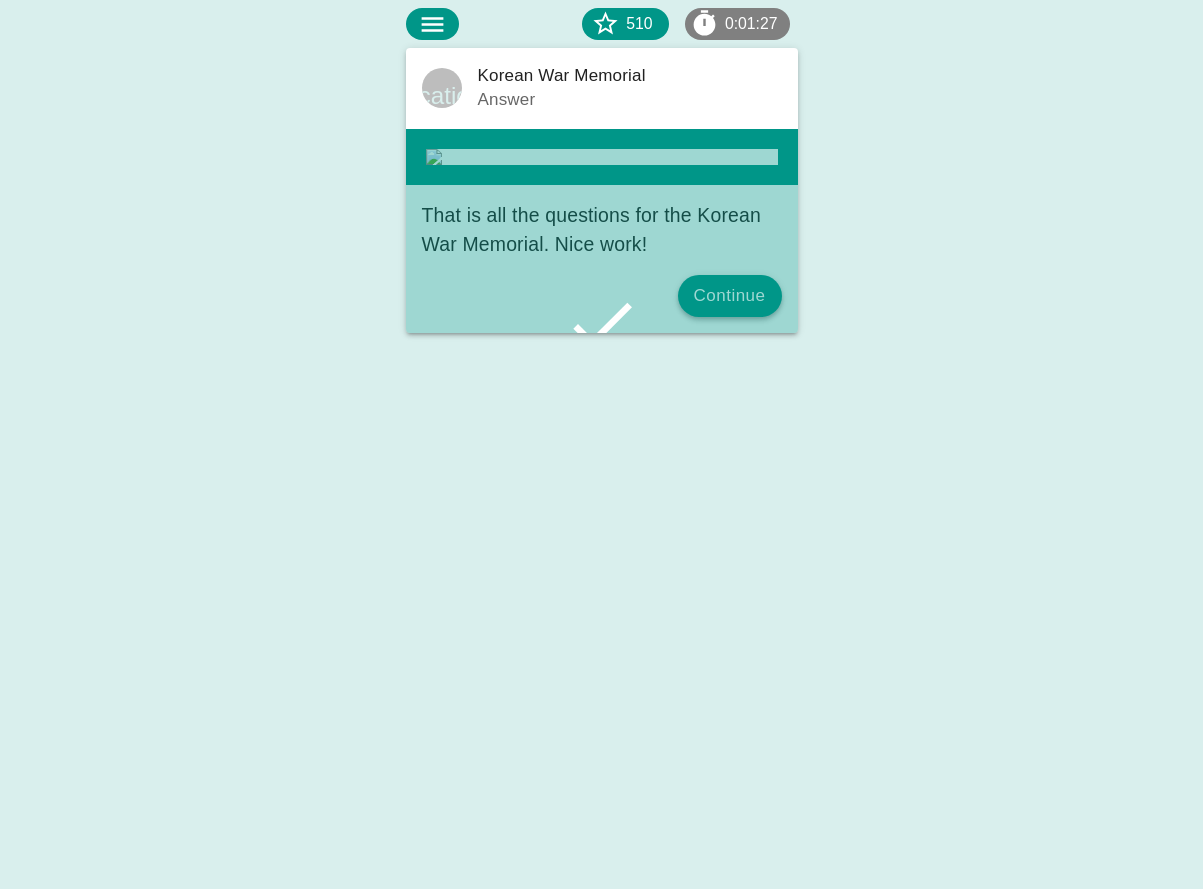 click on "Continue" at bounding box center [730, 296] 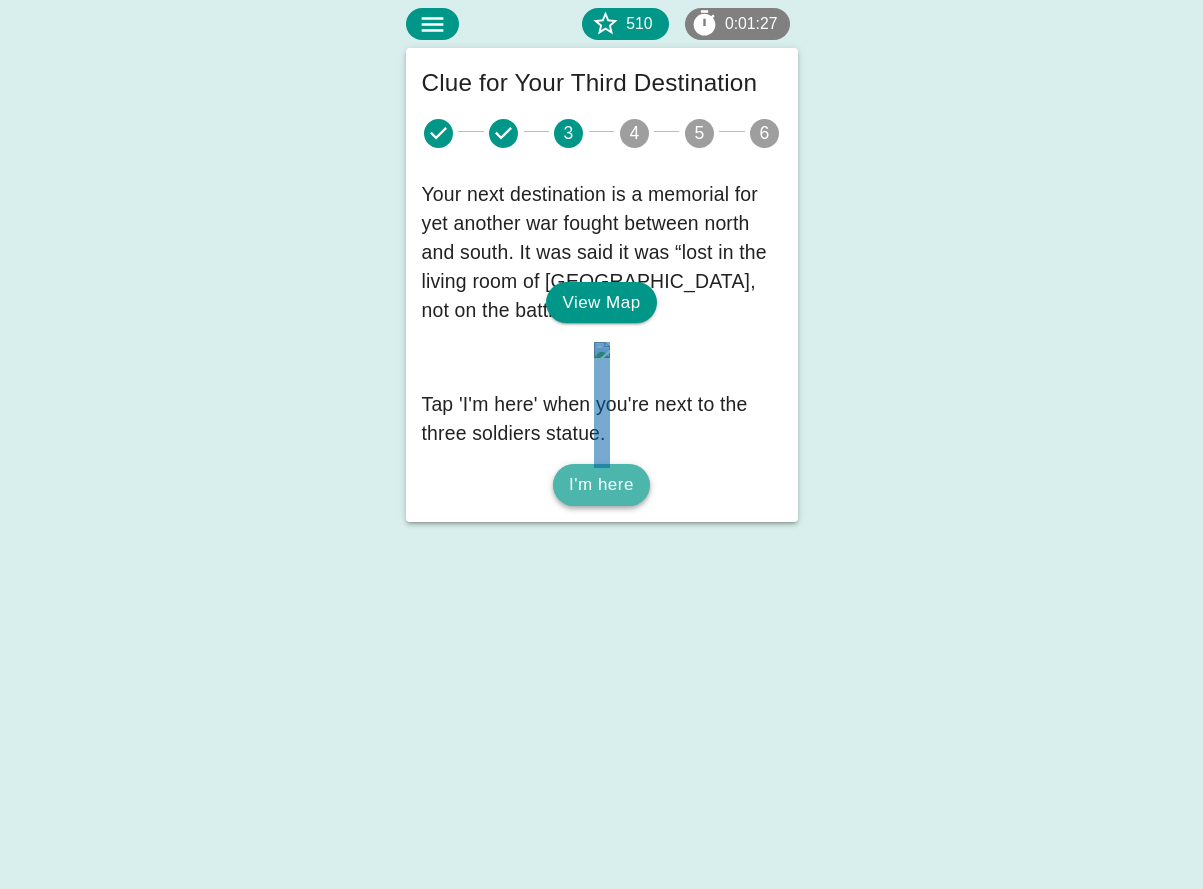 click on "I'm here" at bounding box center (601, 485) 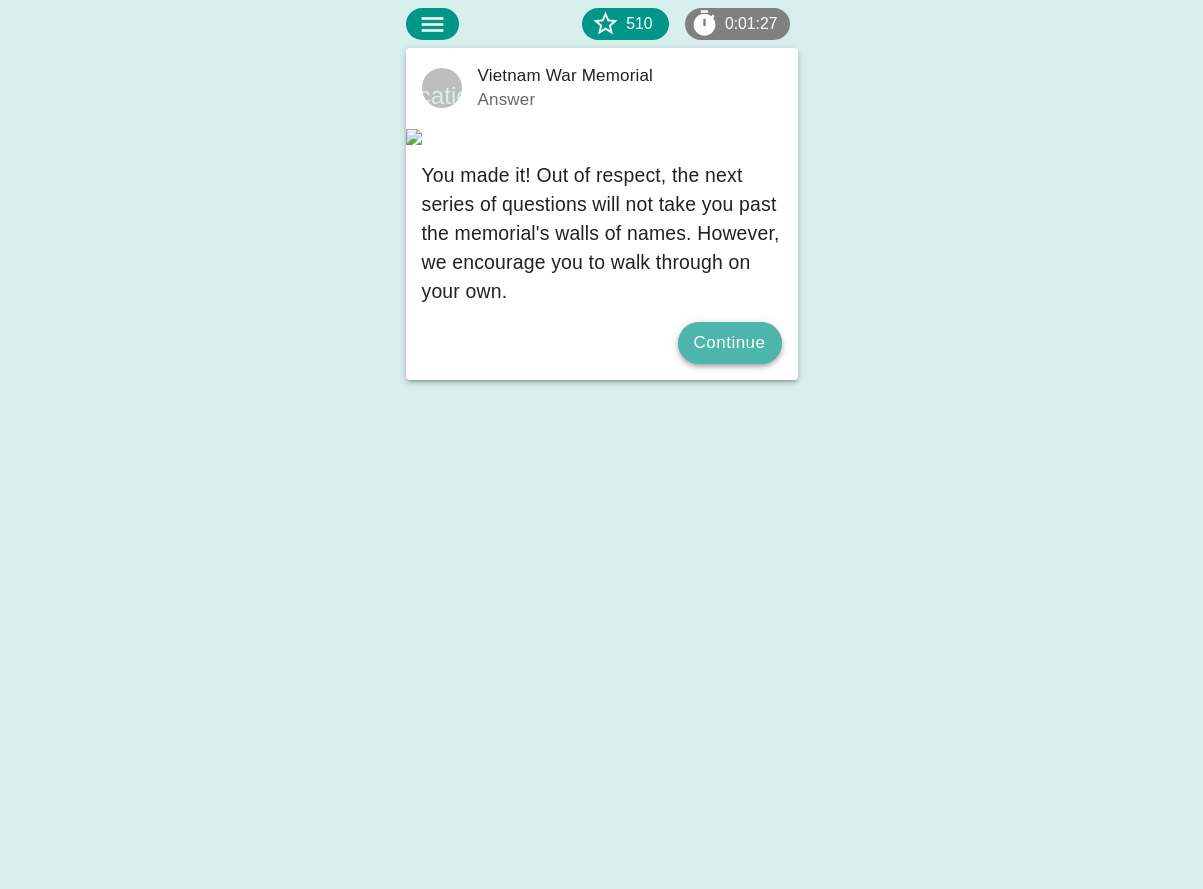 click on "Continue" at bounding box center [730, 343] 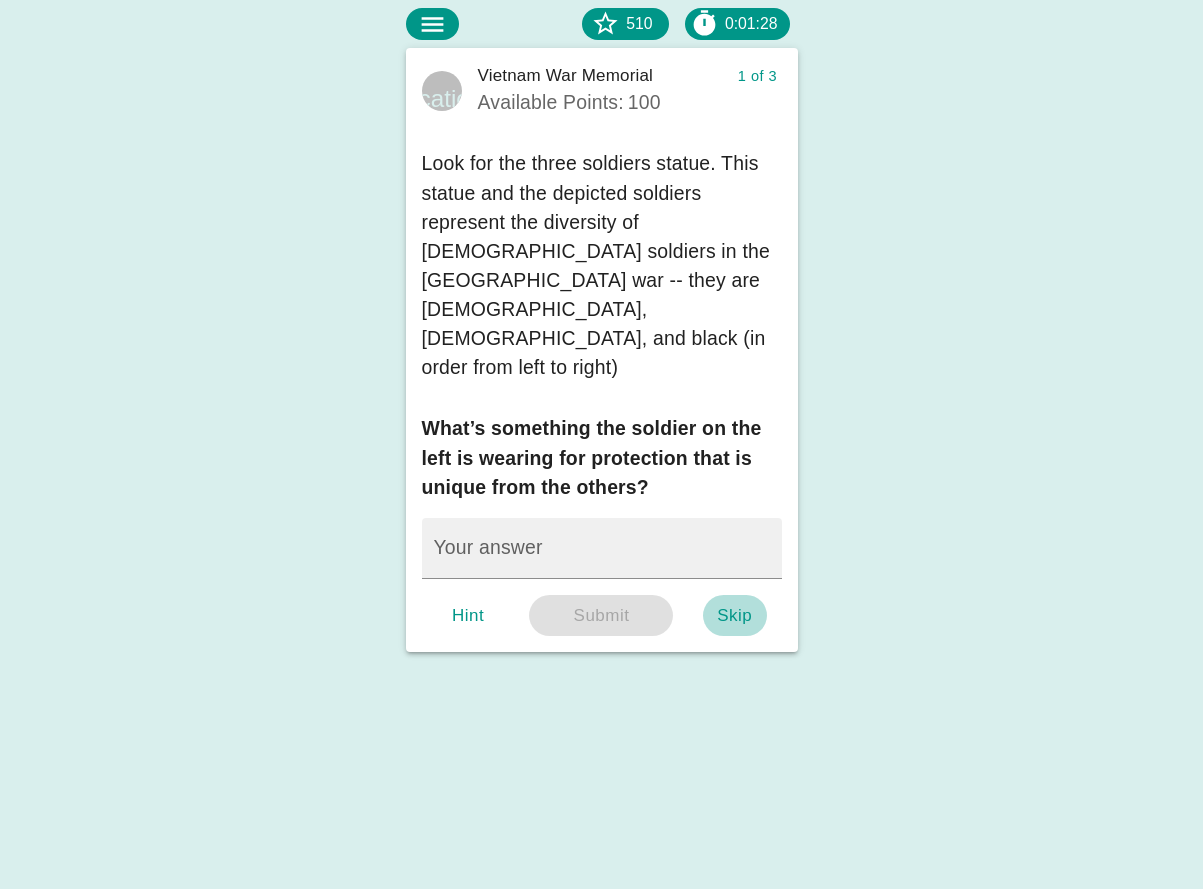 click on "Skip" at bounding box center (735, 616) 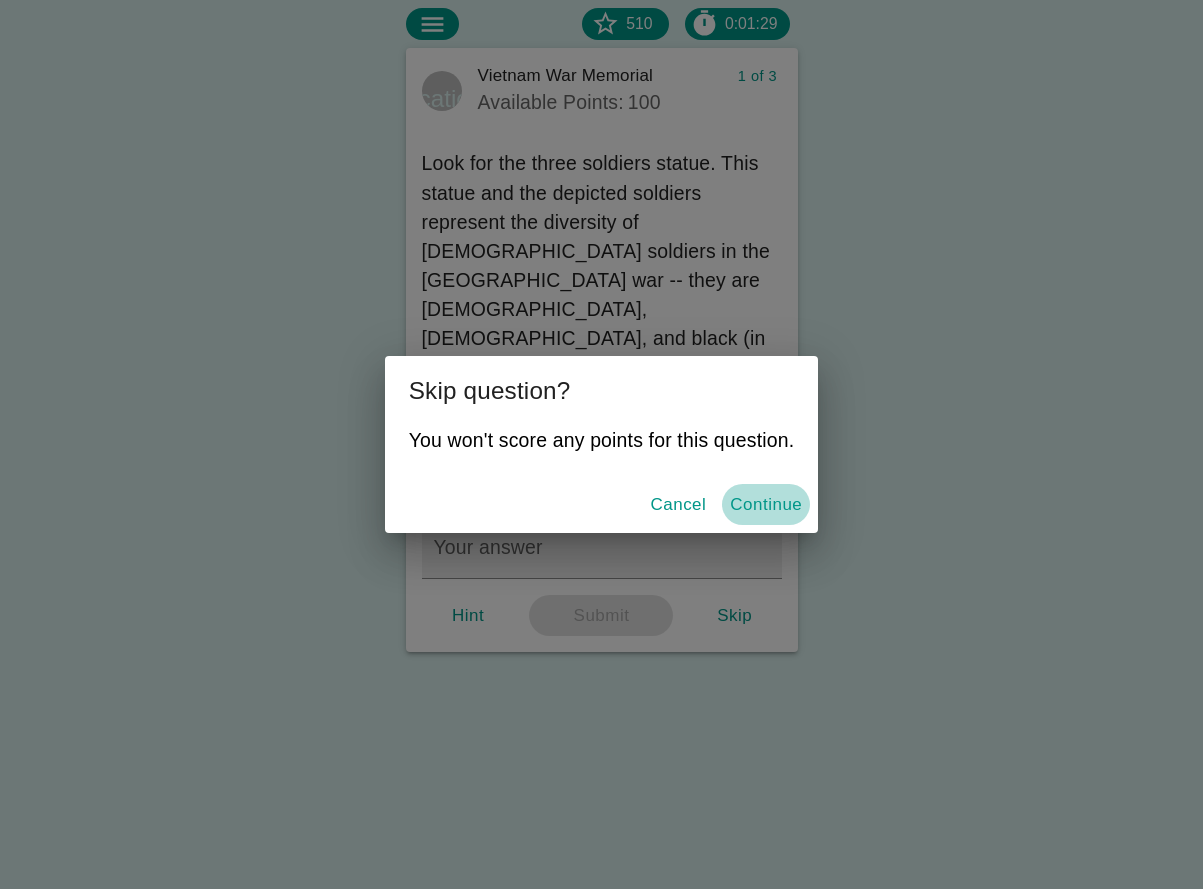 click on "Continue" at bounding box center [766, 505] 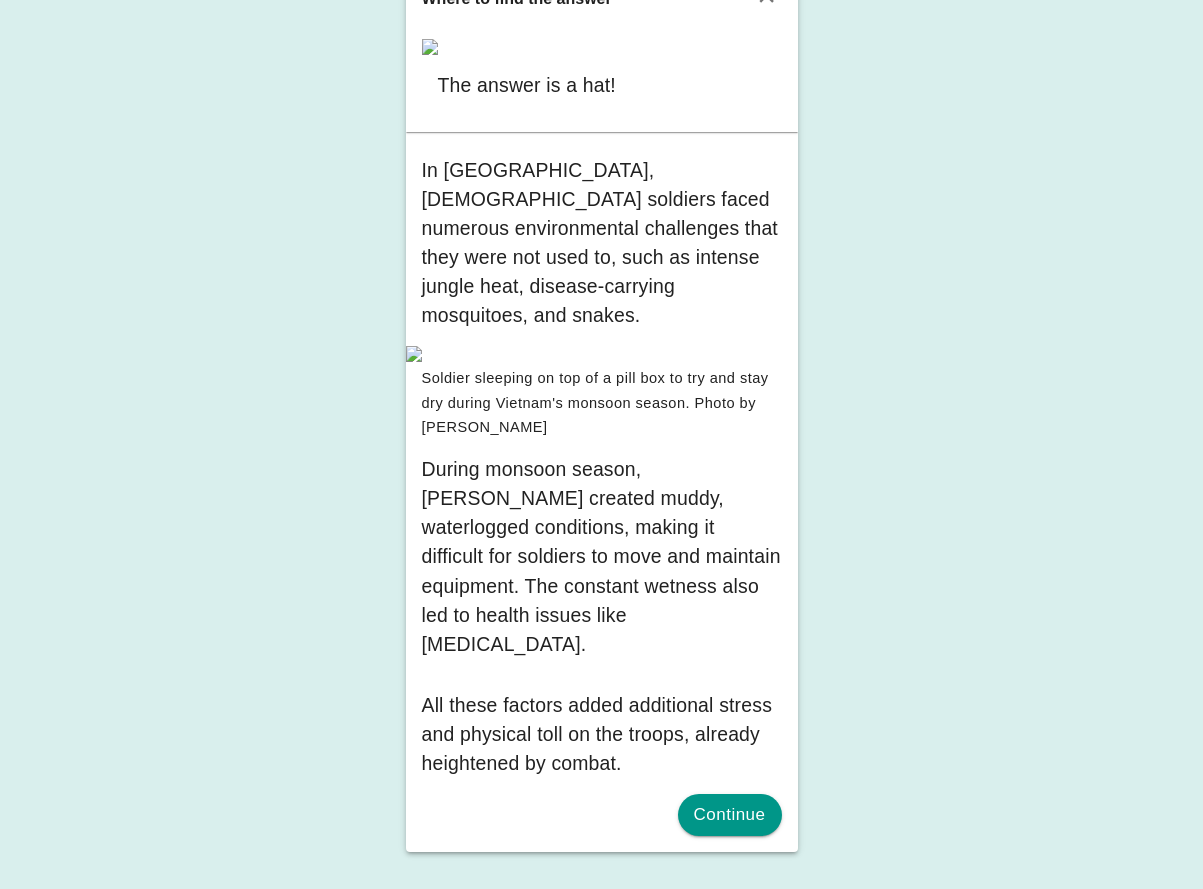 scroll, scrollTop: 488, scrollLeft: 0, axis: vertical 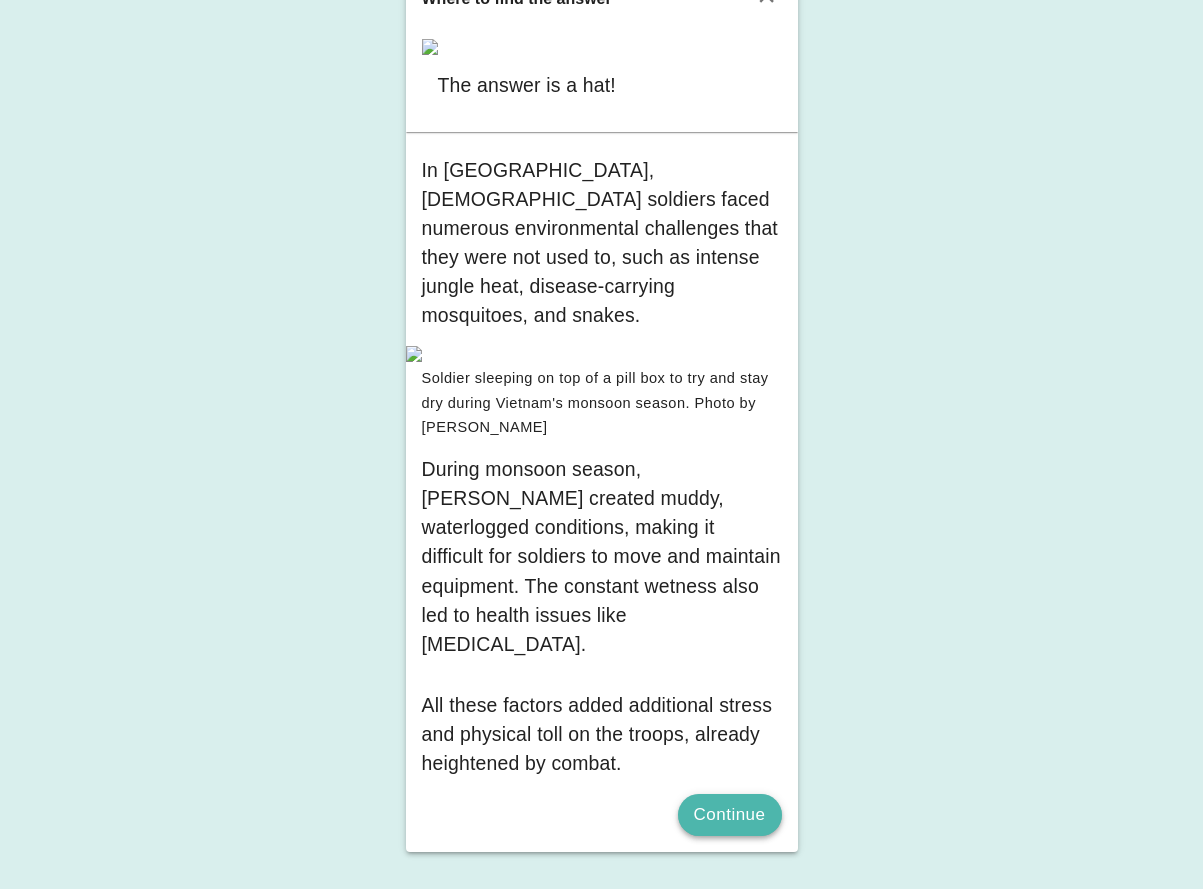 click on "Continue" at bounding box center [730, 815] 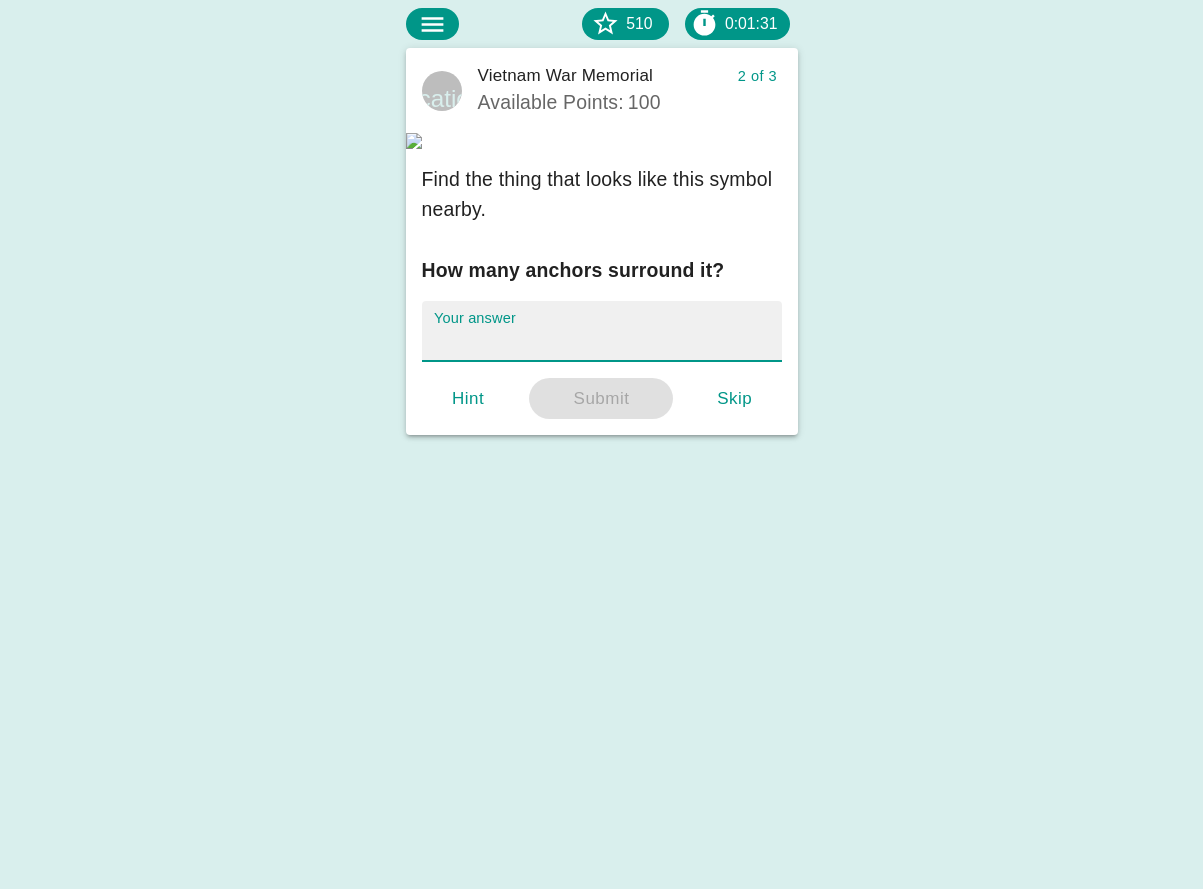 click on "Your answer" at bounding box center (602, 331) 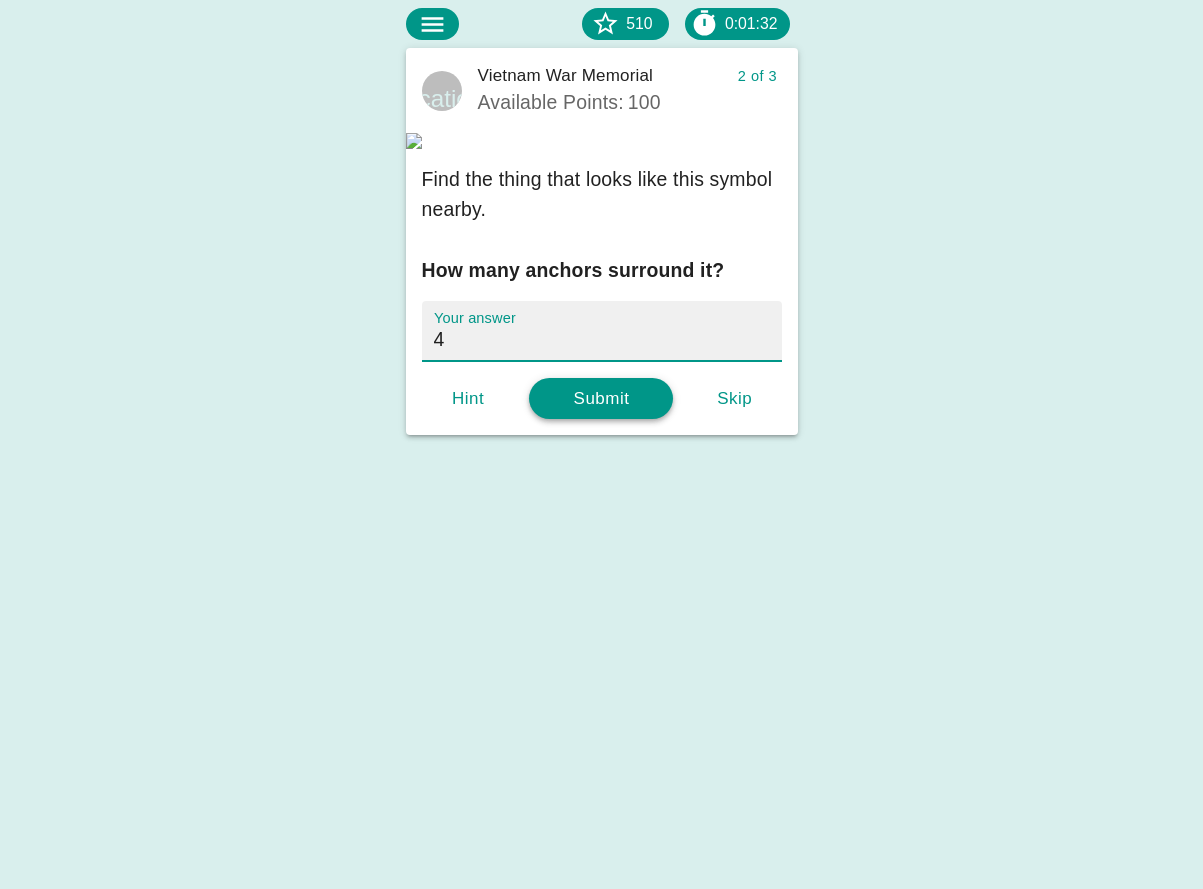 type on "4" 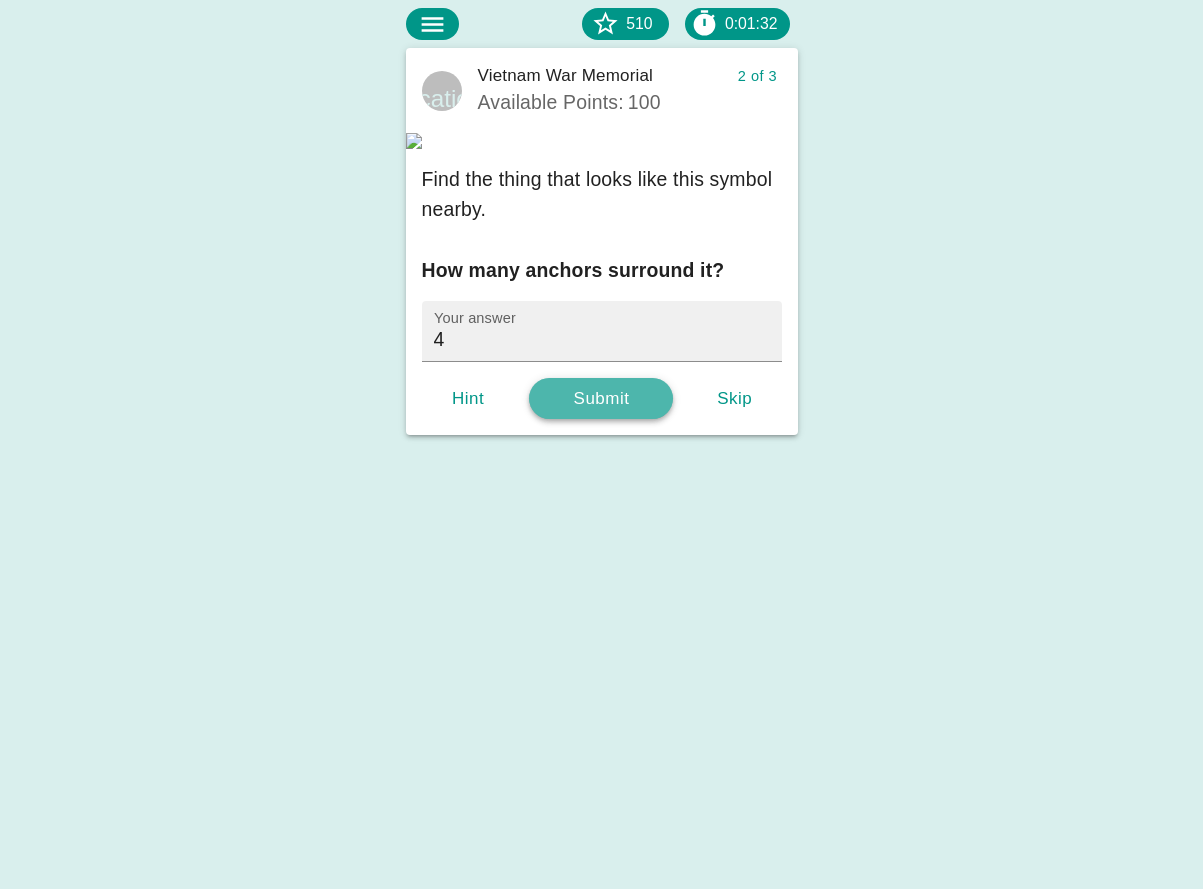 click on "Submit" at bounding box center (601, 399) 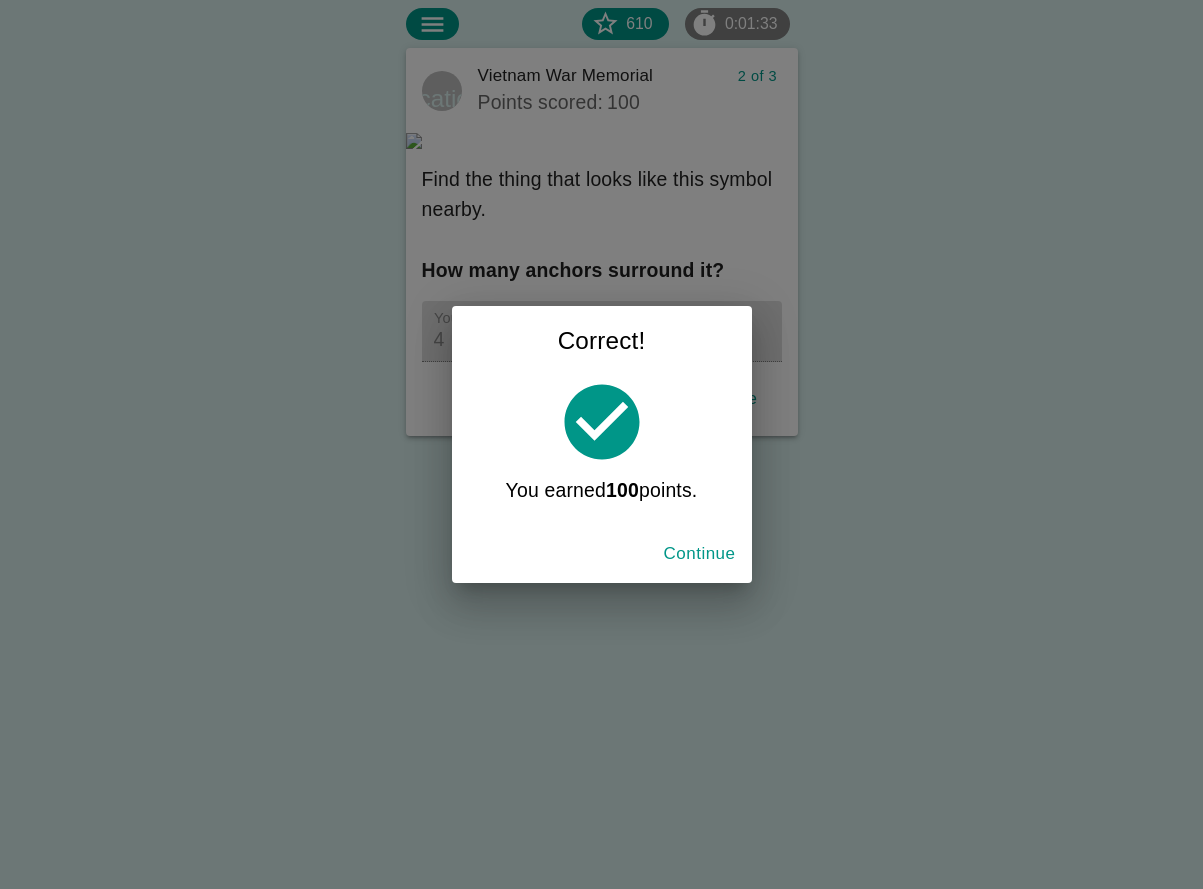 click on "Continue" at bounding box center (700, 554) 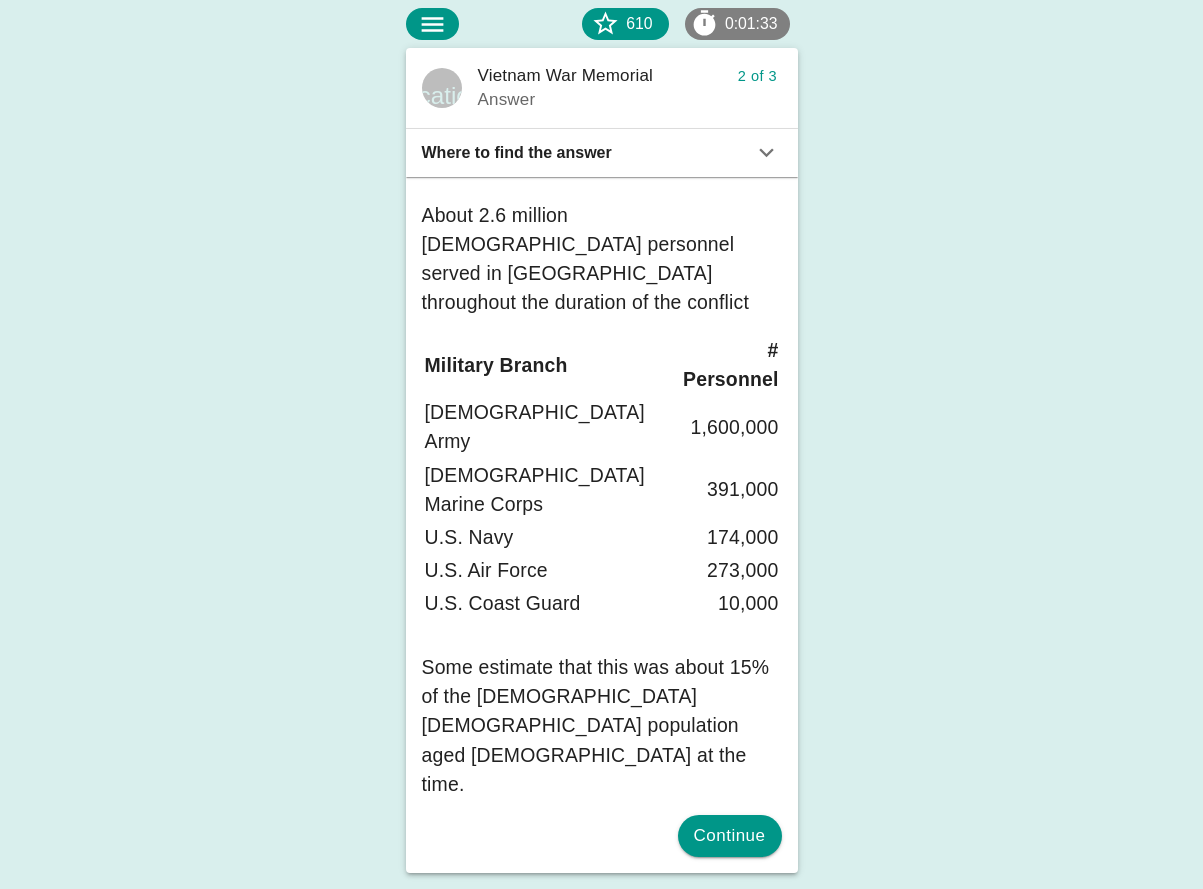 click on "Where to find the answer" at bounding box center [602, 153] 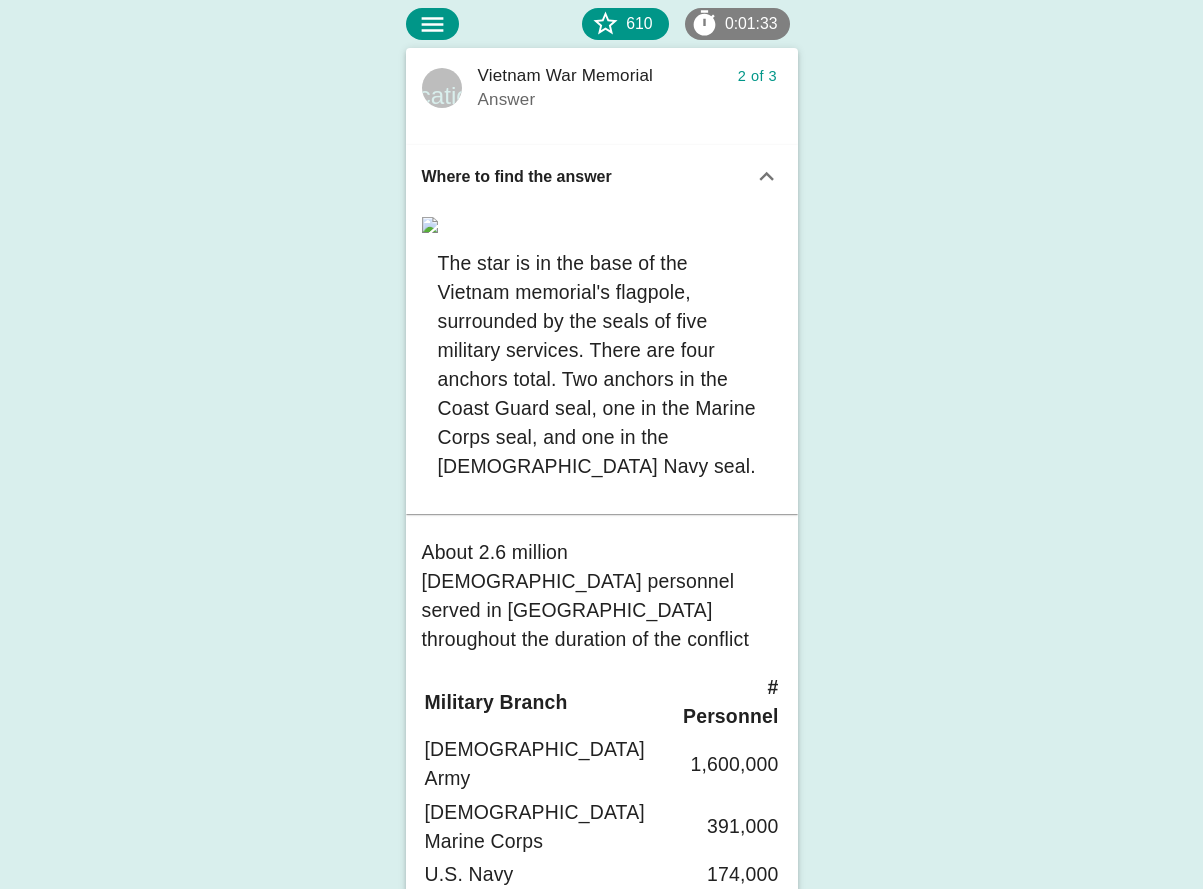 click on "Where to find the answer" at bounding box center (587, 177) 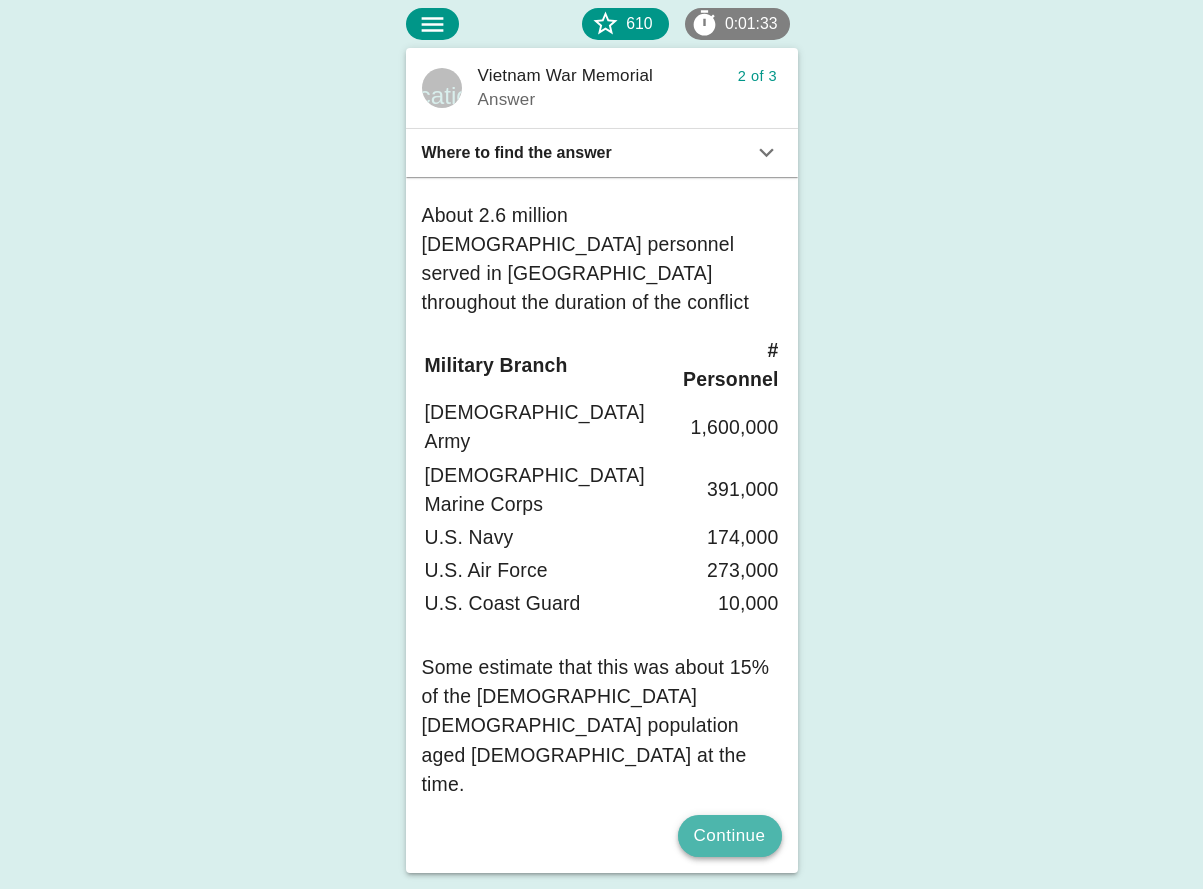 click on "Continue" at bounding box center [730, 836] 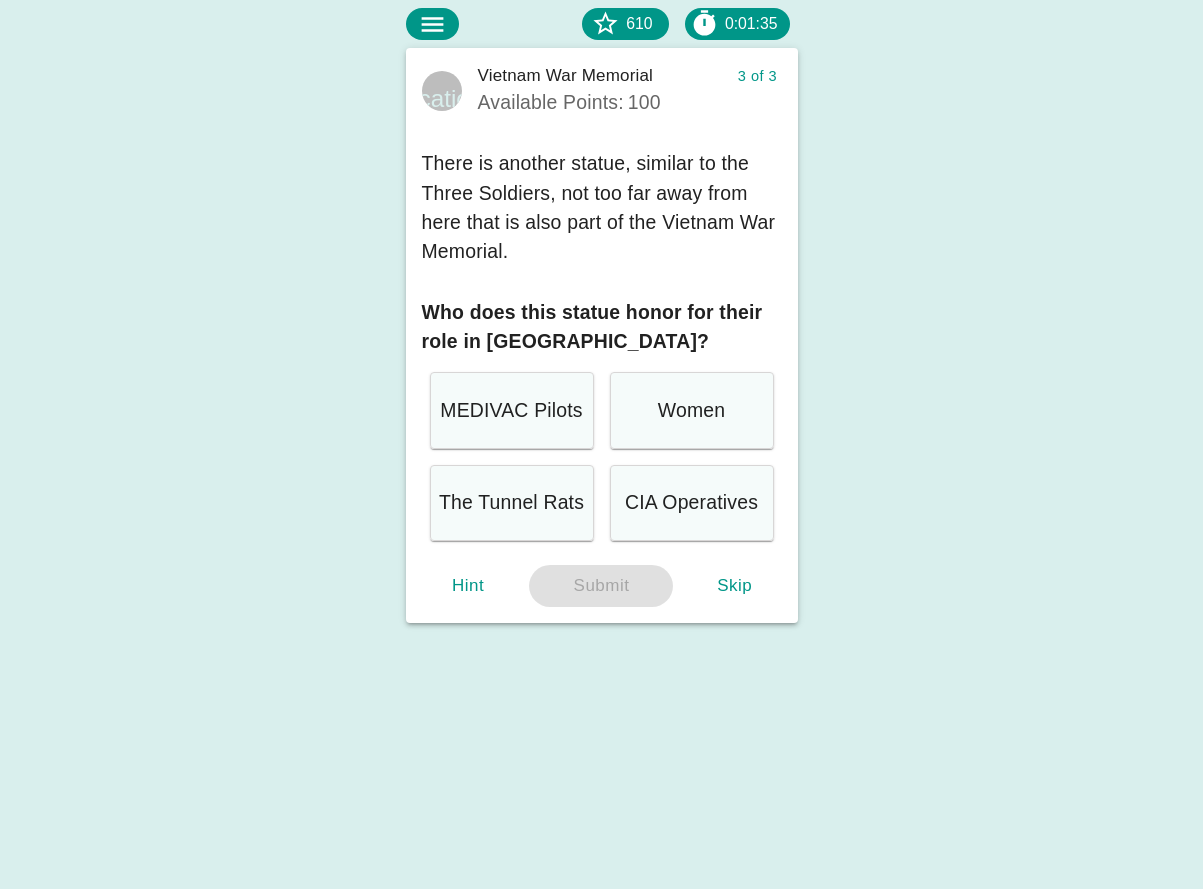 click on "MEDIVAC Pilots" at bounding box center [512, 410] 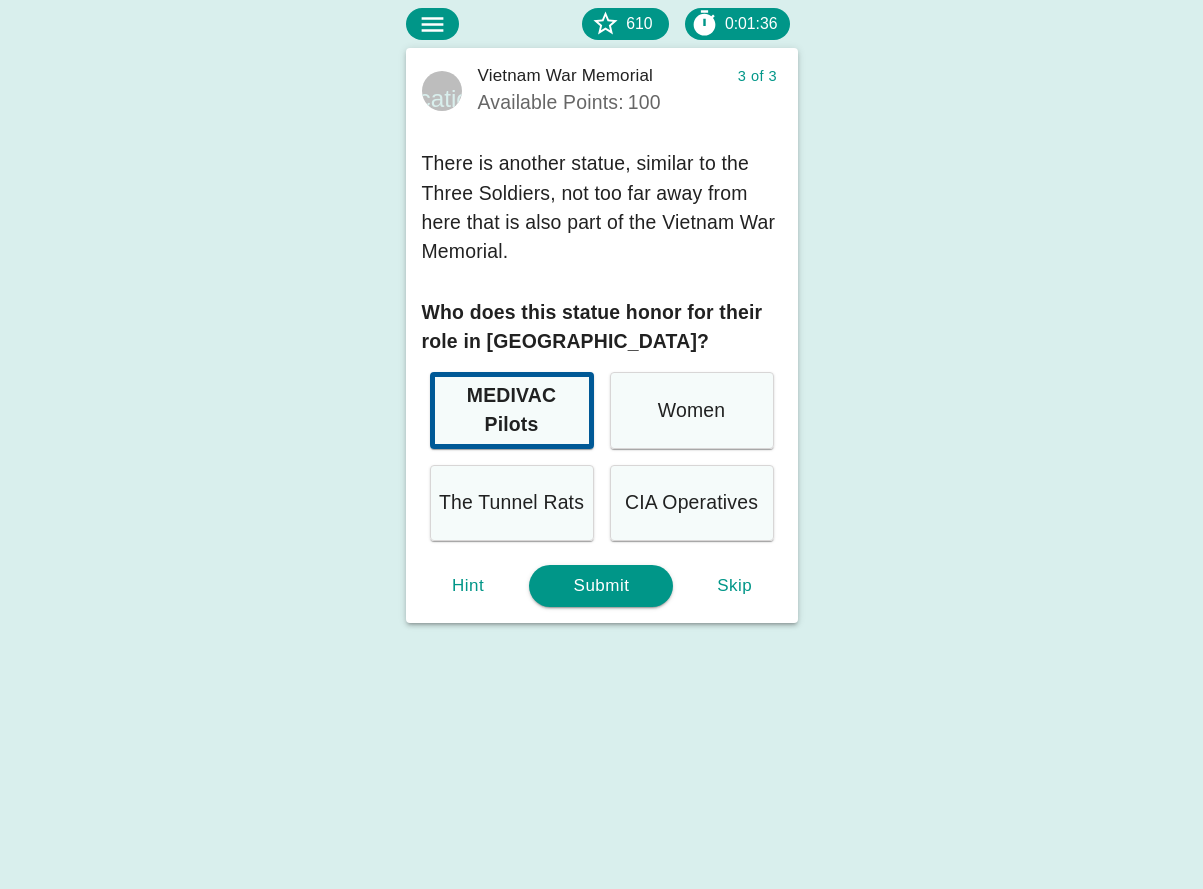 click on "Women" at bounding box center (692, 410) 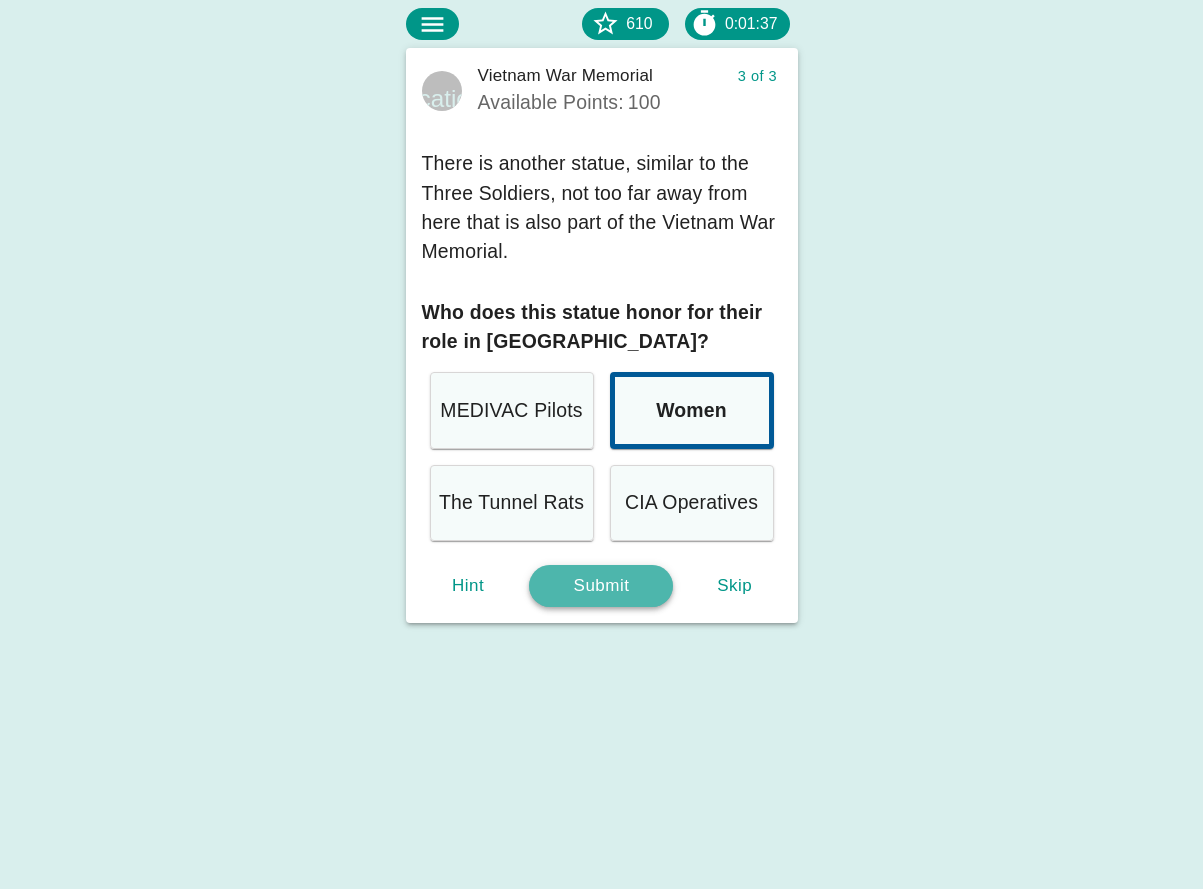 click on "Submit" at bounding box center (601, 586) 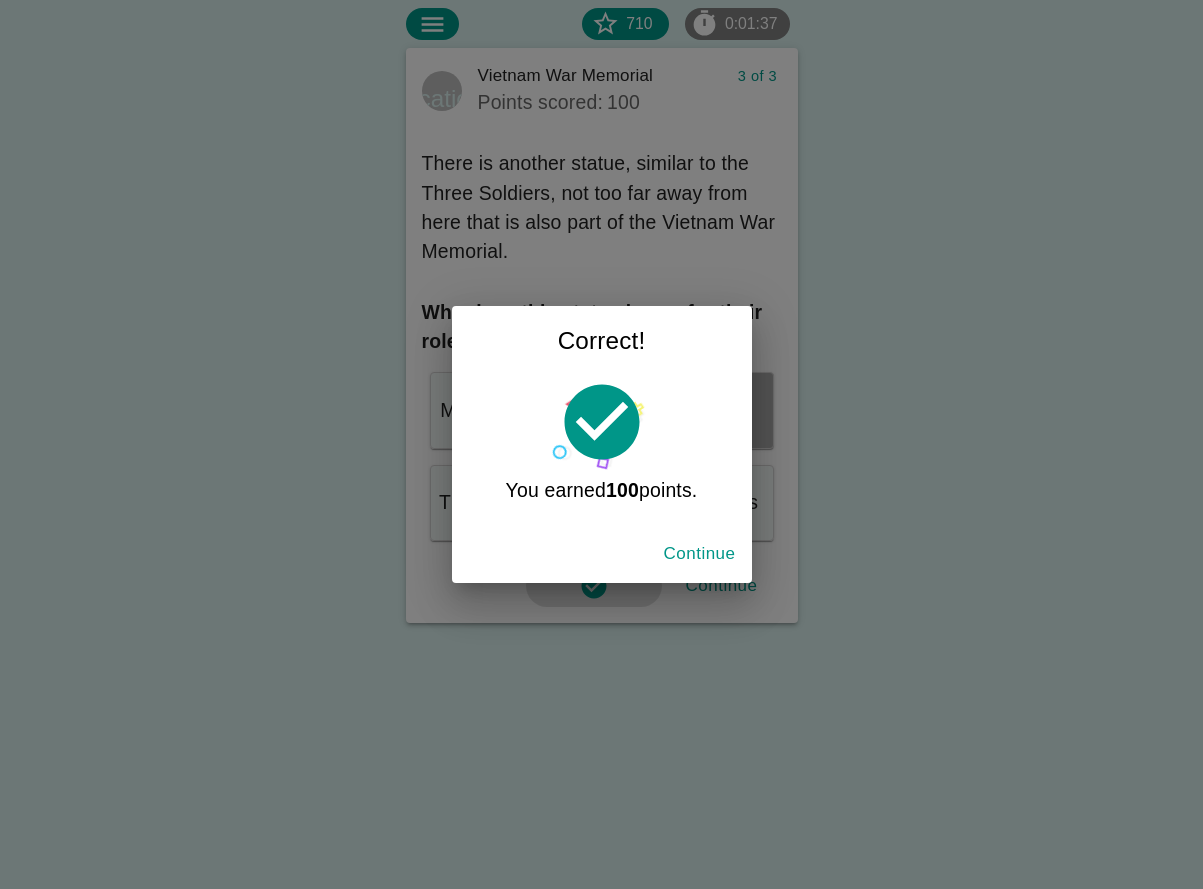 click on "Continue" at bounding box center (700, 554) 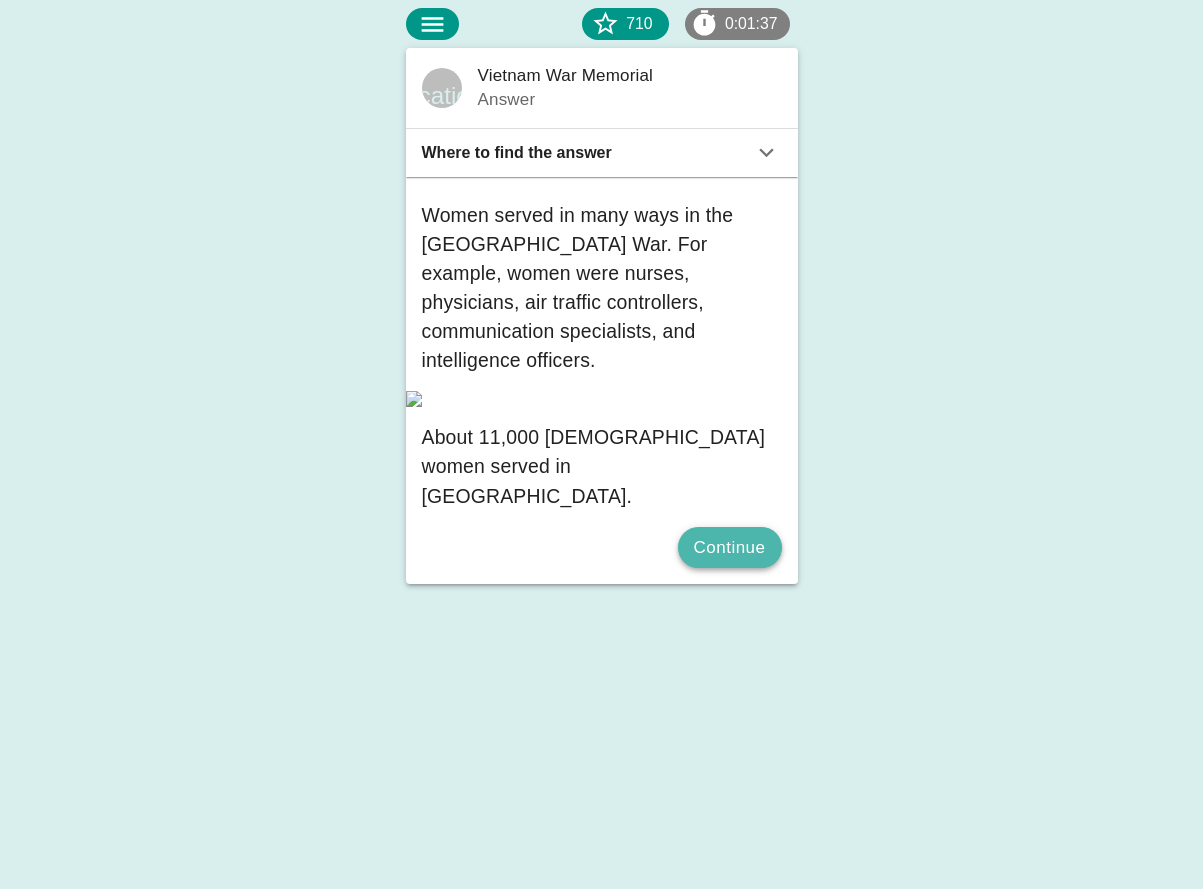 click on "Continue" at bounding box center (730, 548) 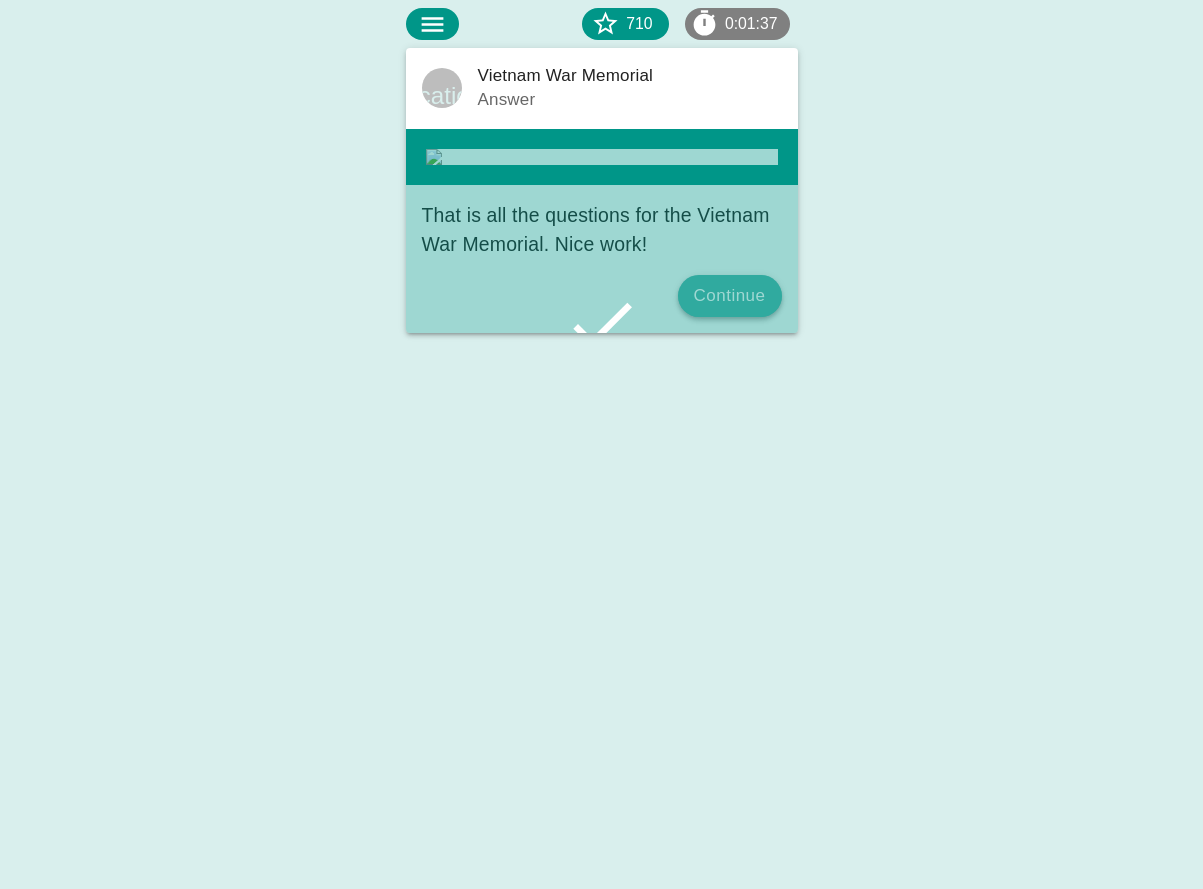 click on "Continue" at bounding box center [730, 296] 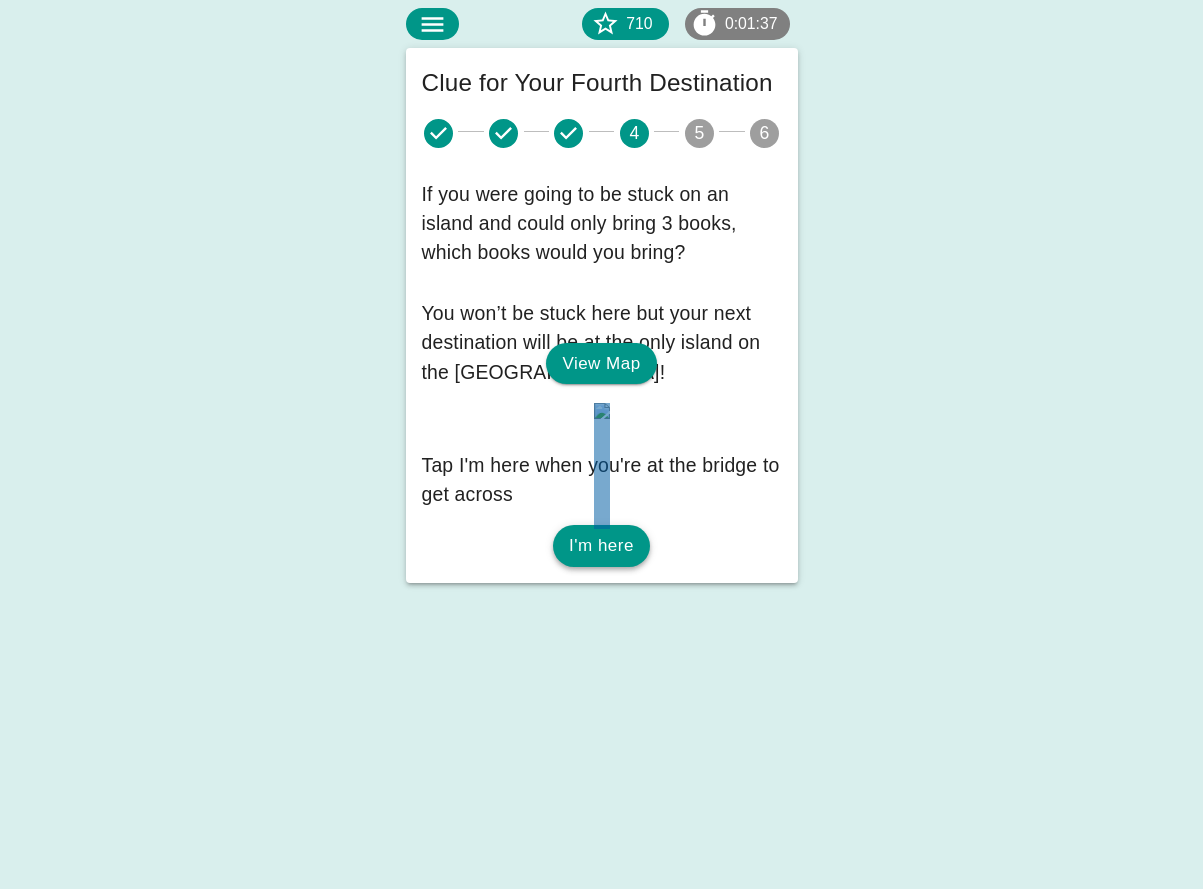click on "I'm here" at bounding box center (601, 546) 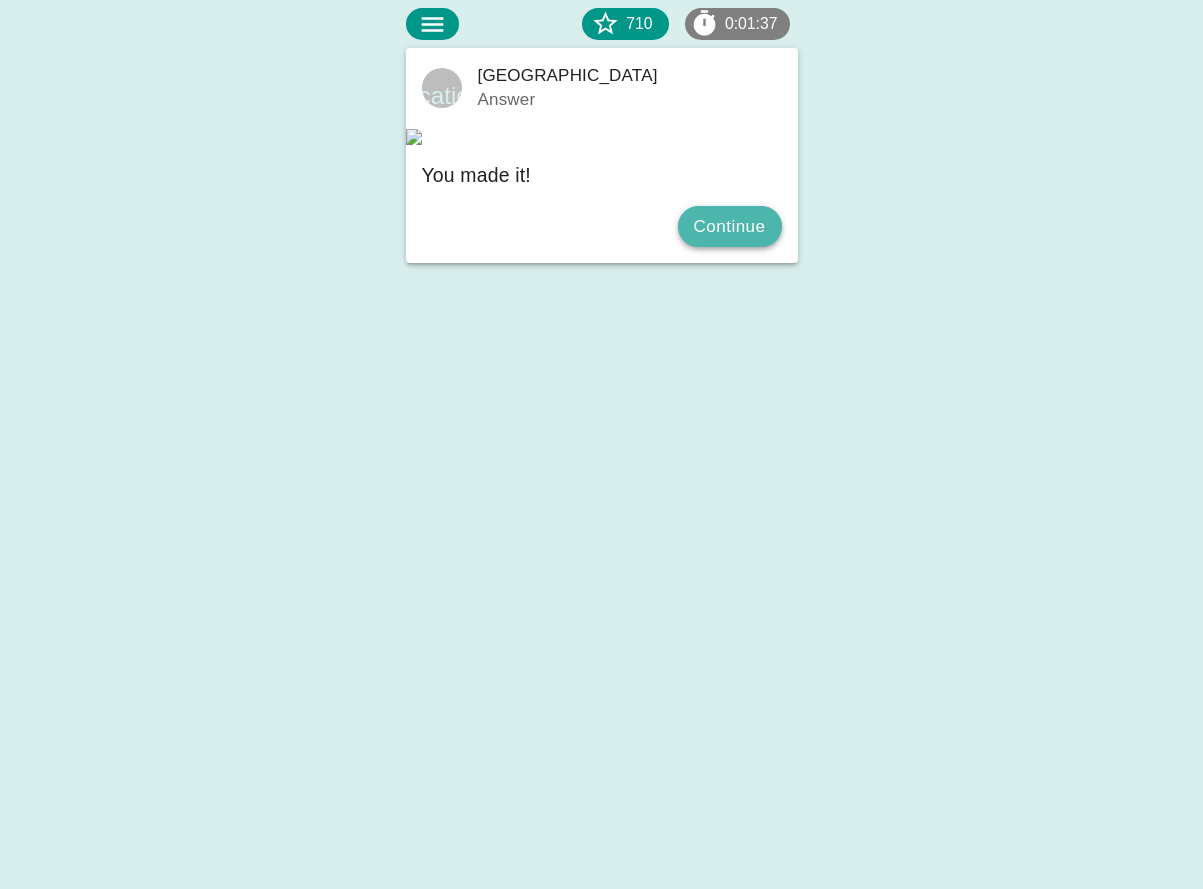 click on "Continue" at bounding box center (730, 227) 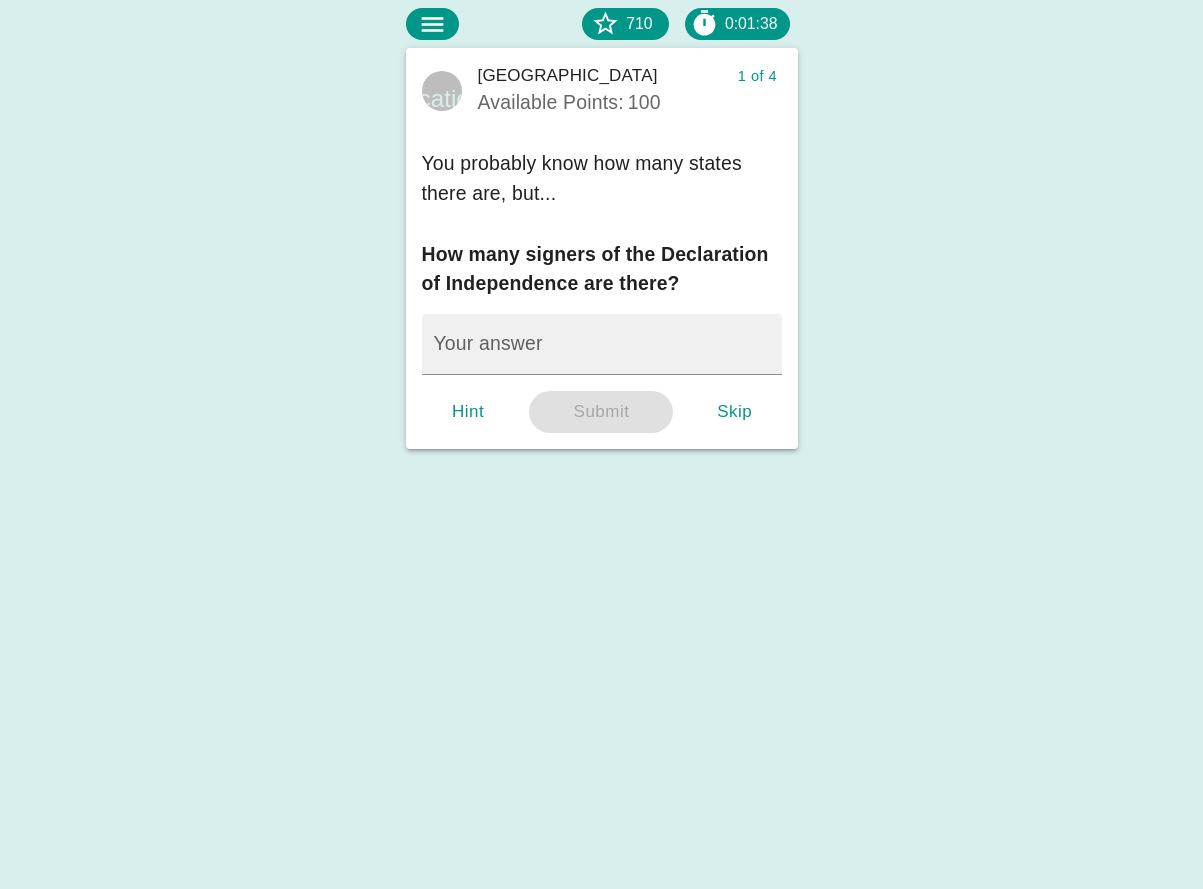 click on "Hint Submit Skip" at bounding box center (602, 420) 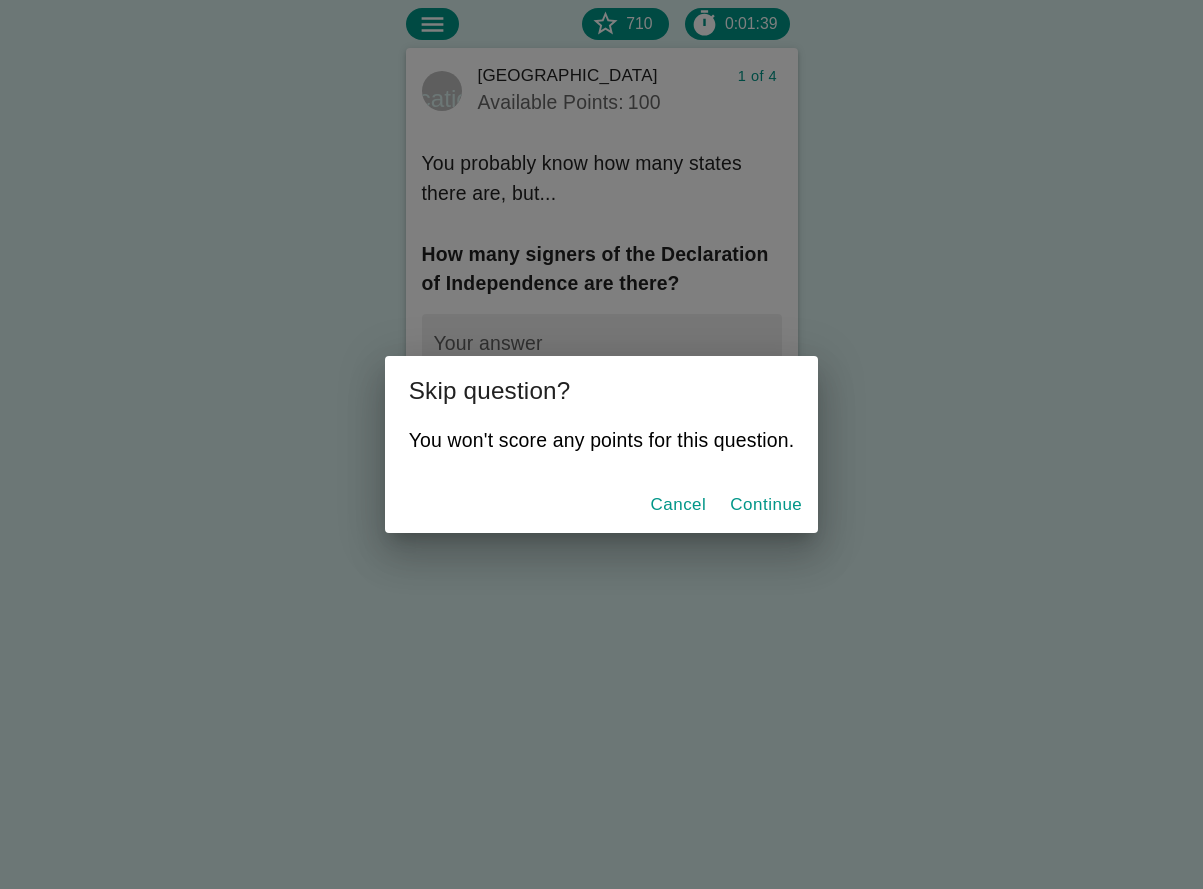 click on "Continue" at bounding box center [766, 505] 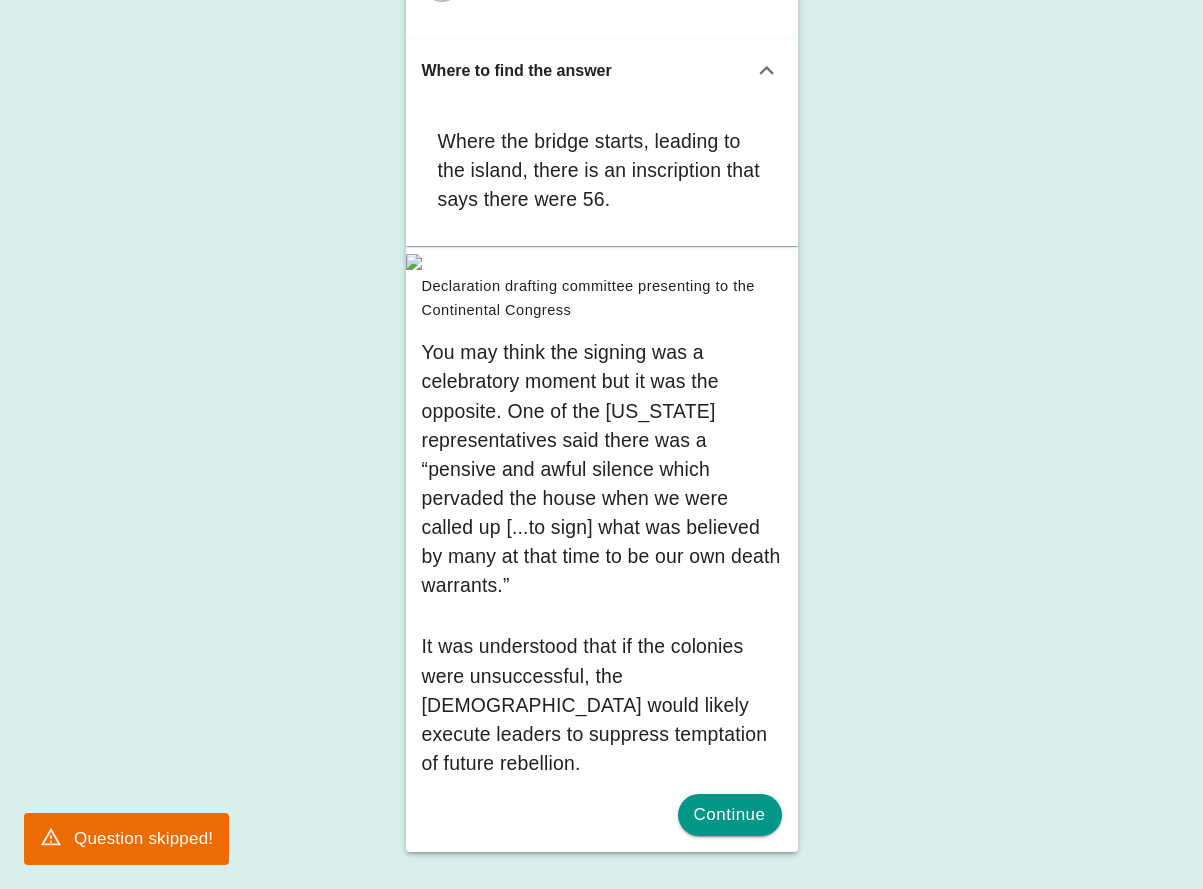 scroll, scrollTop: 252, scrollLeft: 0, axis: vertical 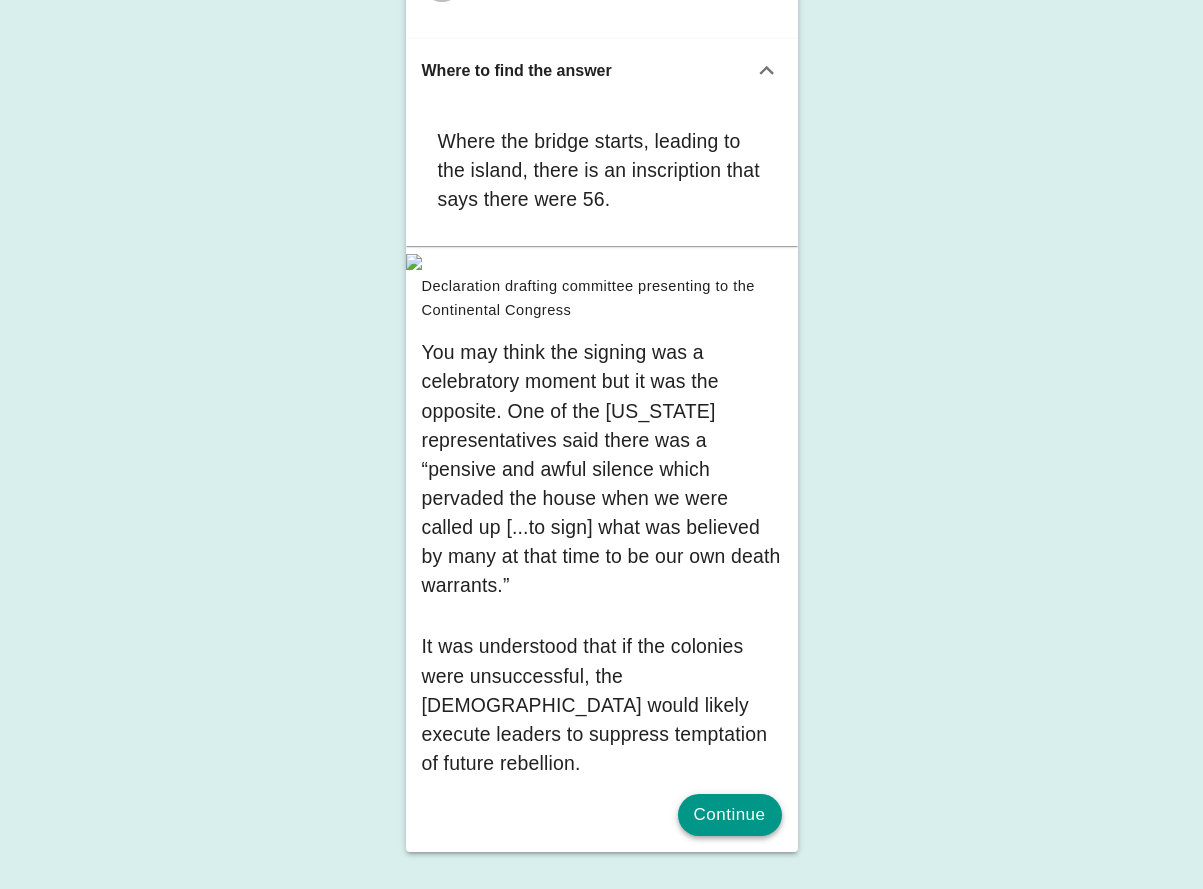 click on "Continue" at bounding box center (730, 815) 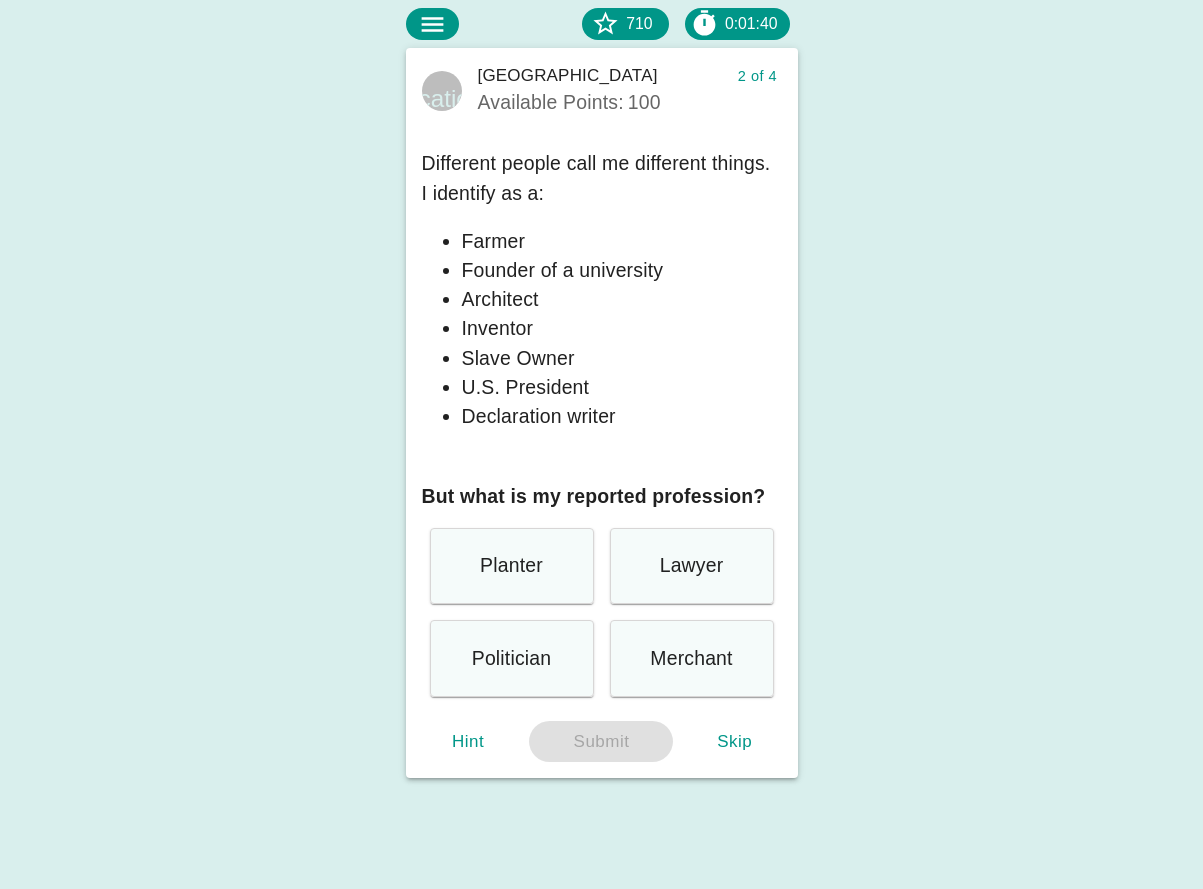 scroll, scrollTop: 0, scrollLeft: 0, axis: both 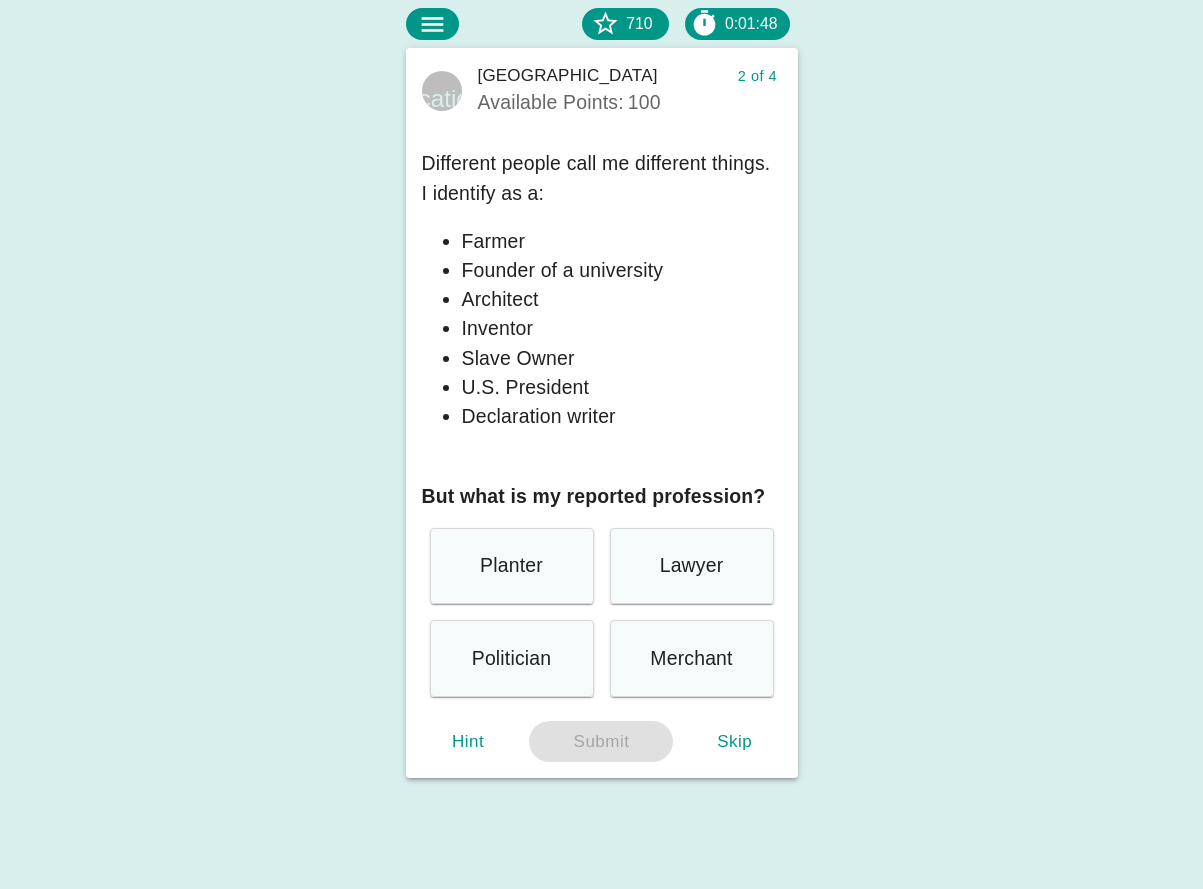 click on "Lawyer" at bounding box center [692, 566] 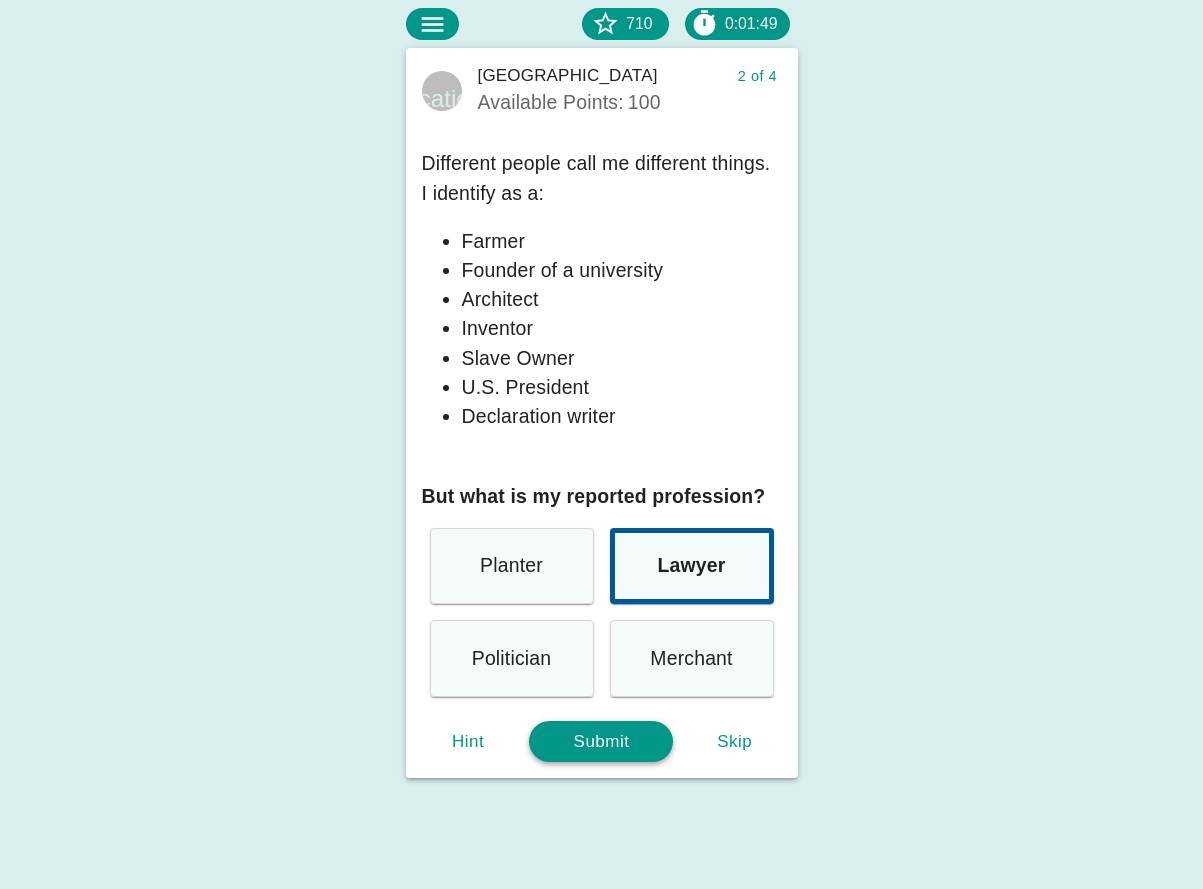click on "Submit" at bounding box center [601, 742] 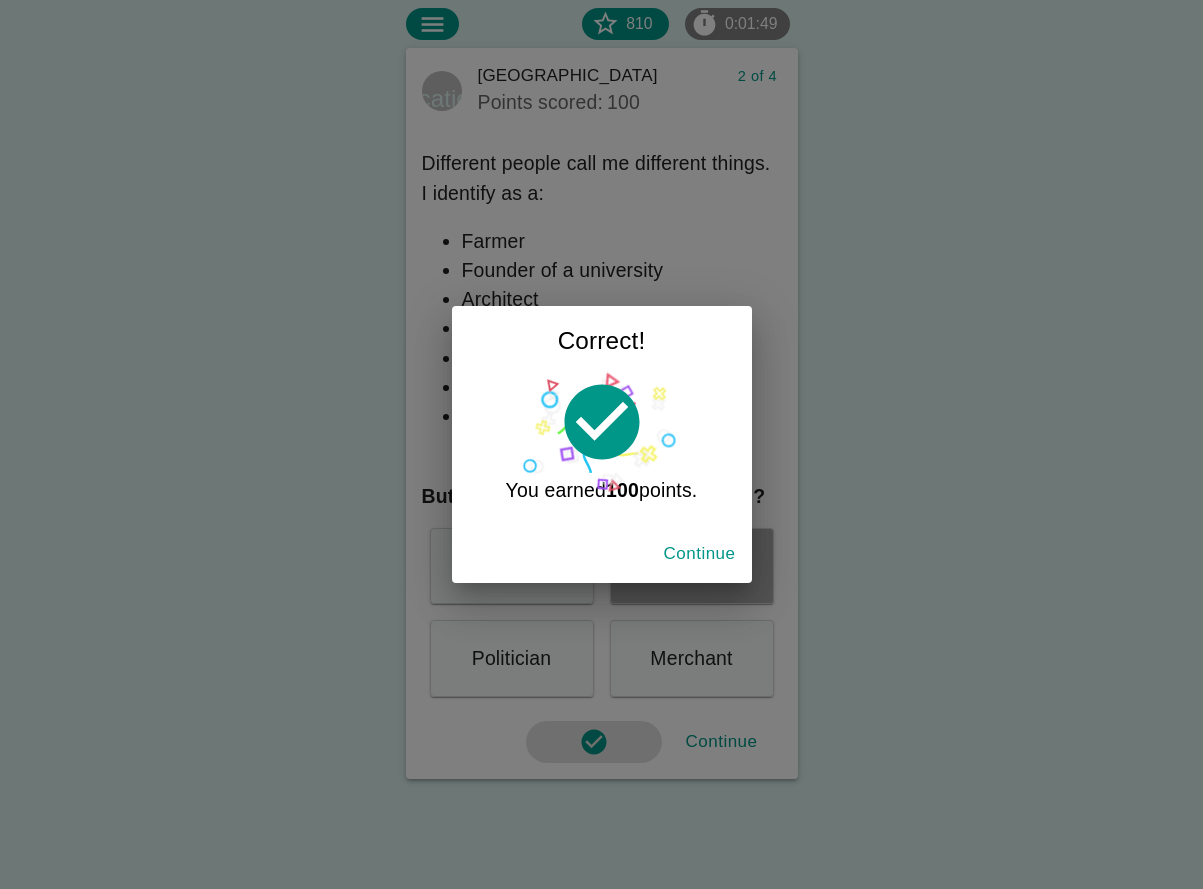 click on "Continue" at bounding box center [700, 554] 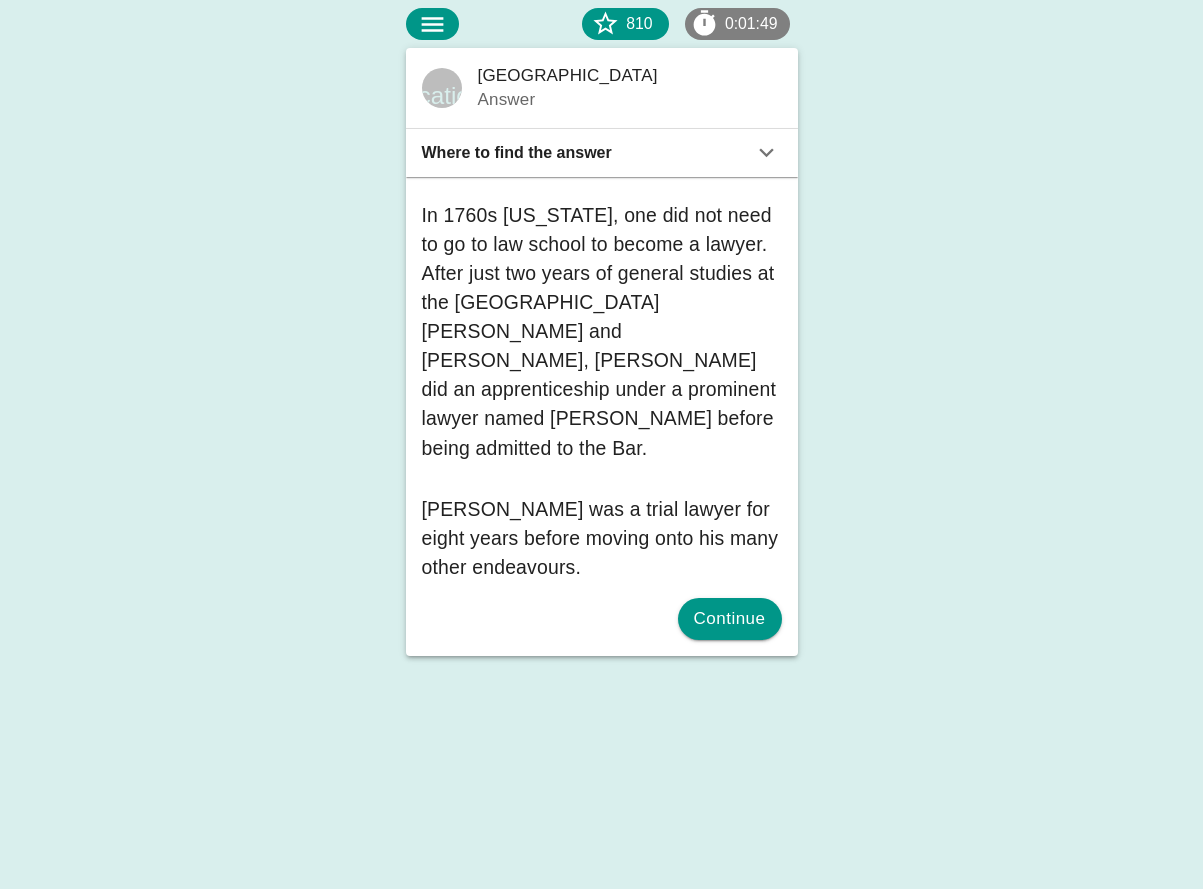click on "Continue" at bounding box center [602, 619] 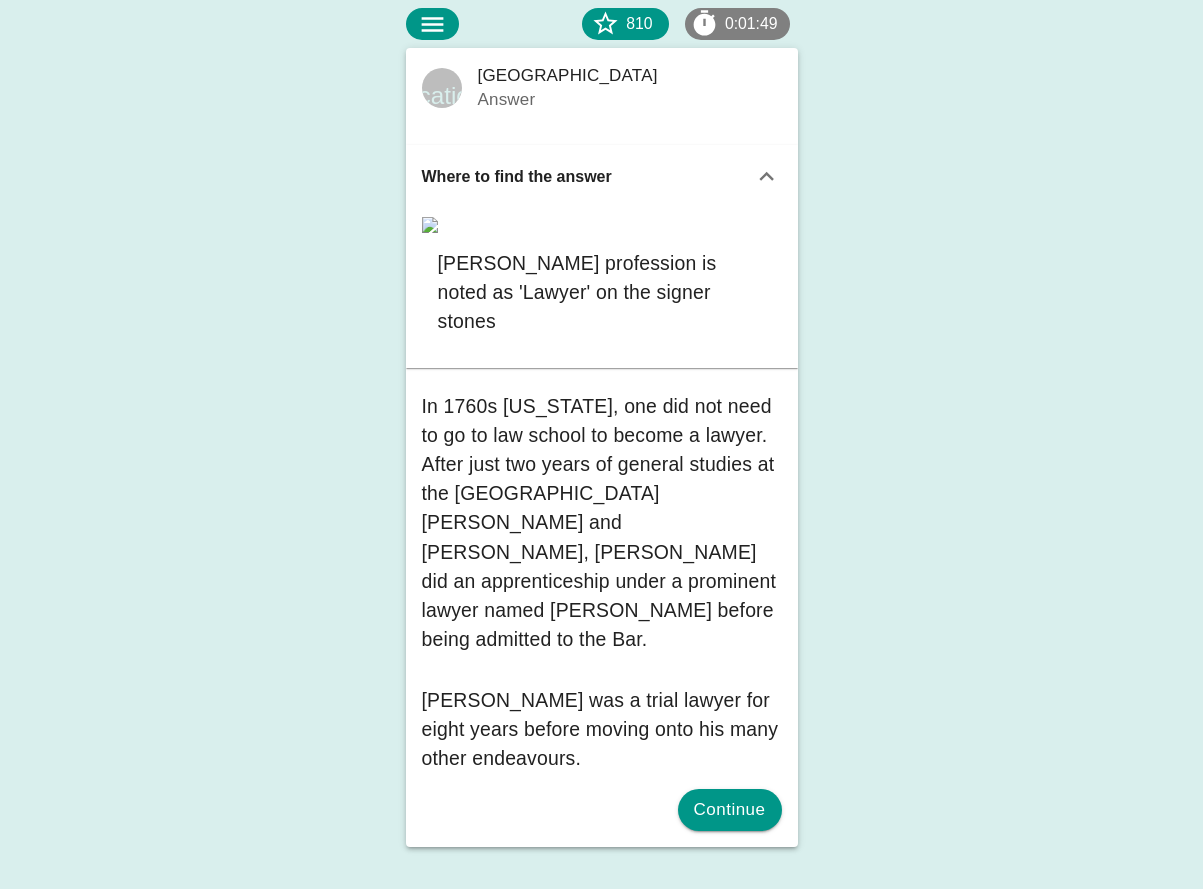 click on "Where to find the answer" at bounding box center (587, 177) 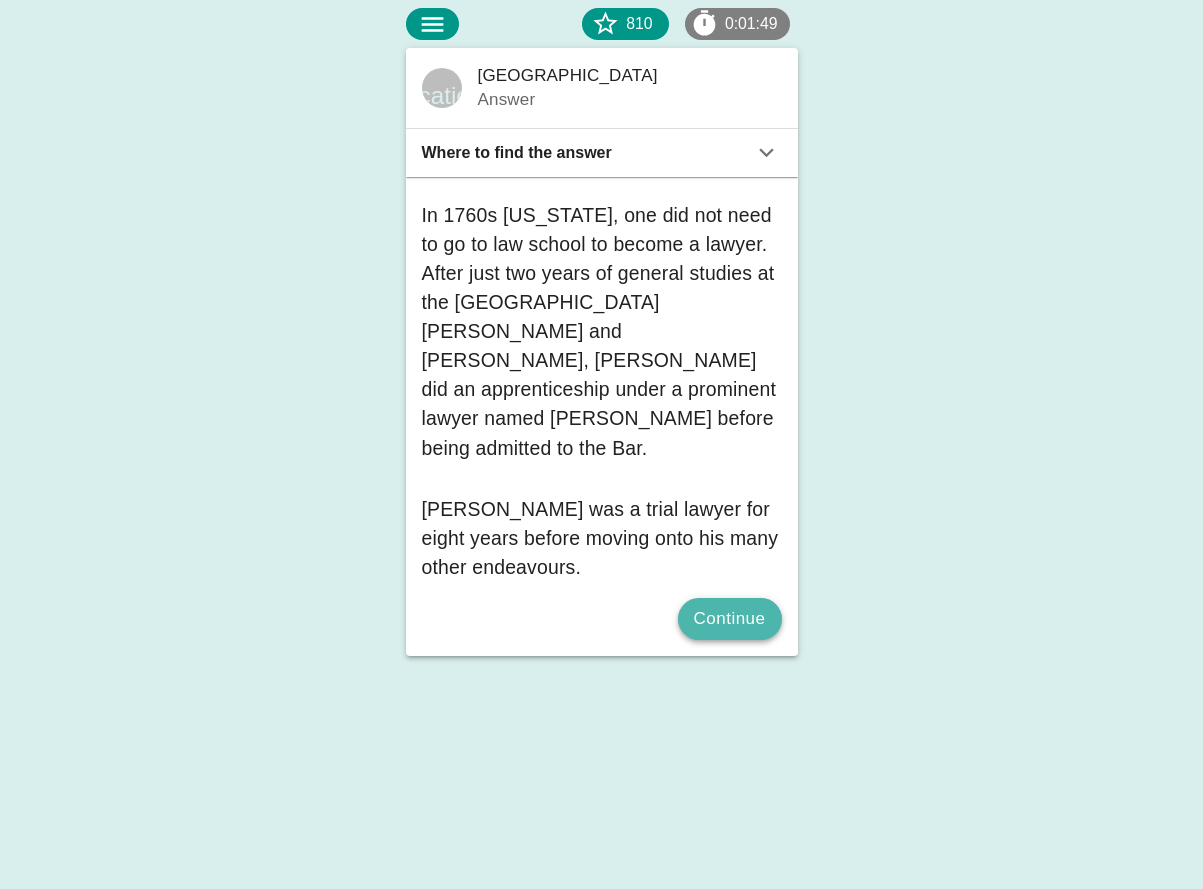 click on "Continue" at bounding box center [730, 619] 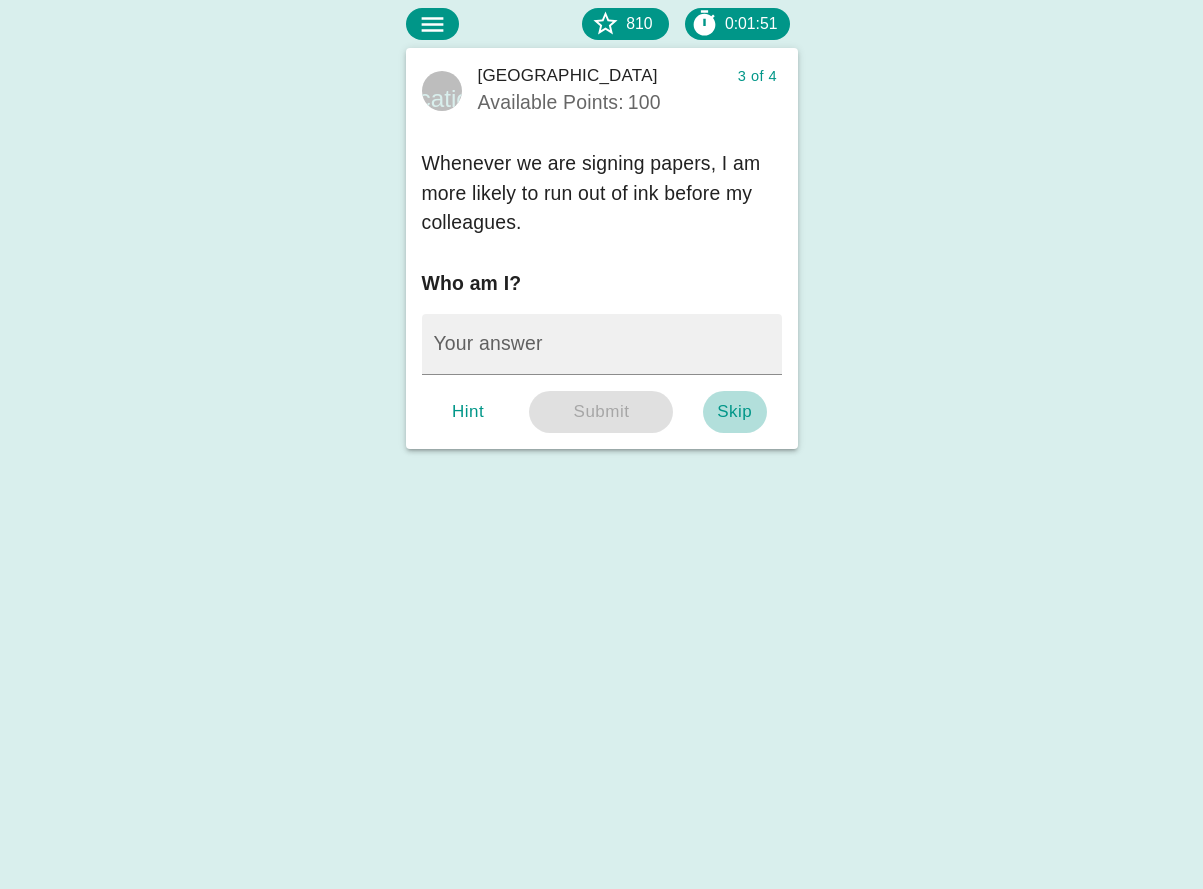 click on "Skip" at bounding box center (735, 412) 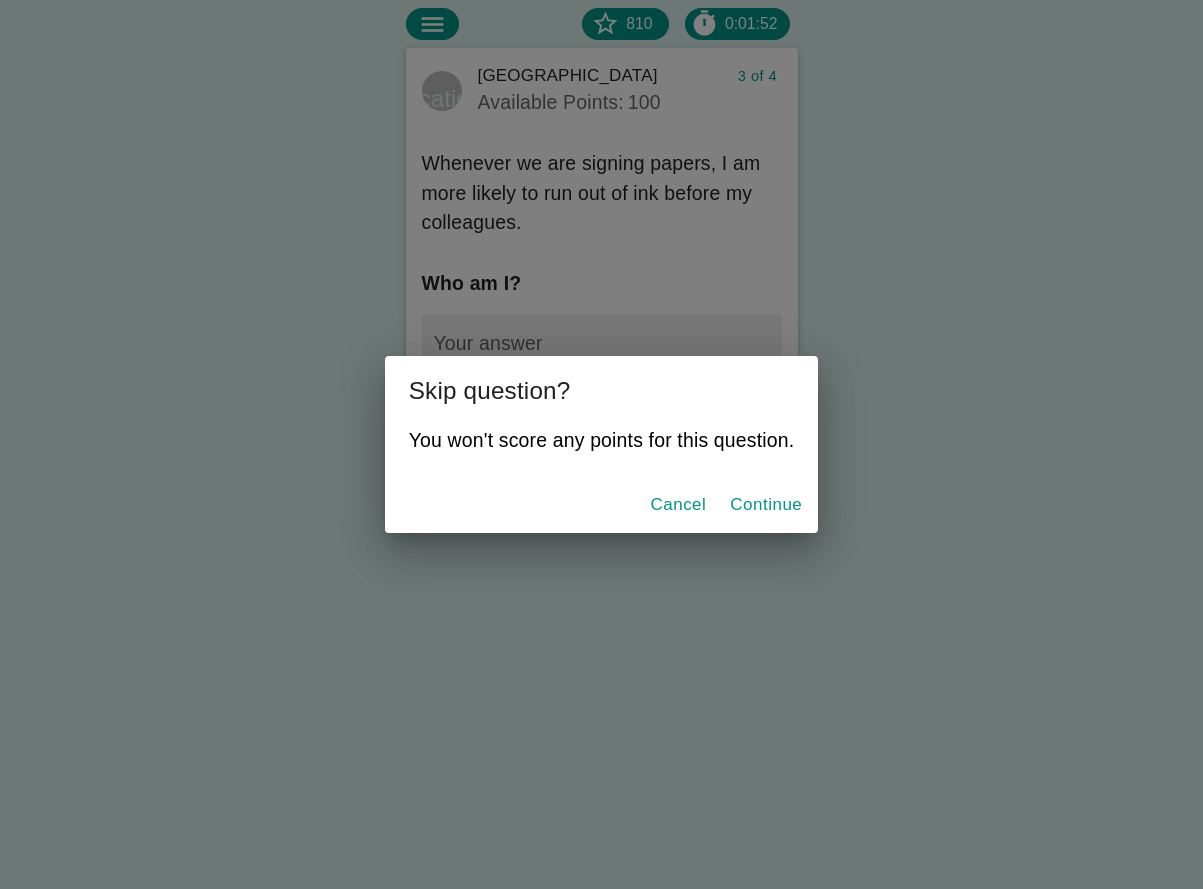 click on "Continue" at bounding box center [766, 505] 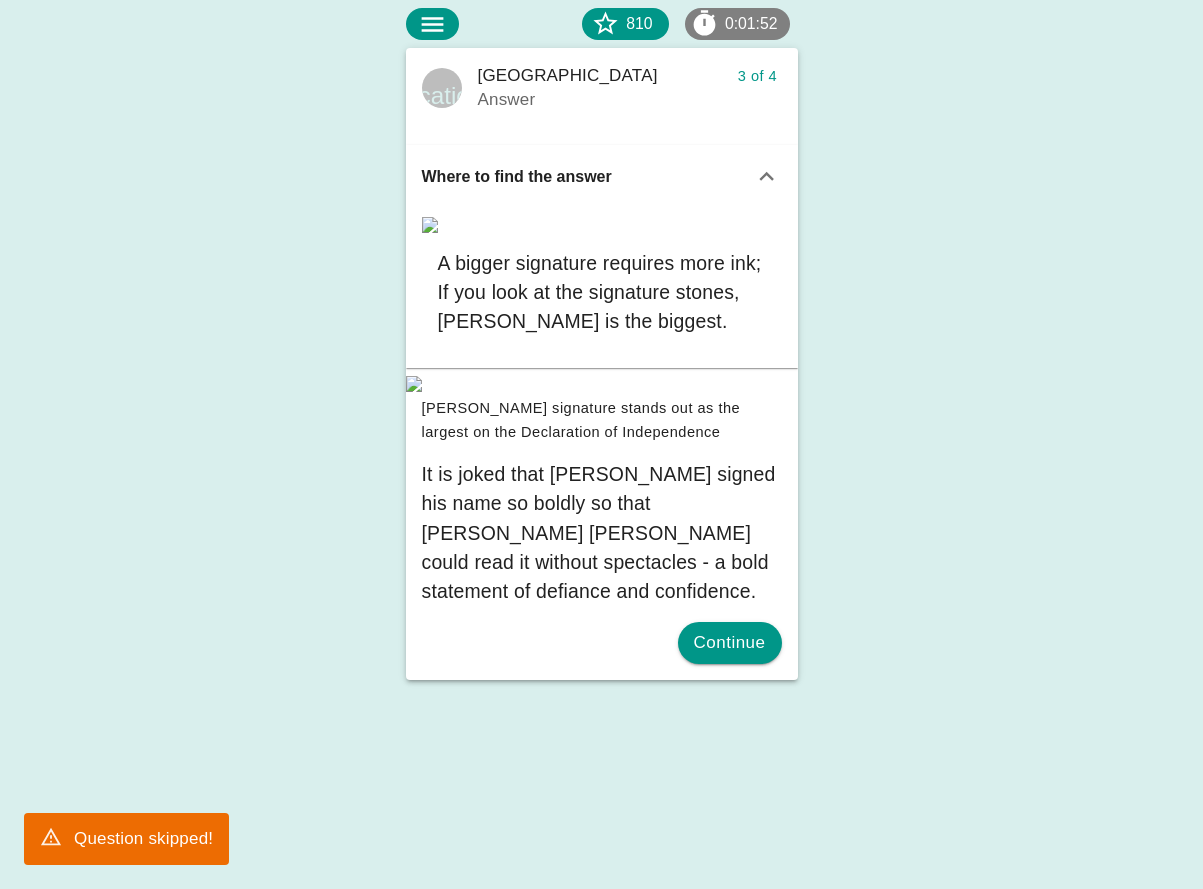 scroll, scrollTop: 94, scrollLeft: 0, axis: vertical 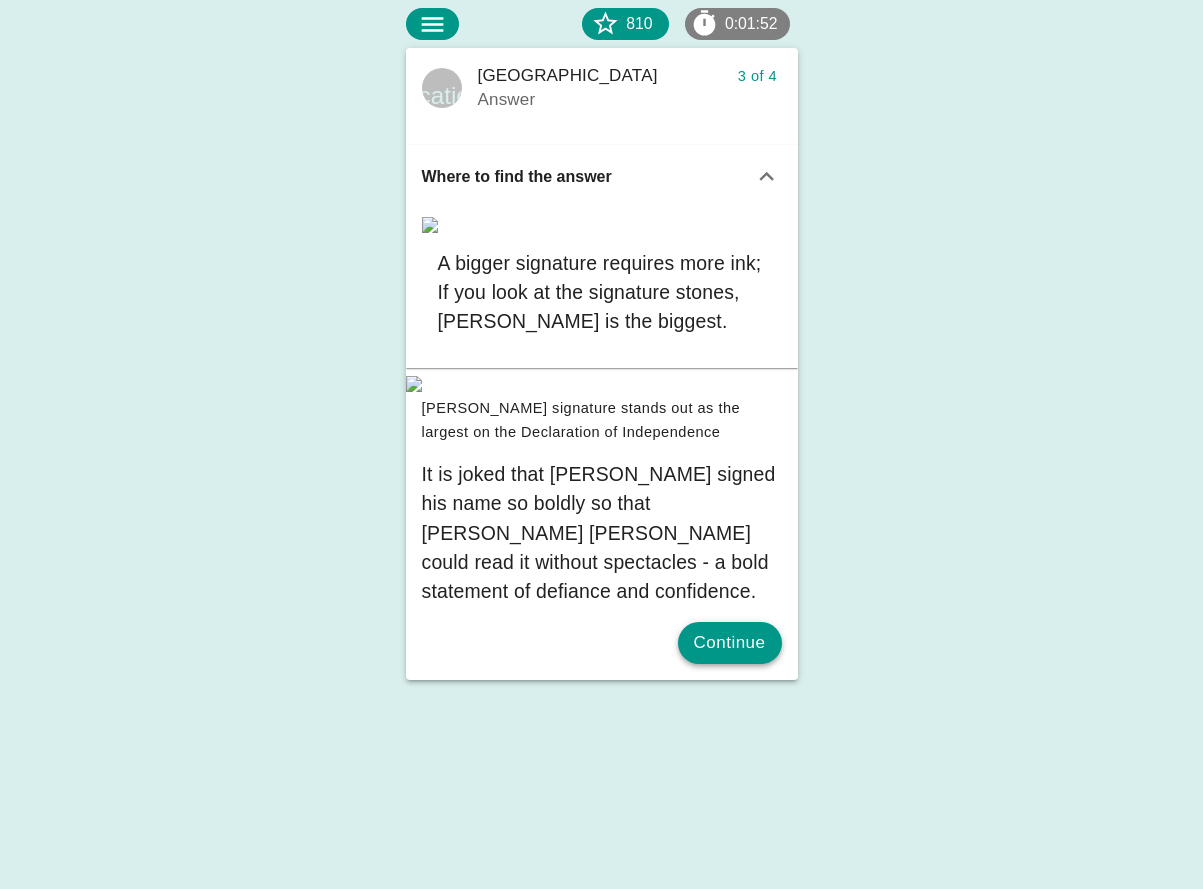 click on "Continue" at bounding box center [730, 643] 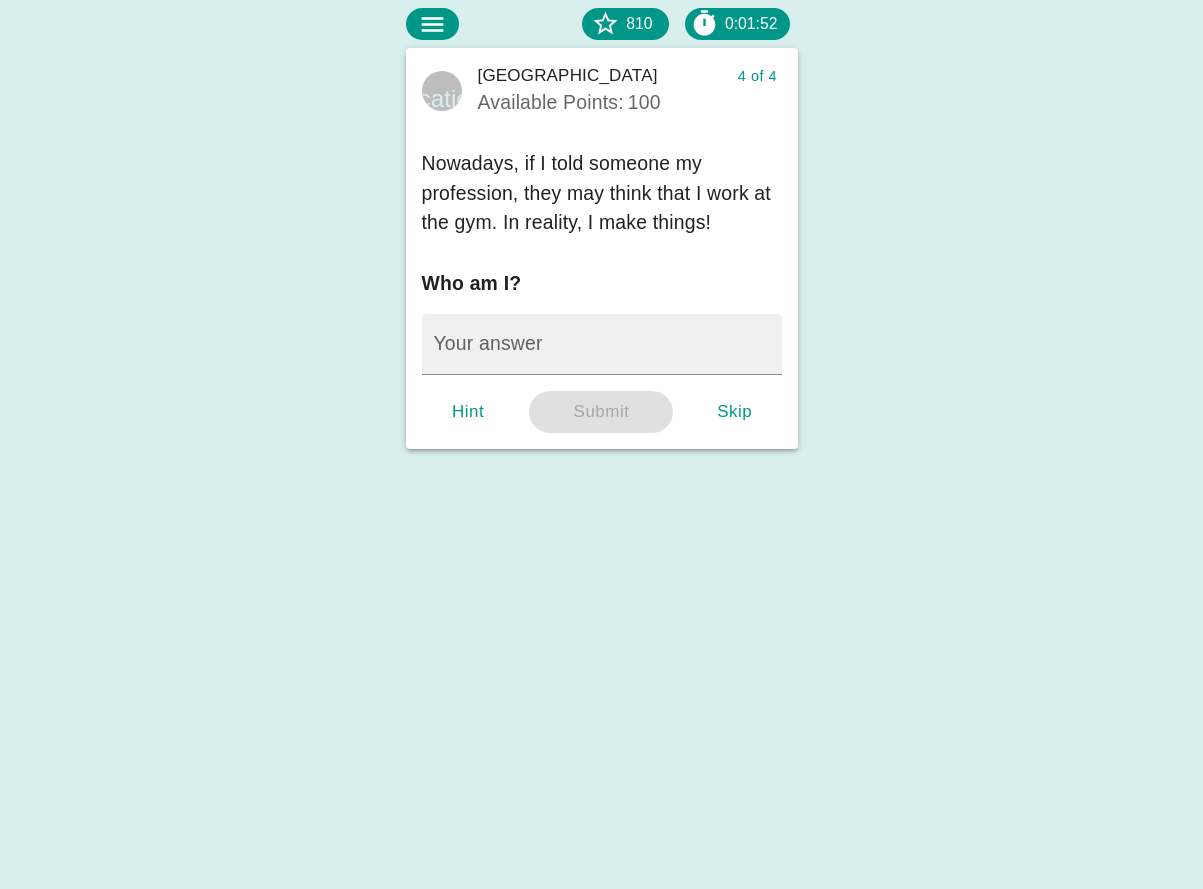 scroll, scrollTop: 0, scrollLeft: 0, axis: both 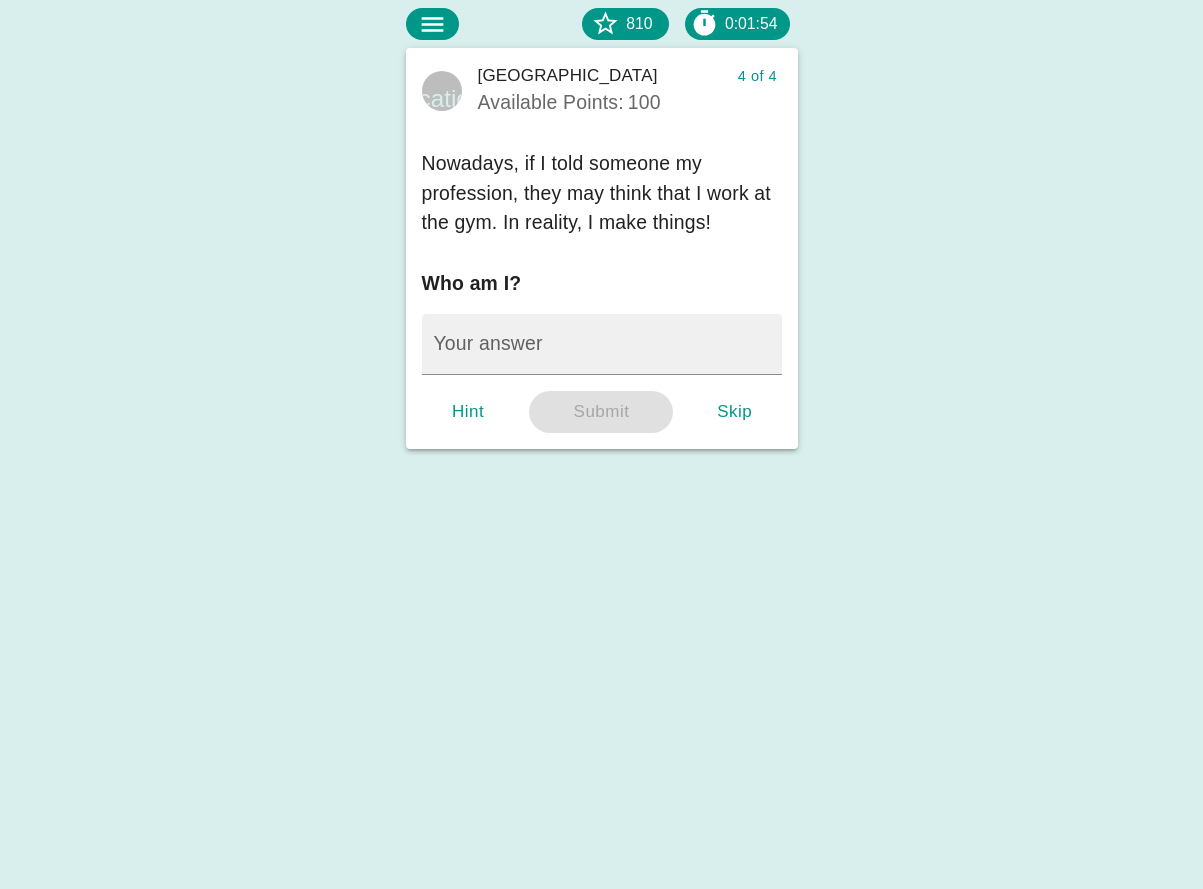 click on "Skip" at bounding box center [735, 412] 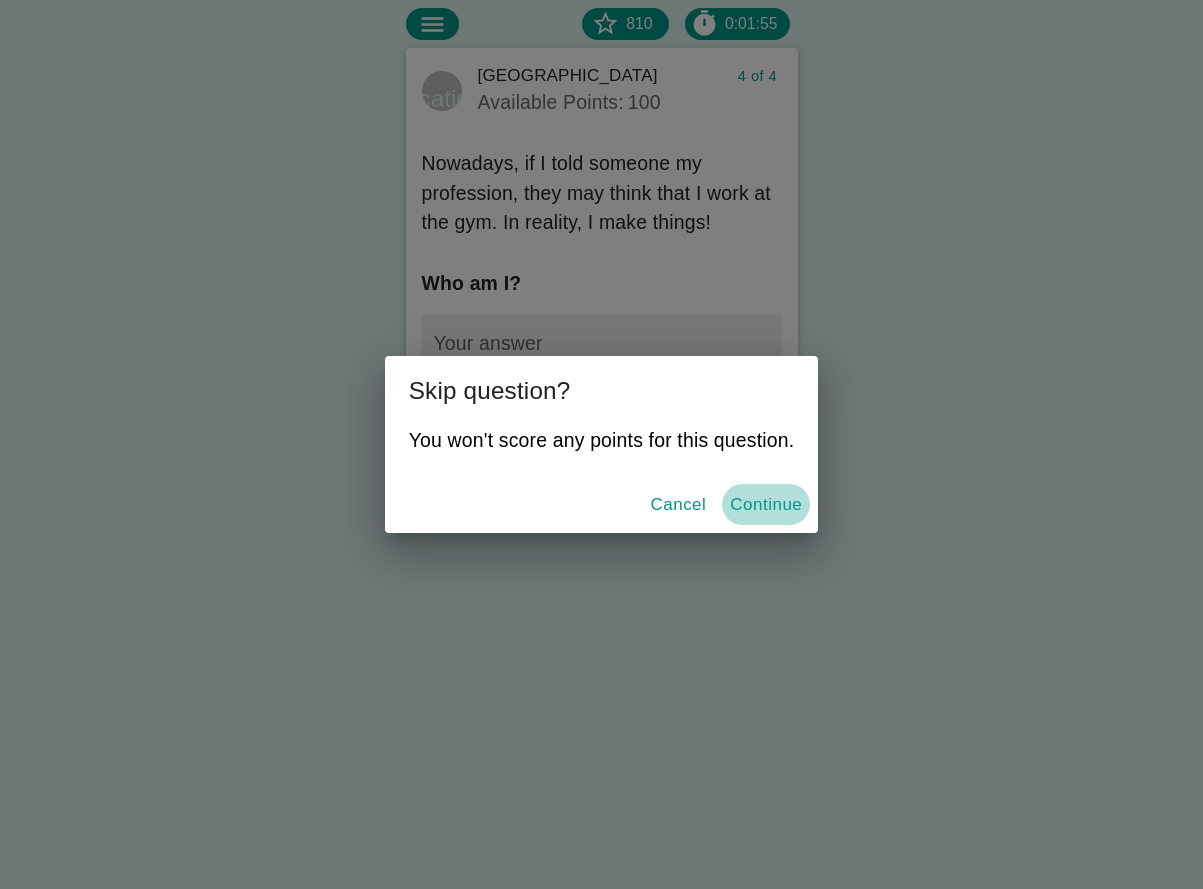 click on "Continue" at bounding box center (766, 505) 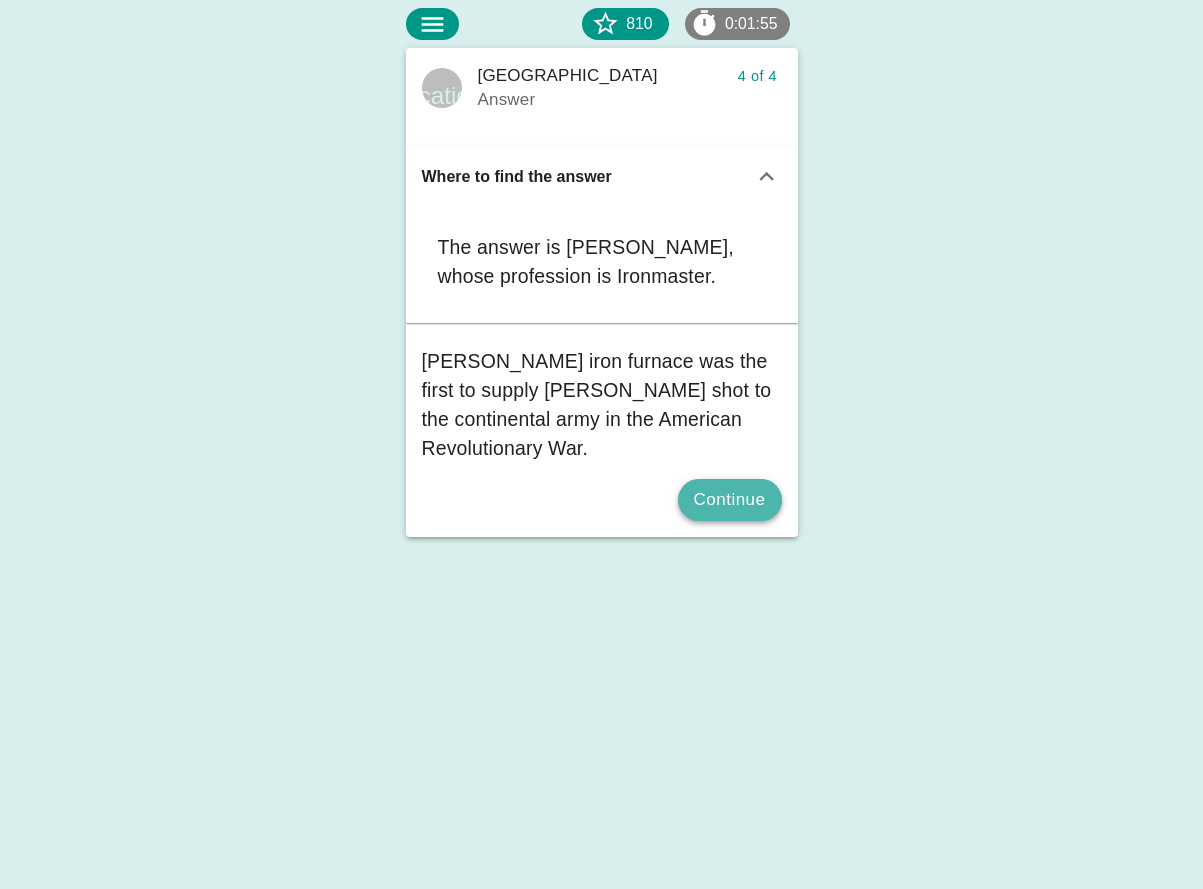 click on "Continue" at bounding box center [730, 500] 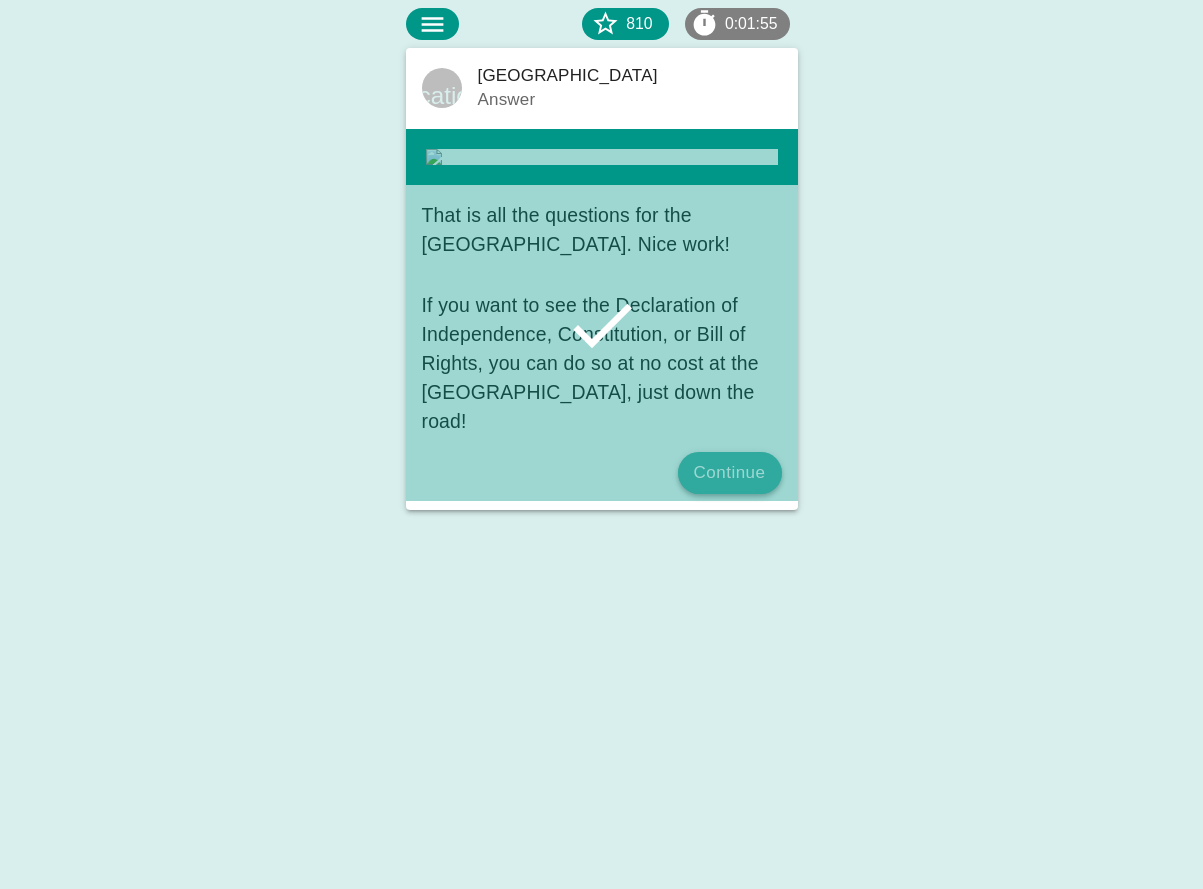 click on "Continue" at bounding box center [730, 473] 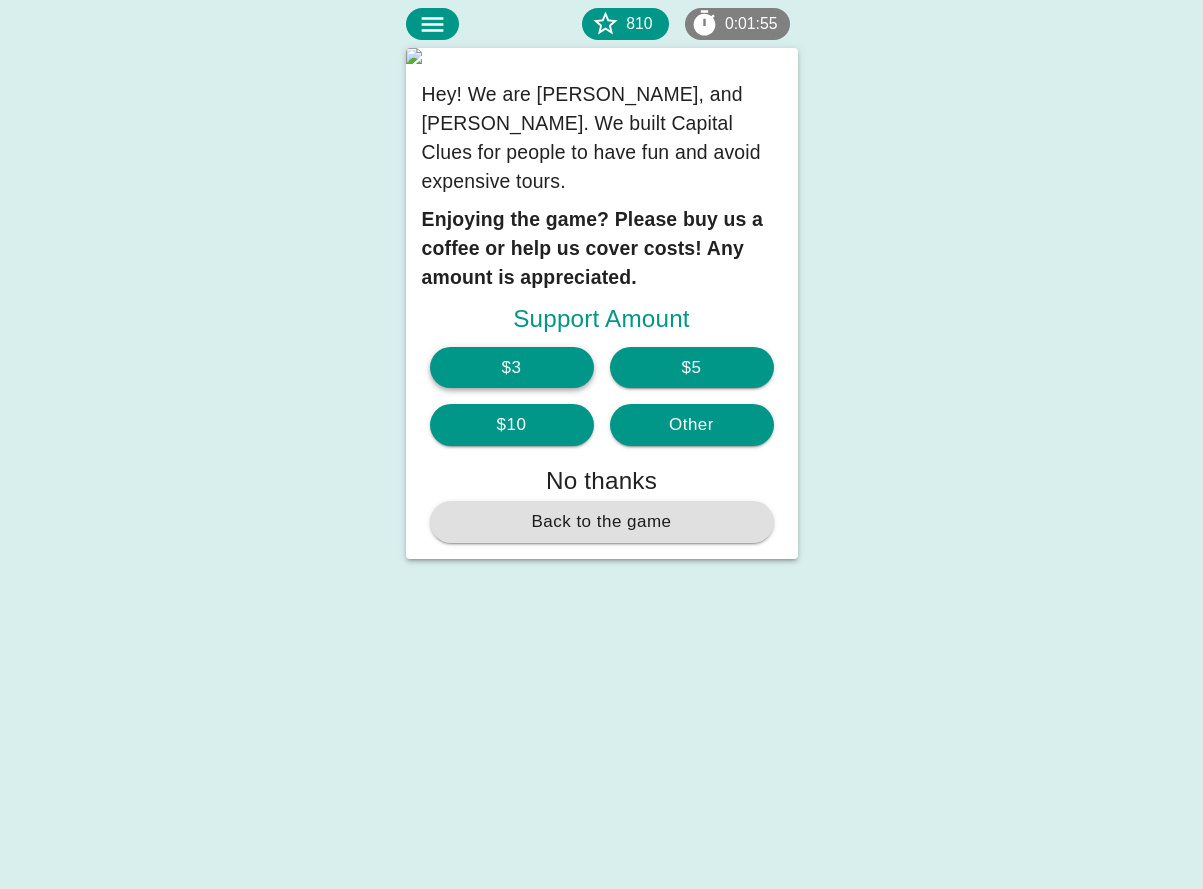 click on "$3" at bounding box center (512, 368) 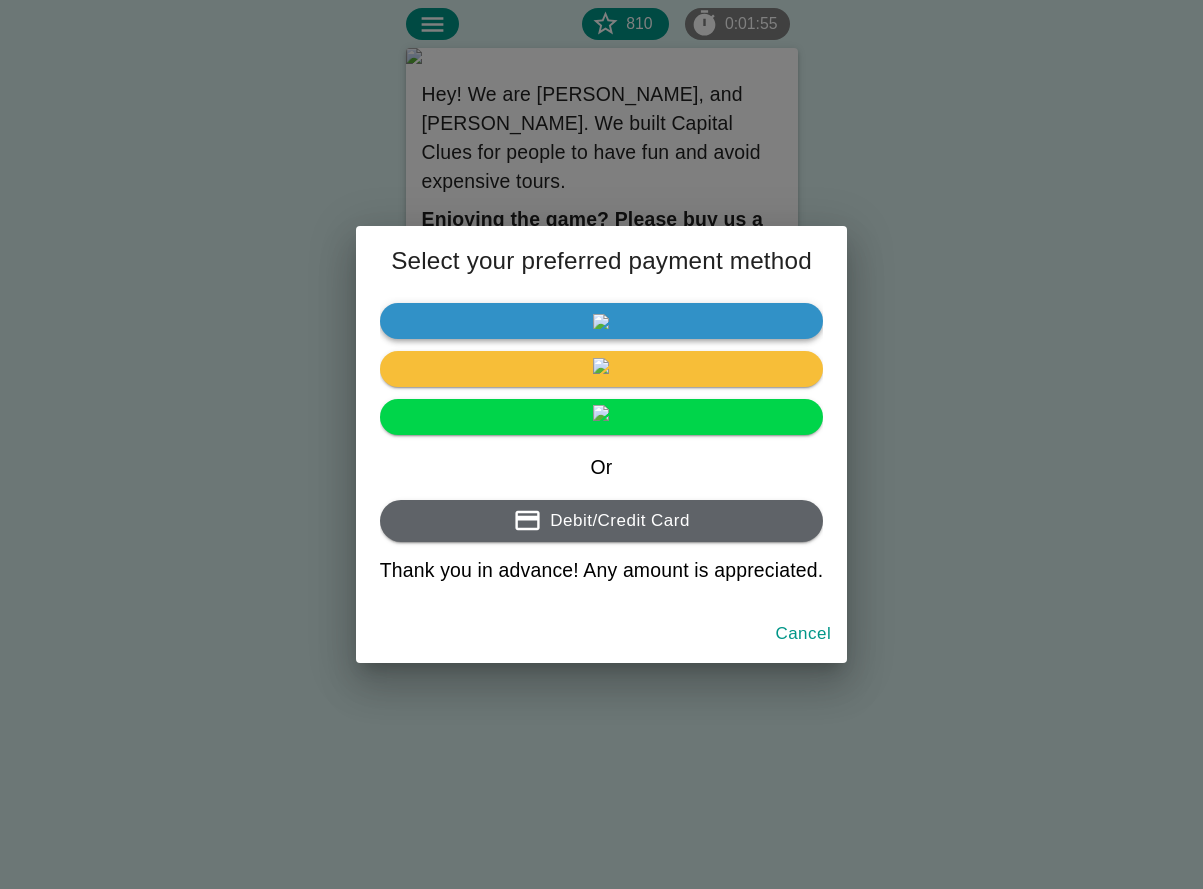 click at bounding box center [601, 321] 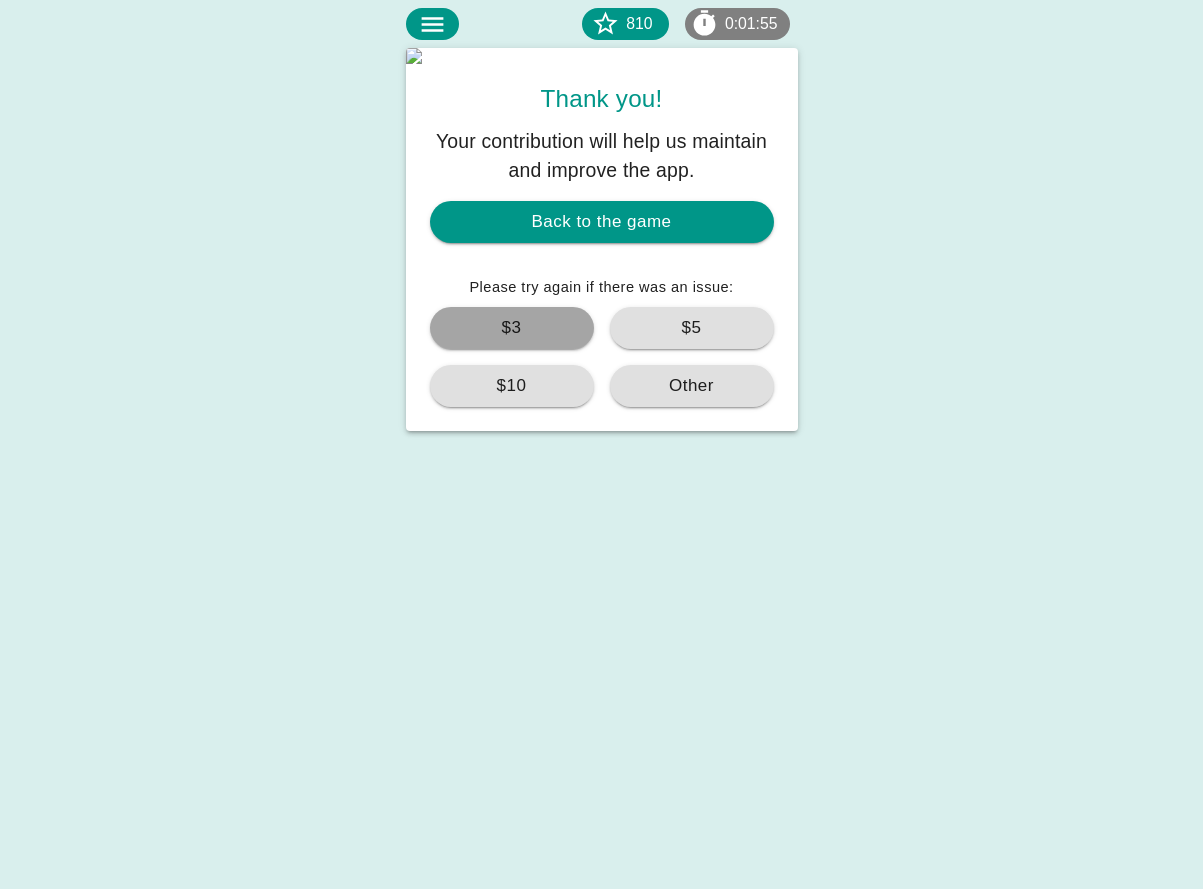click on "$3" at bounding box center [512, 328] 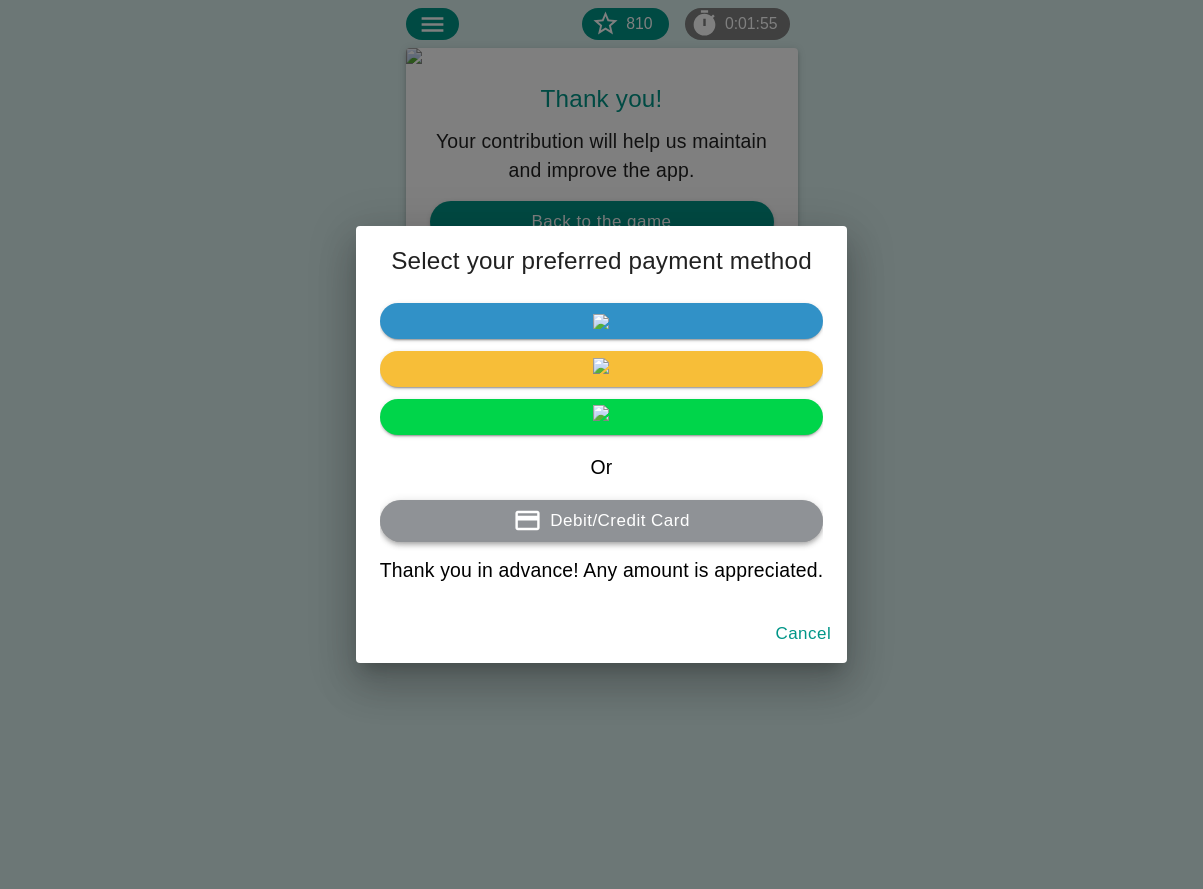 click on "Debit/Credit Card" at bounding box center (602, 521) 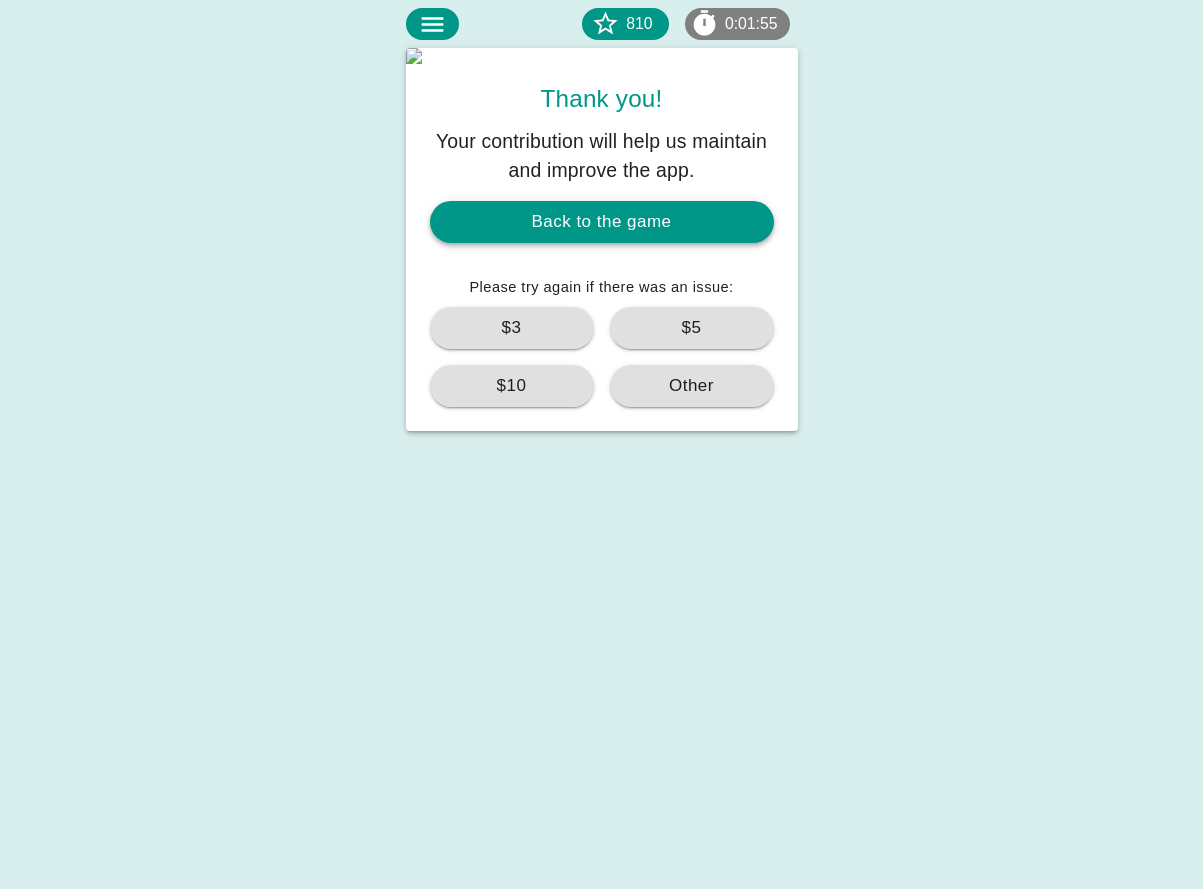 click on "Back to the game" at bounding box center (602, 222) 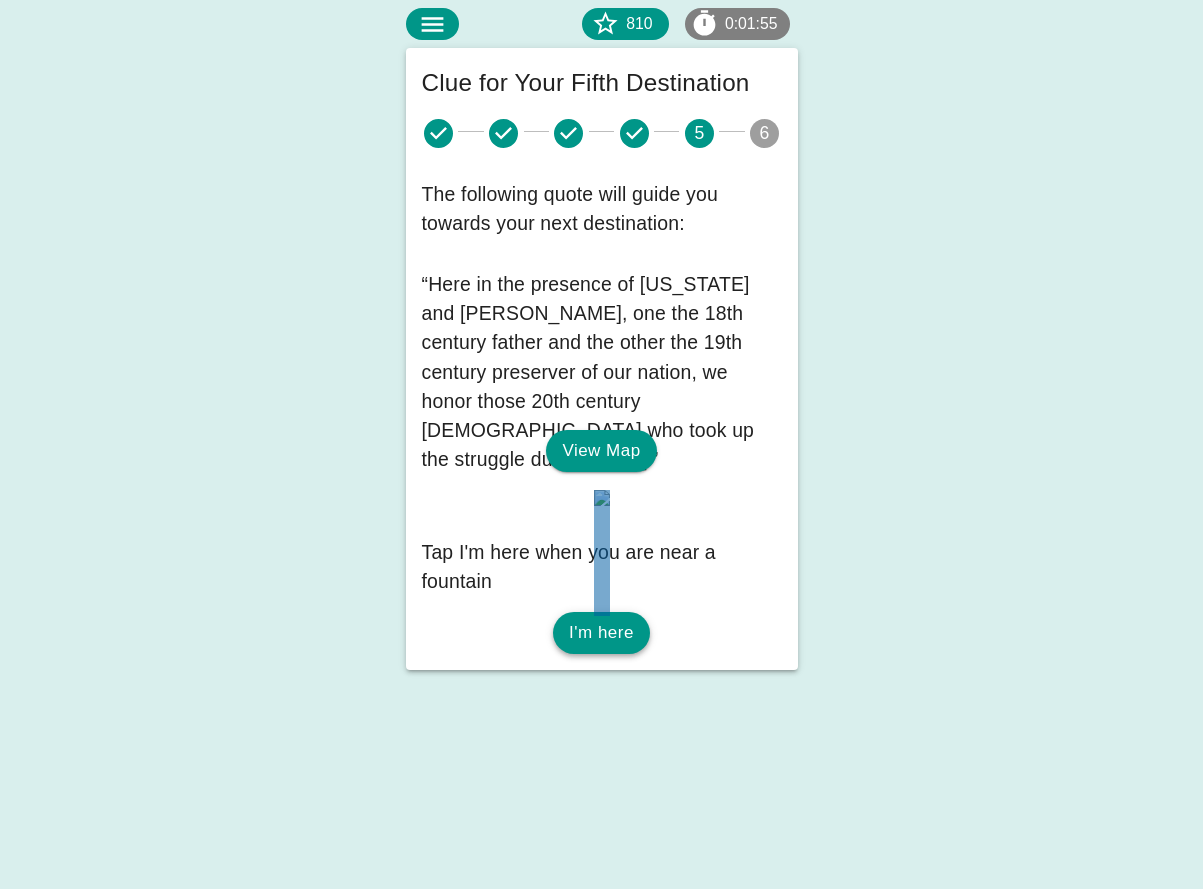 click on "I'm here" at bounding box center (601, 633) 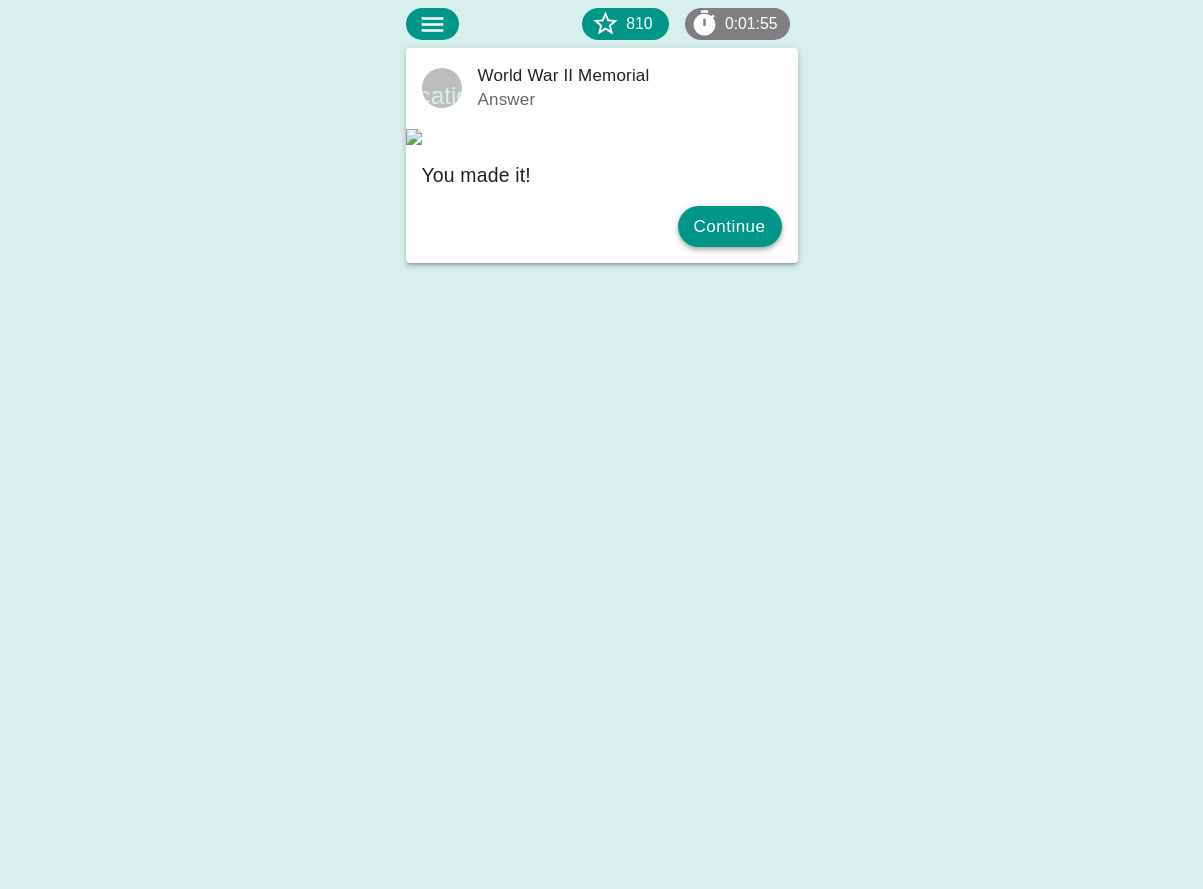 click on "Continue" at bounding box center [730, 227] 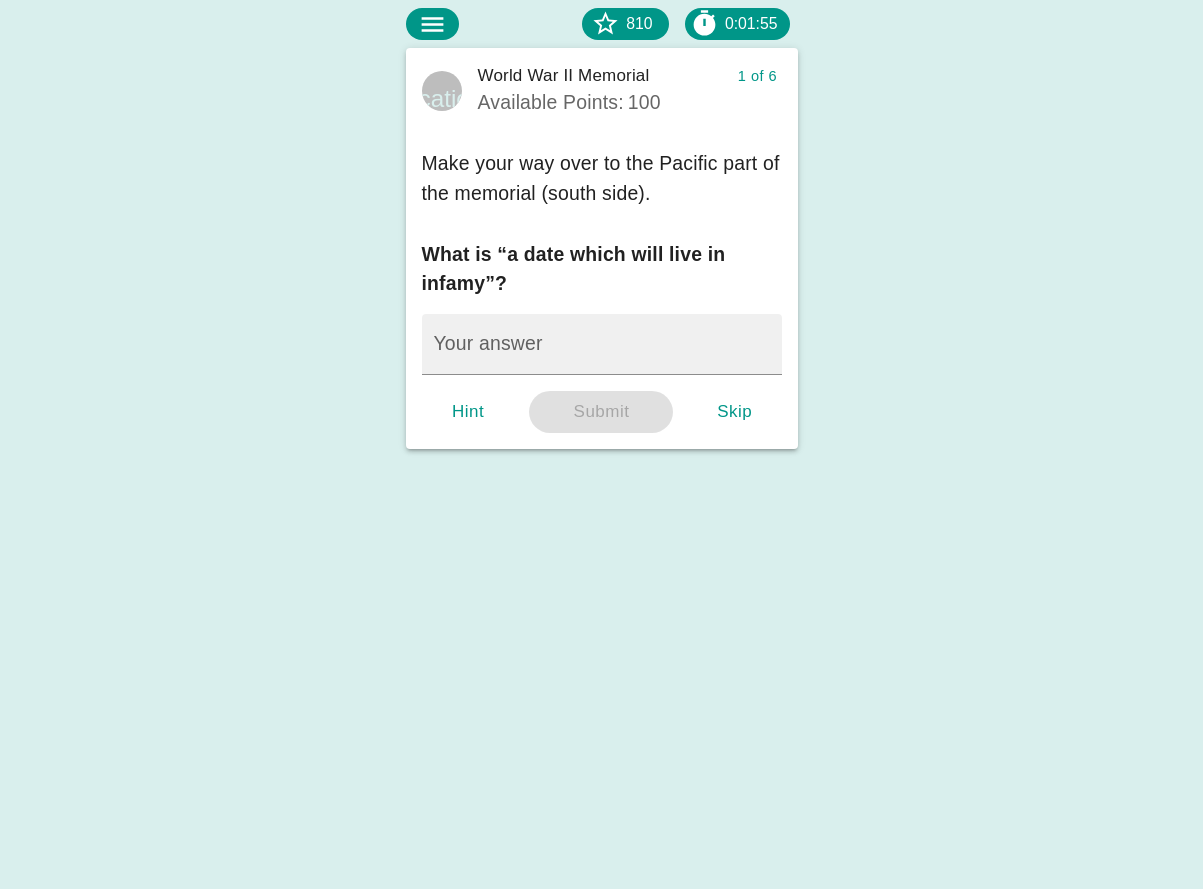 click on "Skip" at bounding box center (735, 412) 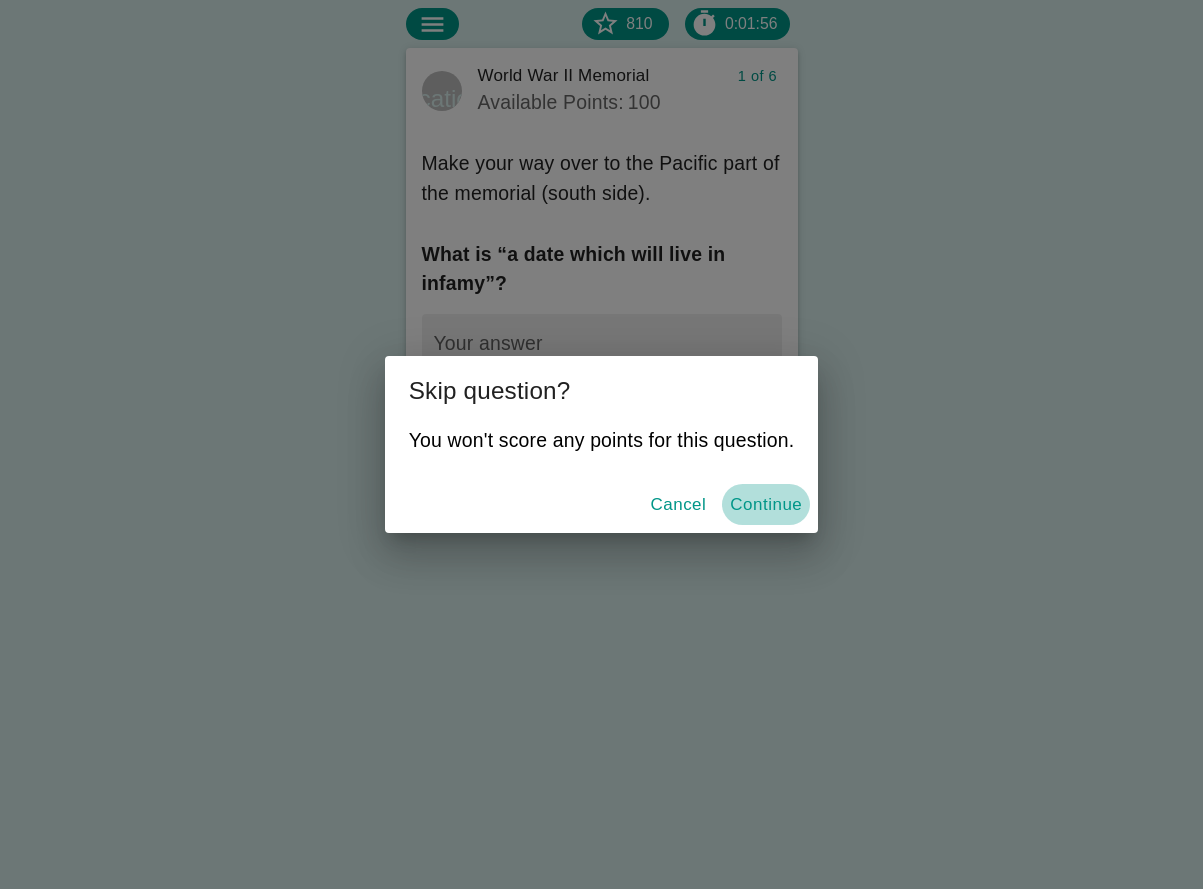 click on "Continue" at bounding box center [766, 505] 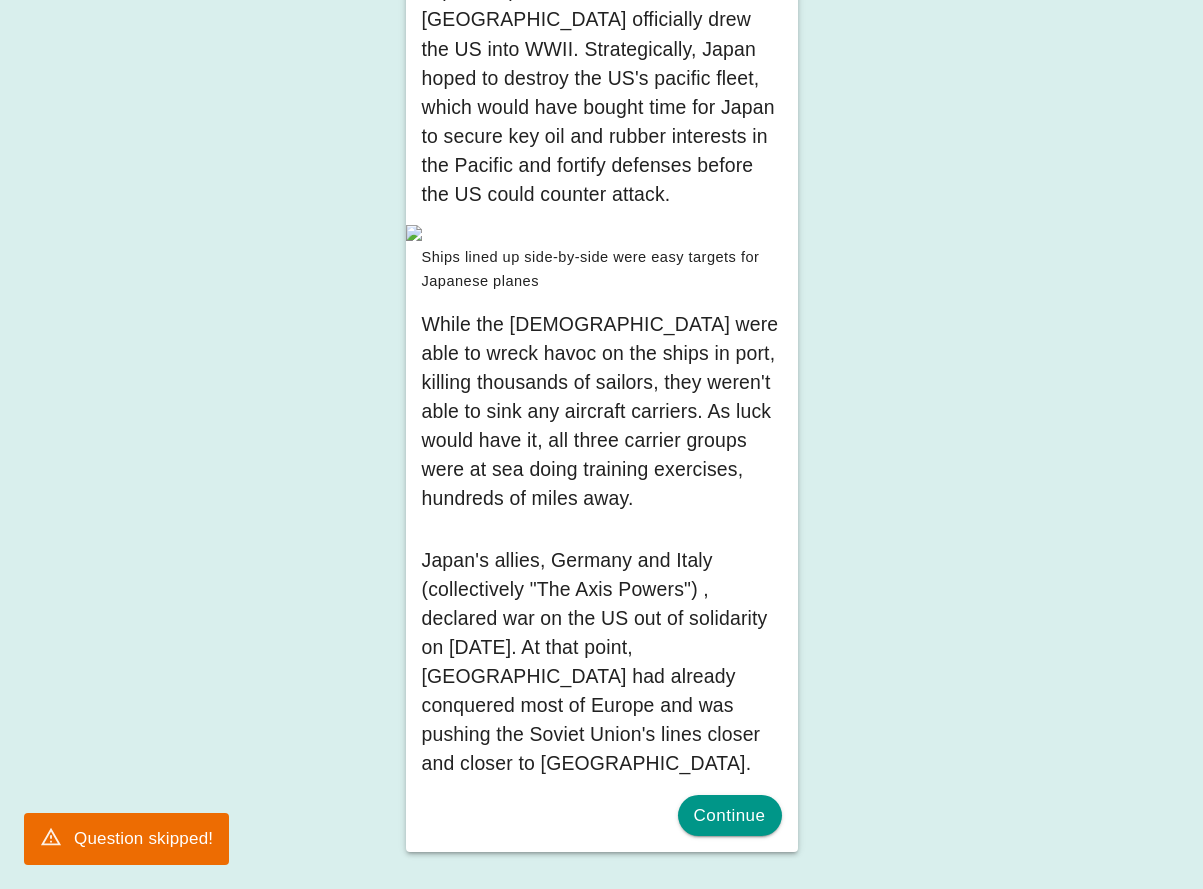 scroll, scrollTop: 883, scrollLeft: 0, axis: vertical 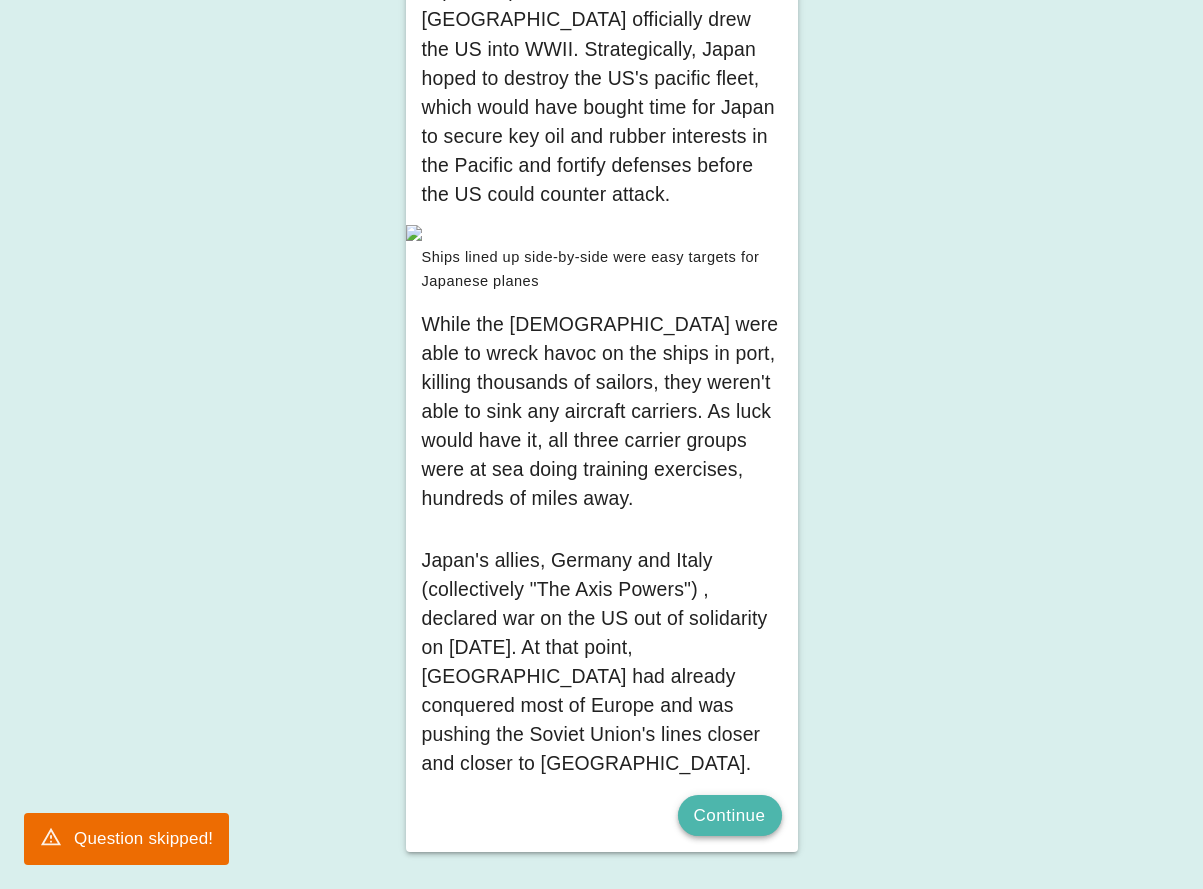 click on "Continue" at bounding box center (730, 816) 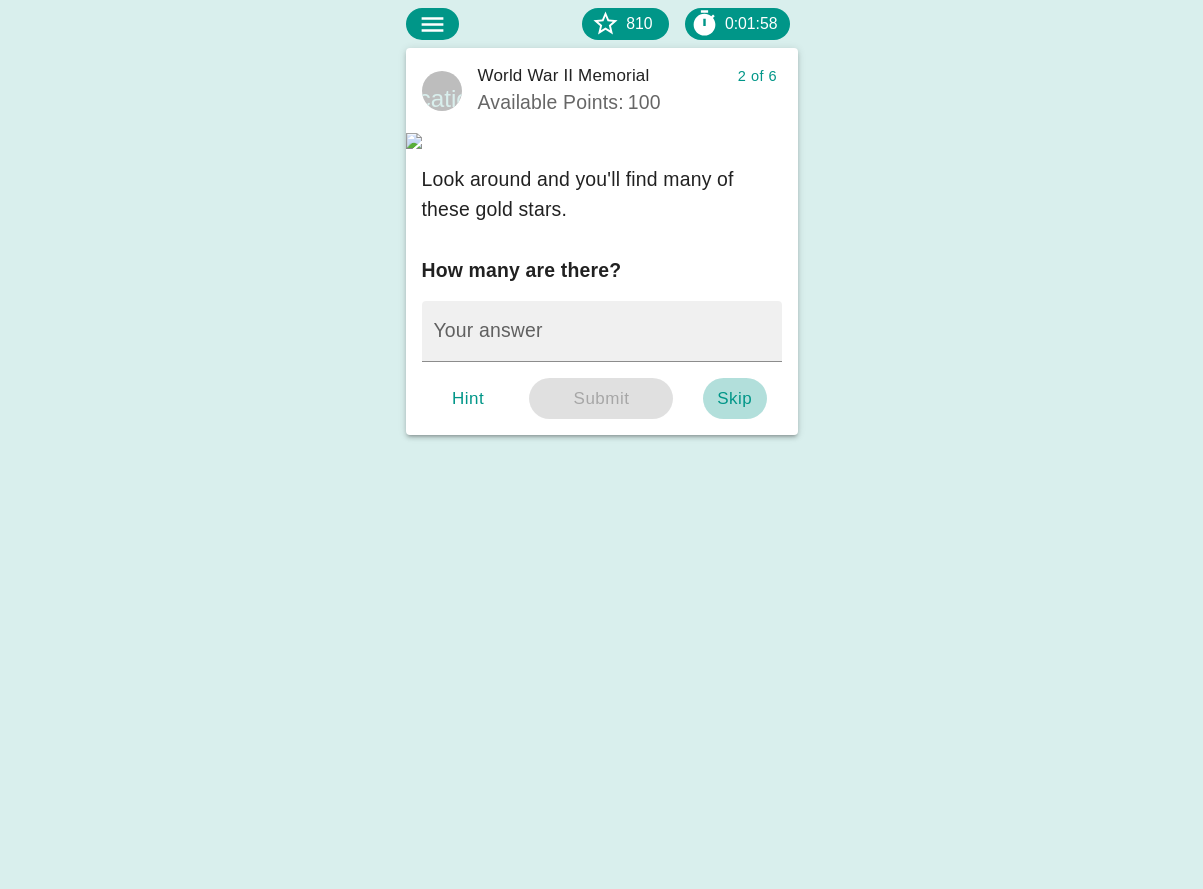 click on "Skip" at bounding box center (735, 399) 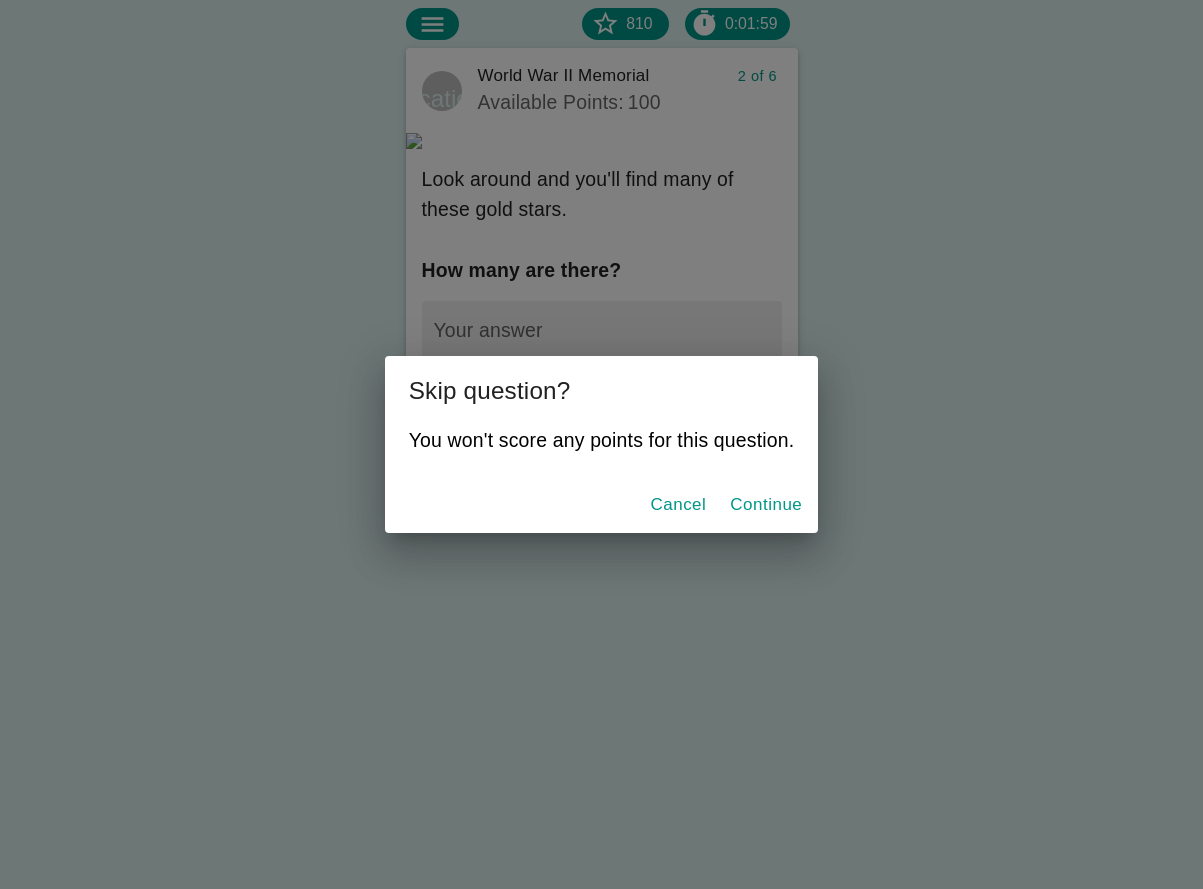 click on "Continue" at bounding box center [766, 505] 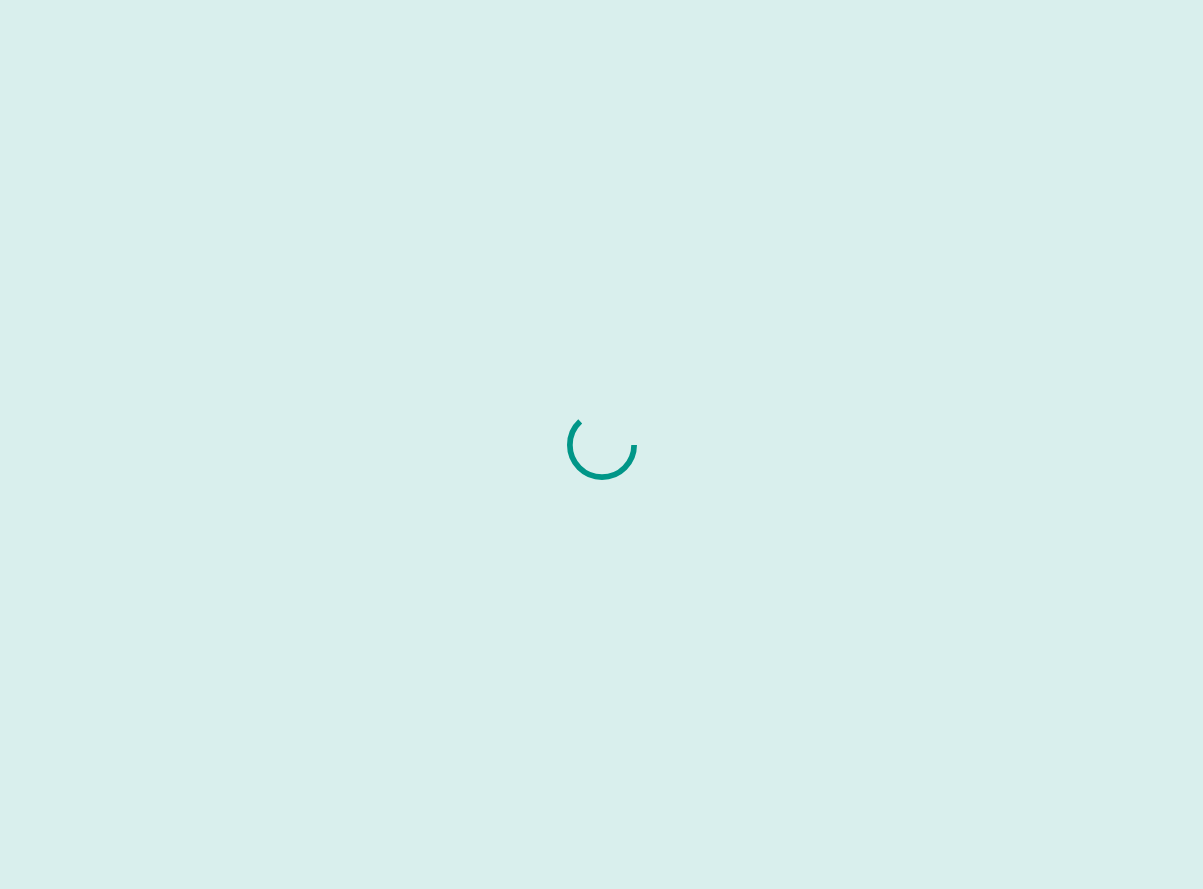 scroll, scrollTop: 0, scrollLeft: 0, axis: both 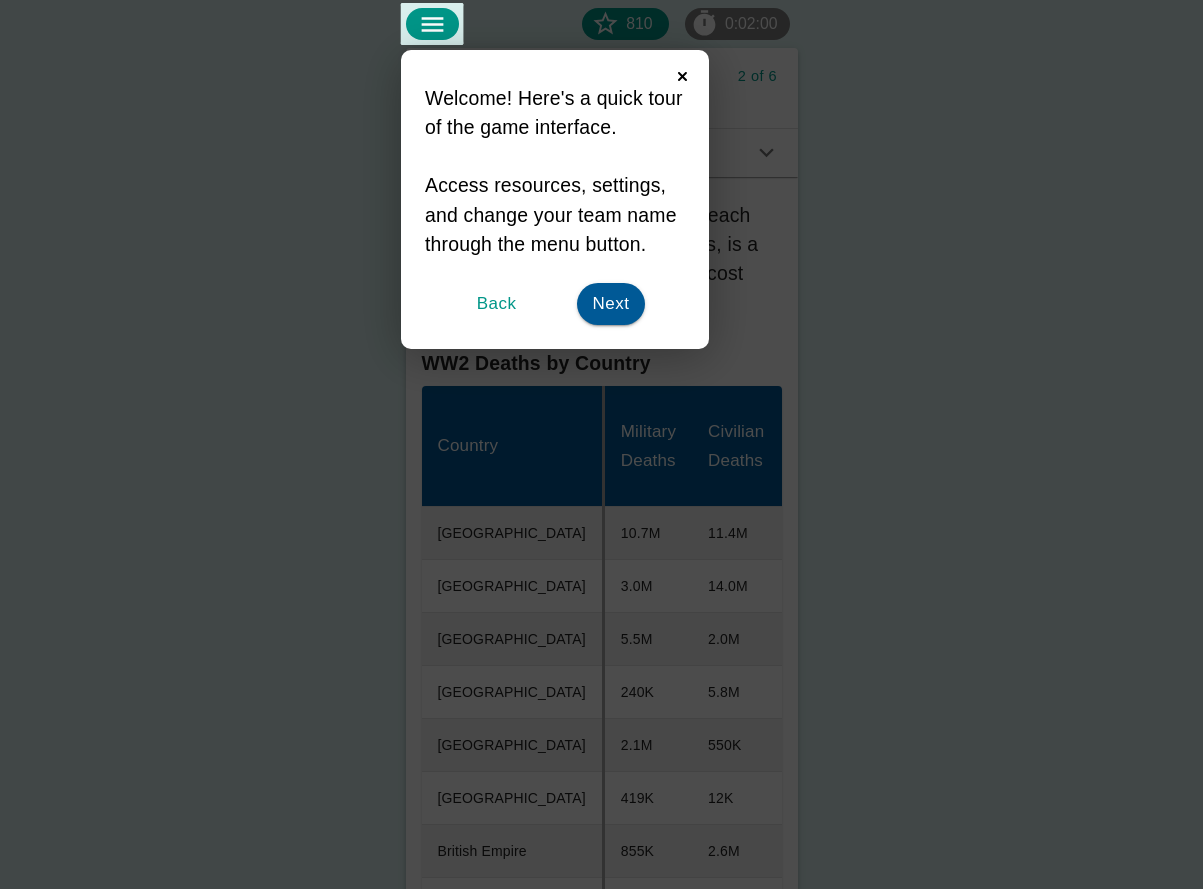click 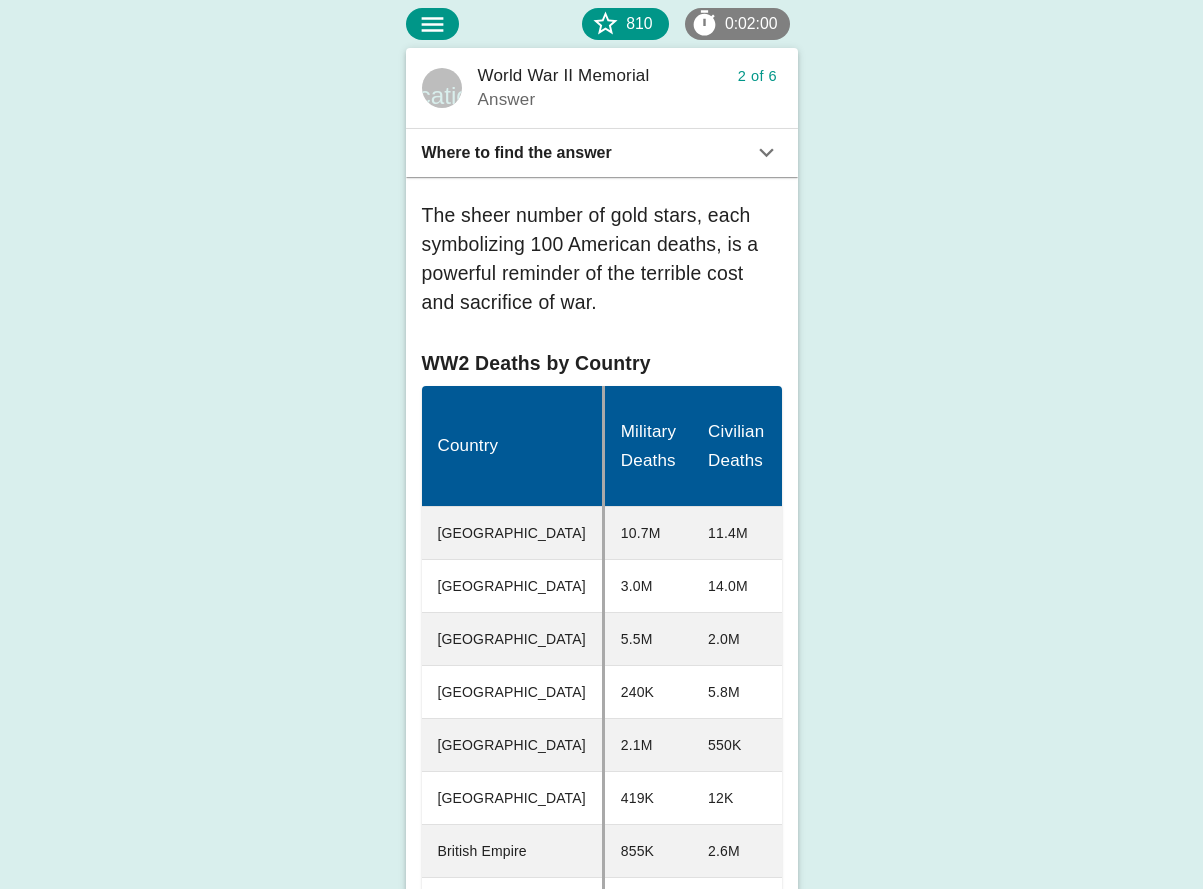 click on "Where to find the answer" at bounding box center [587, 153] 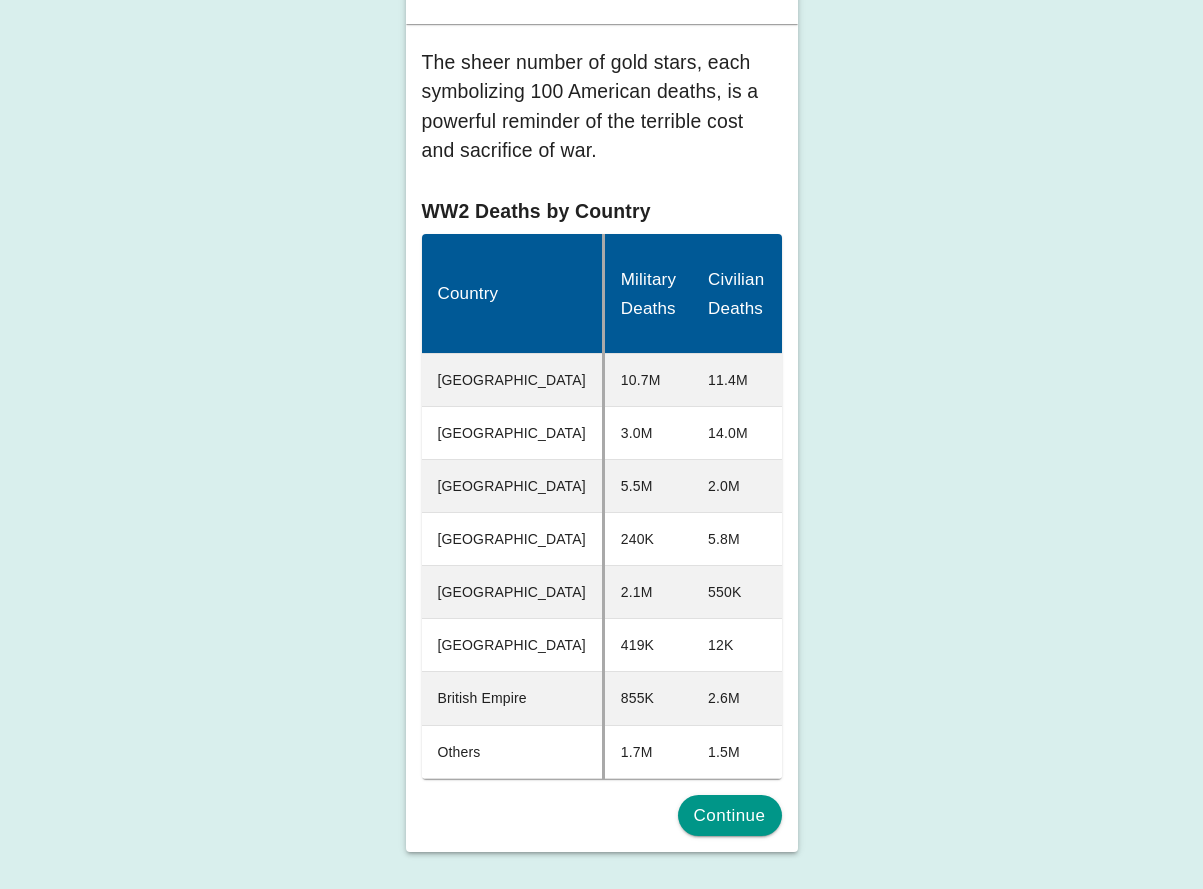 scroll, scrollTop: 652, scrollLeft: 0, axis: vertical 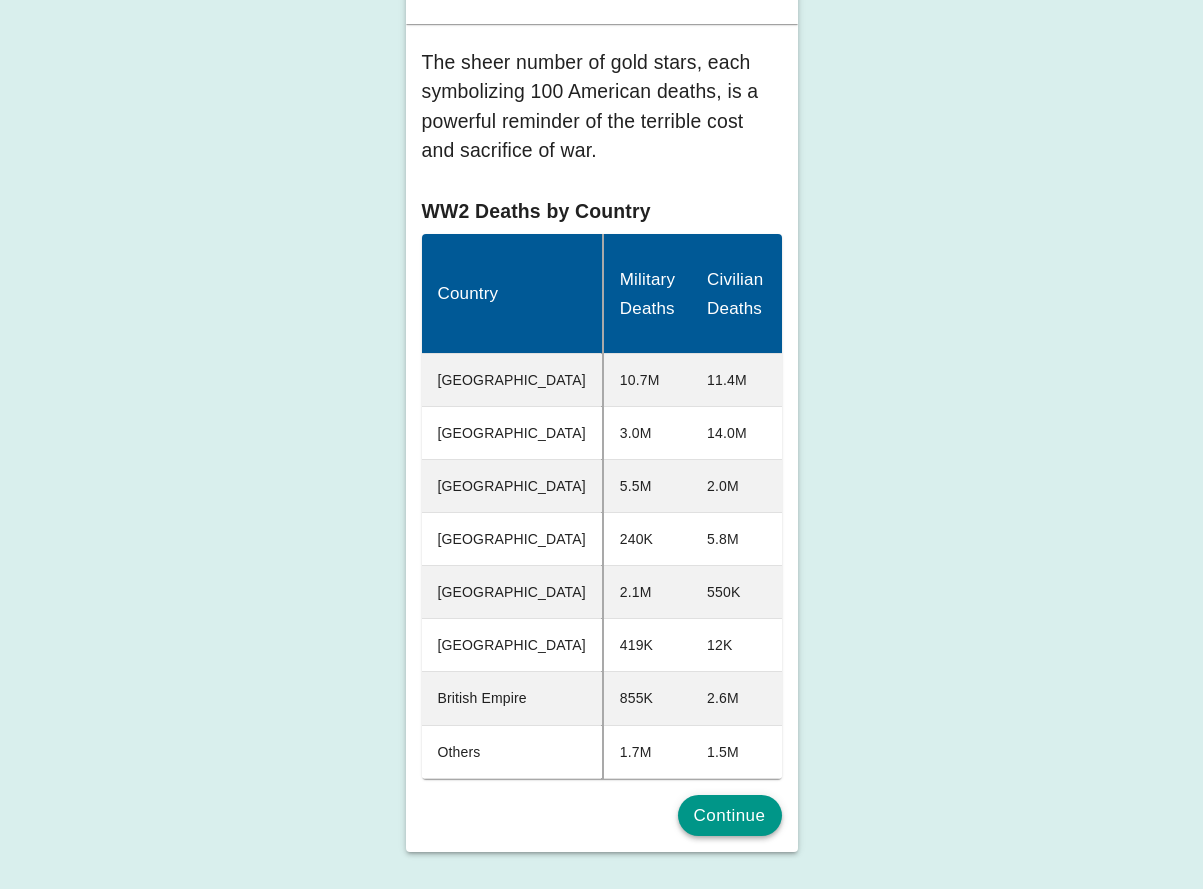 click on "Continue" at bounding box center [730, 816] 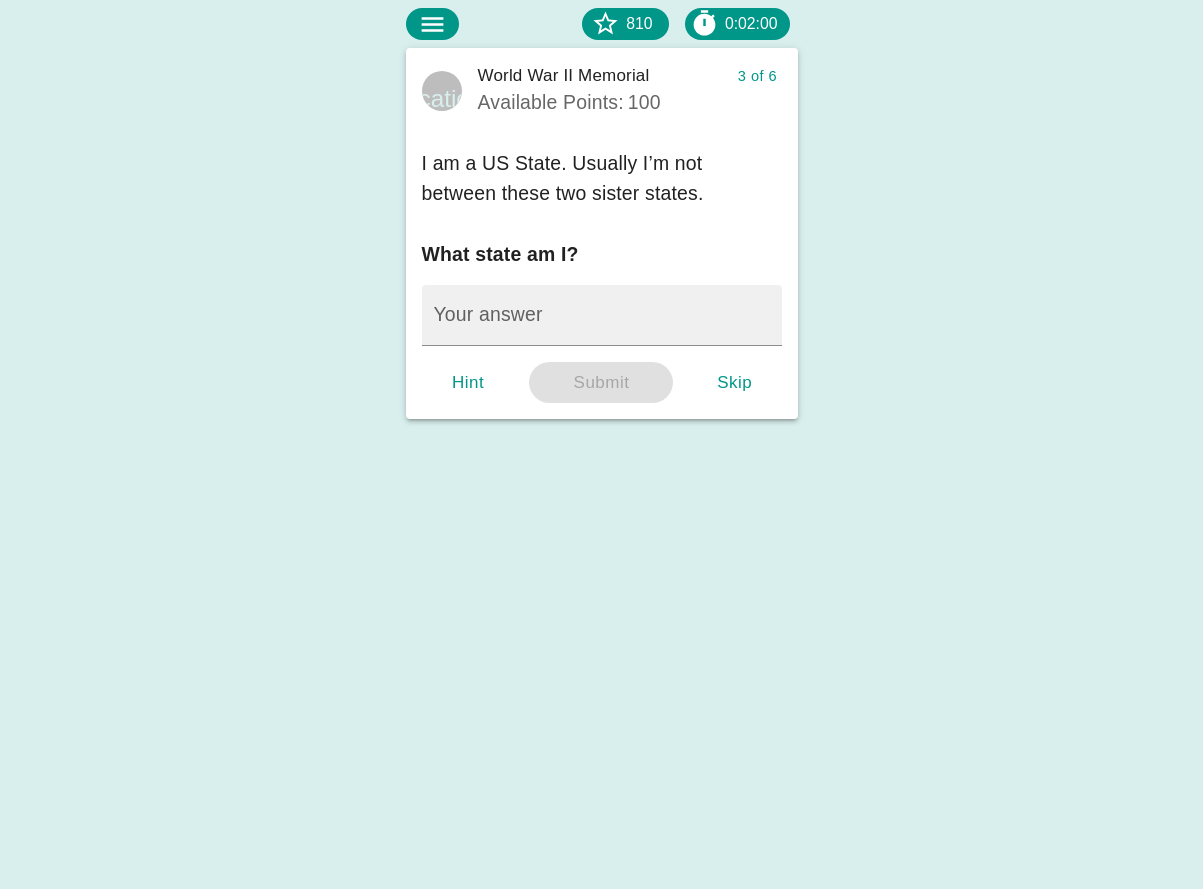 scroll, scrollTop: 0, scrollLeft: 0, axis: both 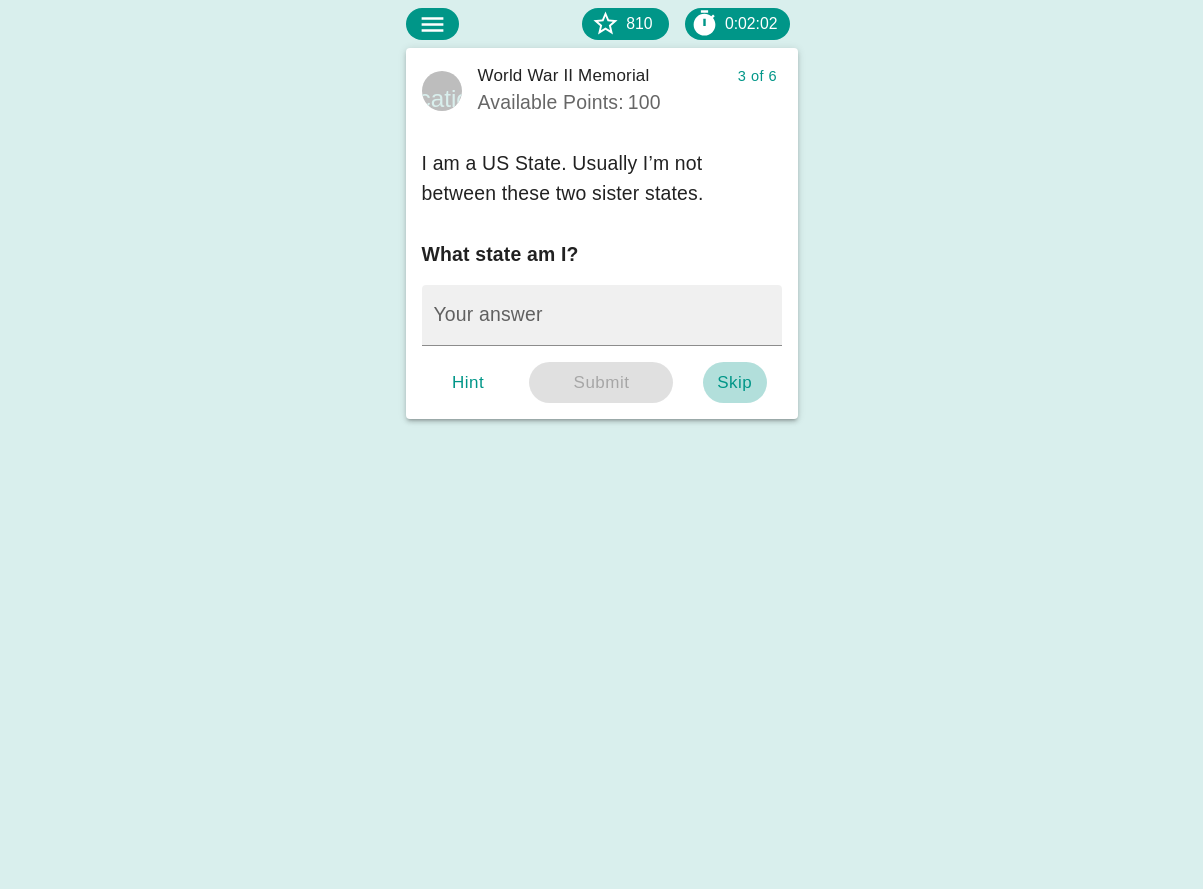 click on "Skip" at bounding box center [735, 383] 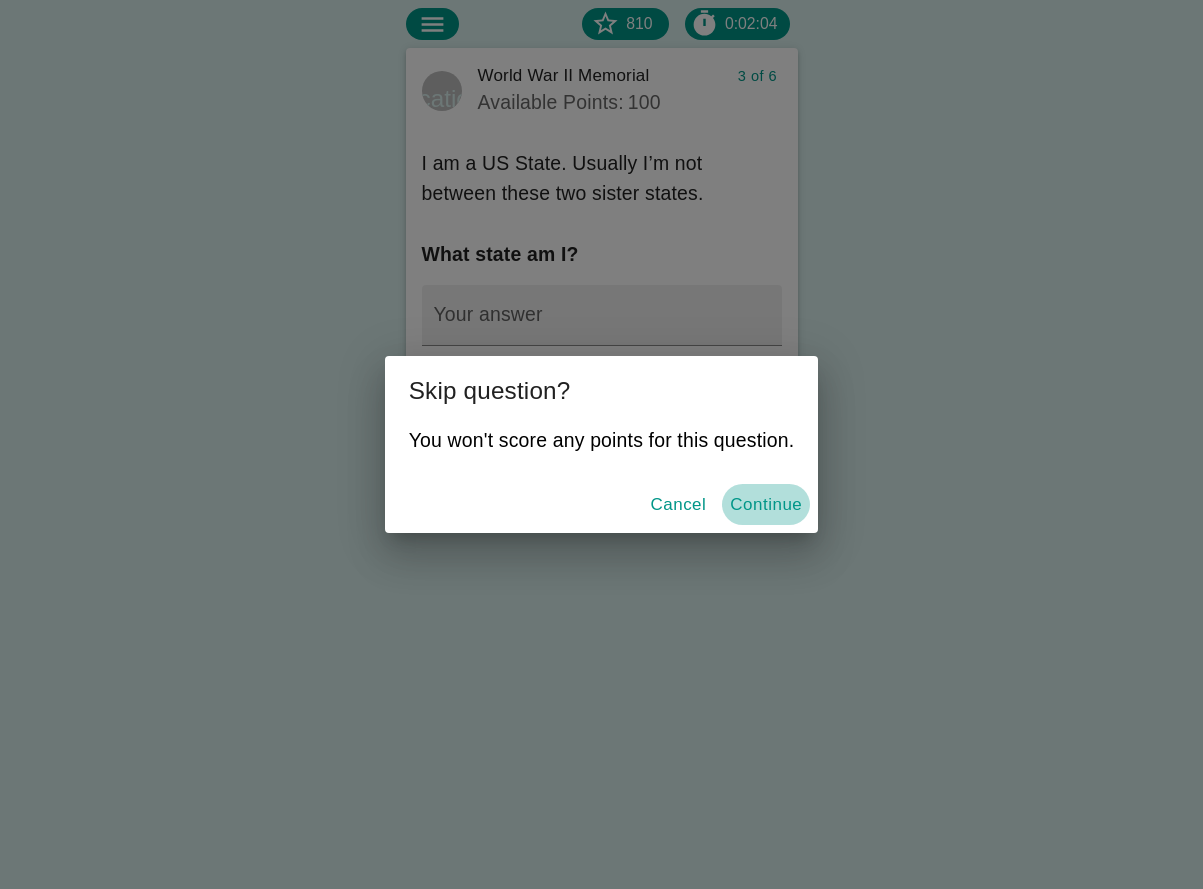click on "Continue" at bounding box center (766, 505) 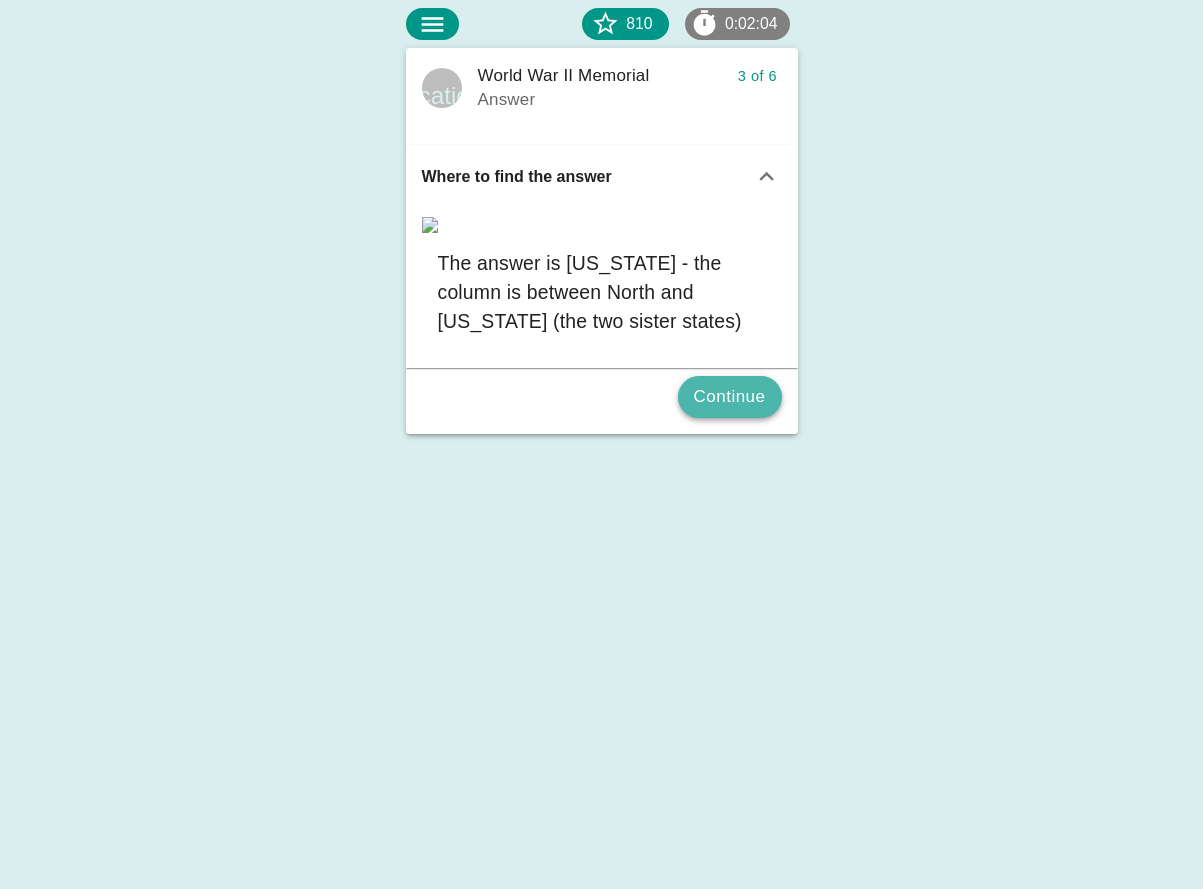click on "Continue" at bounding box center [730, 397] 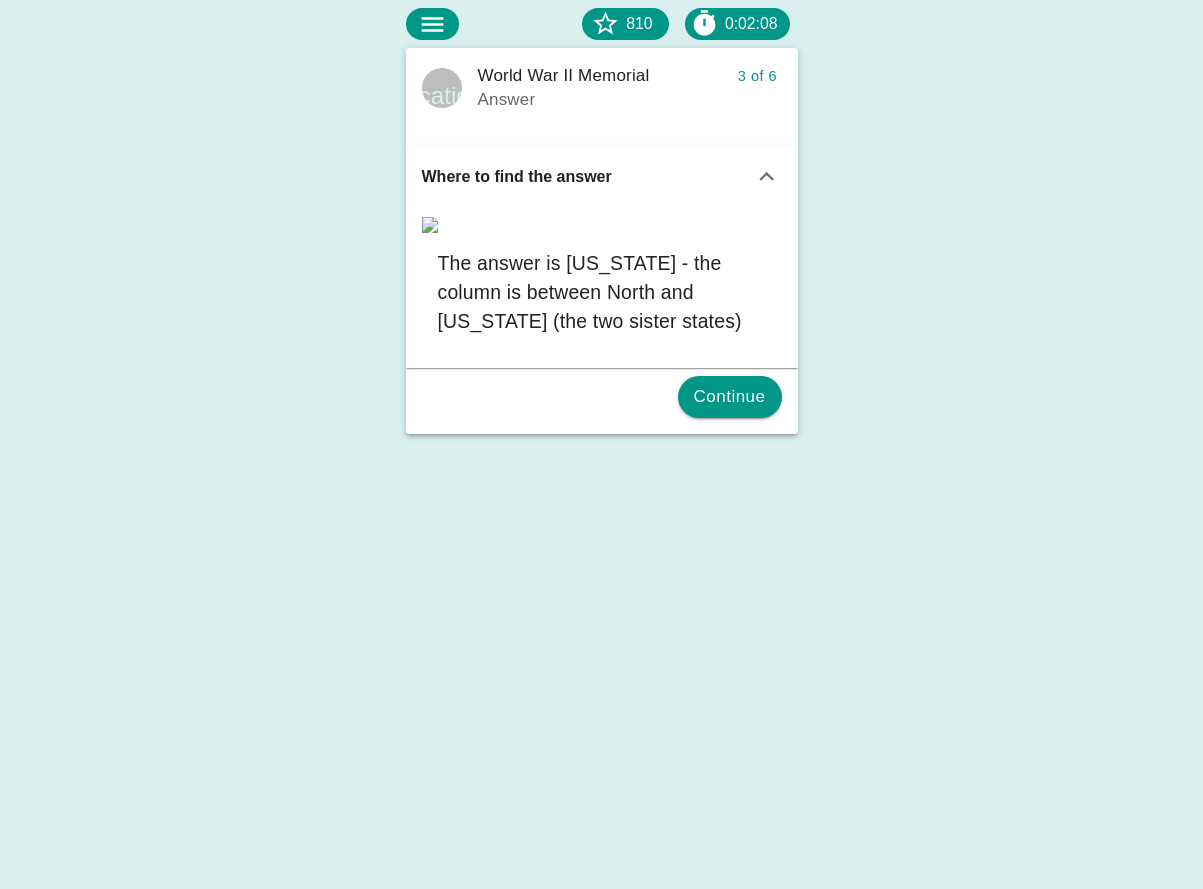 click 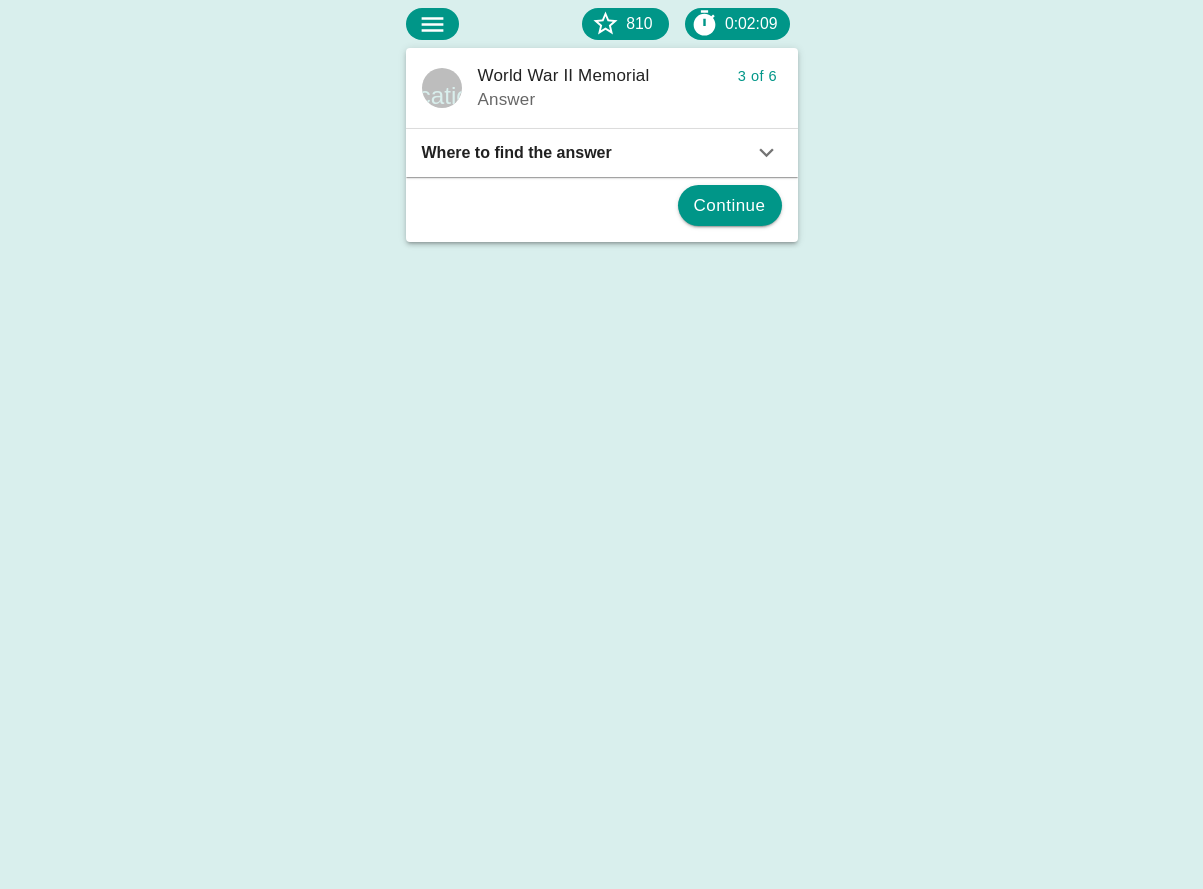 click on "Where to find the answer" at bounding box center (602, 153) 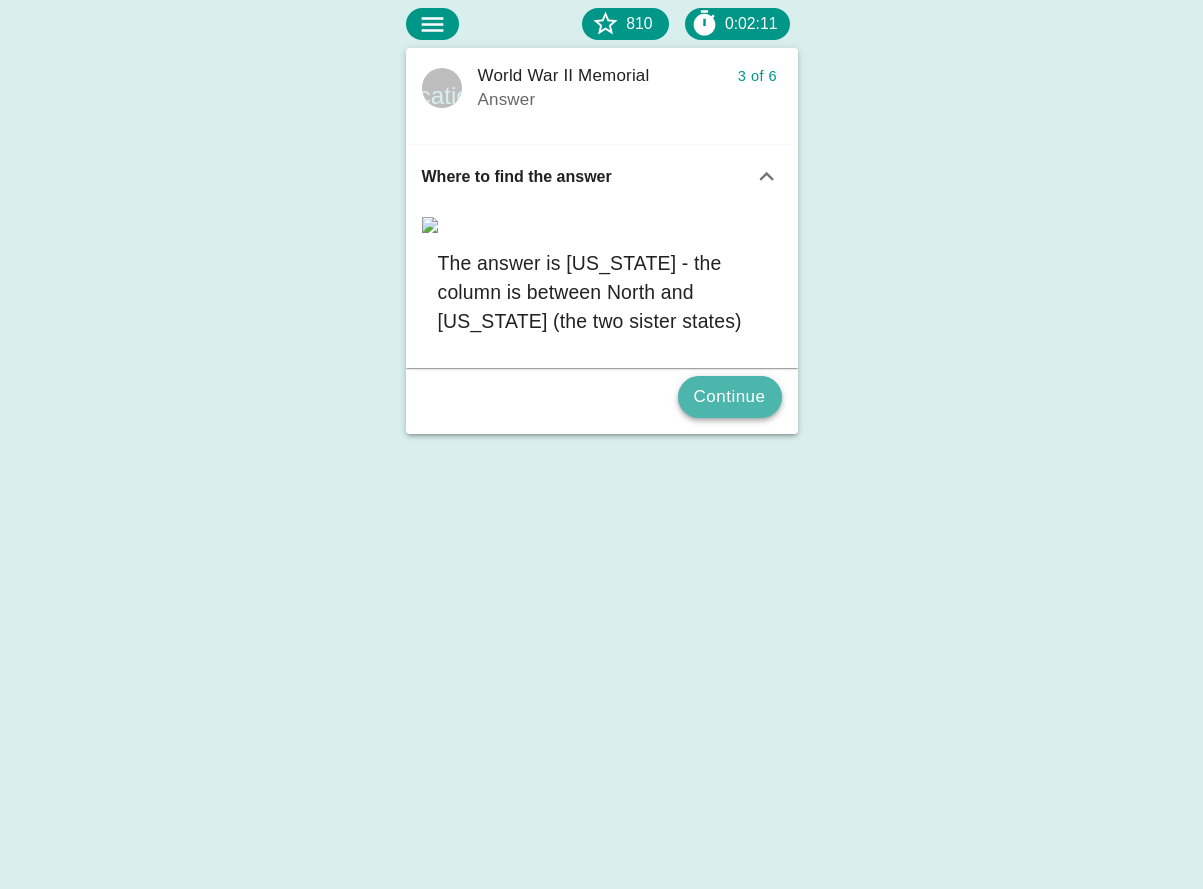click on "Continue" at bounding box center (730, 397) 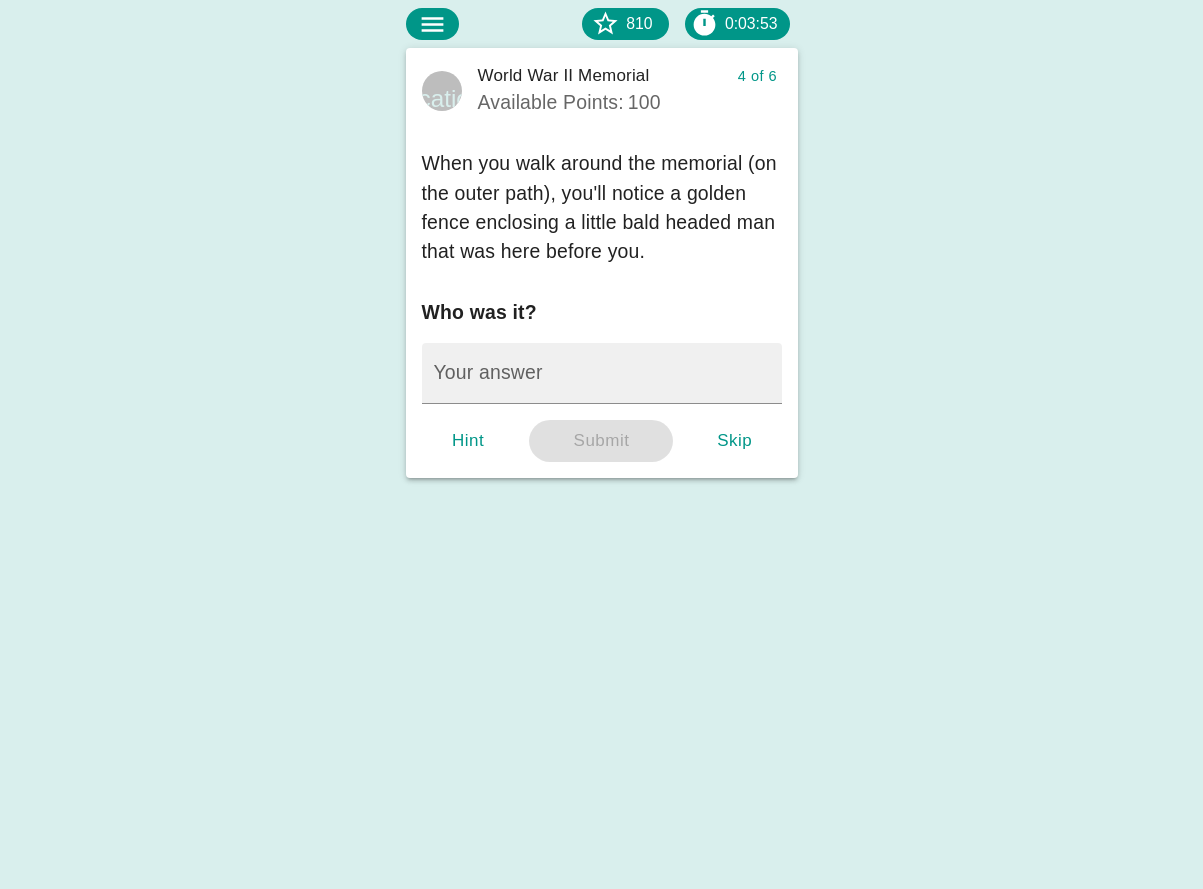 click on "Skip" at bounding box center [735, 441] 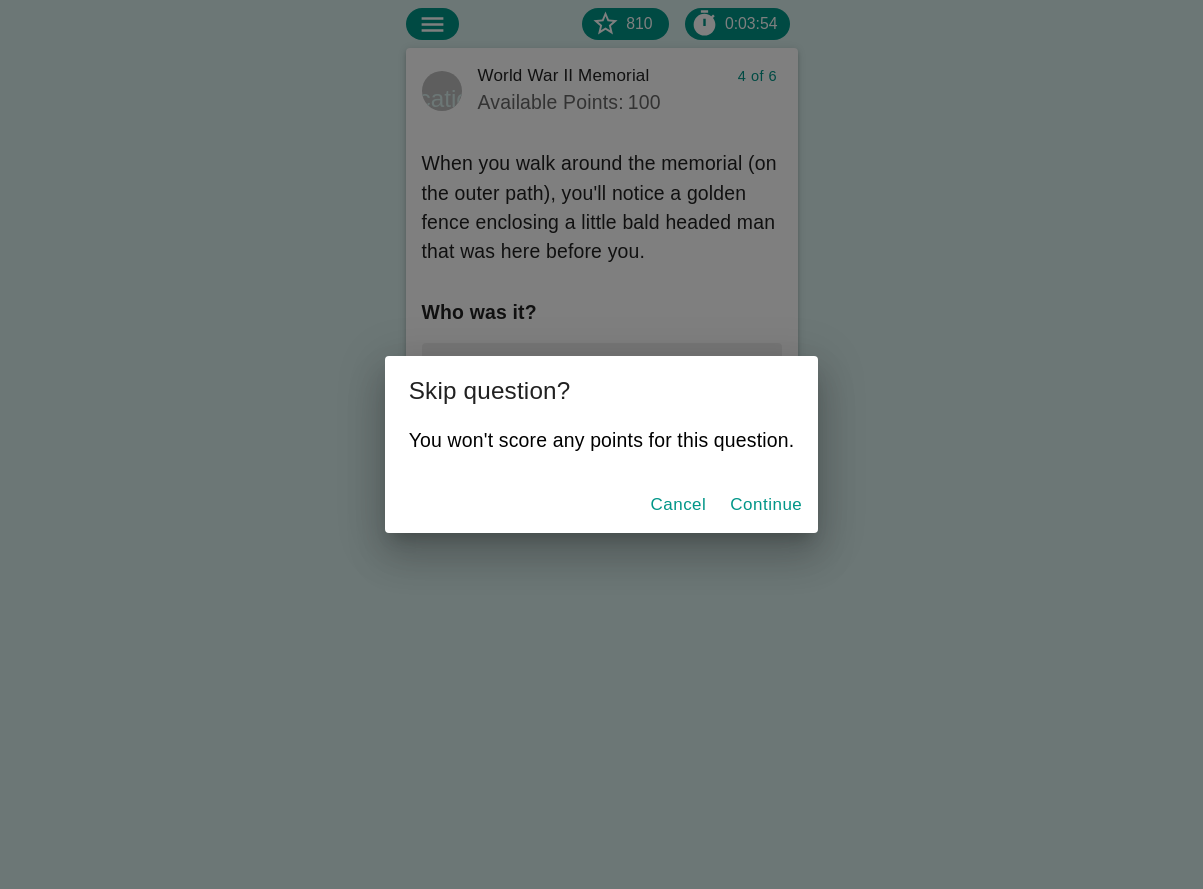 click on "Continue" at bounding box center [766, 505] 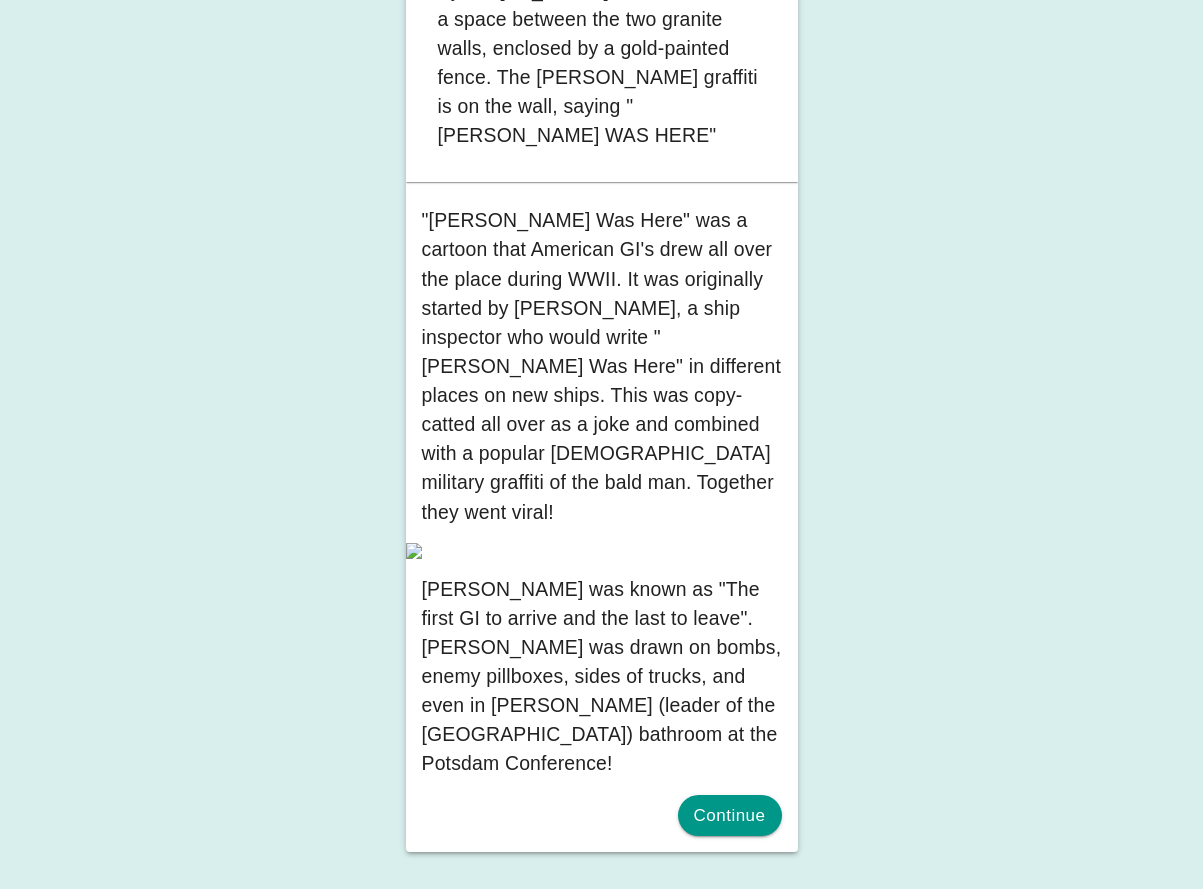 scroll, scrollTop: 598, scrollLeft: 0, axis: vertical 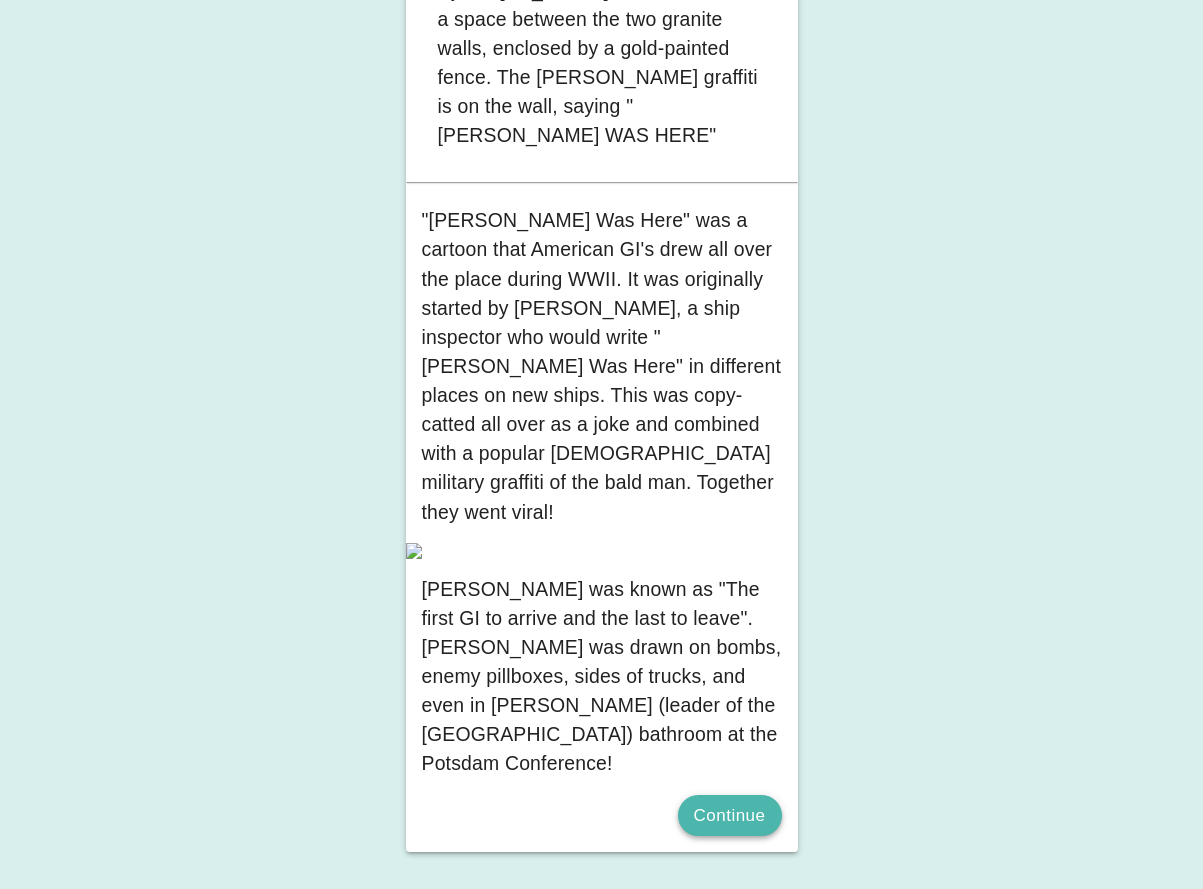 click on "Continue" at bounding box center (730, 816) 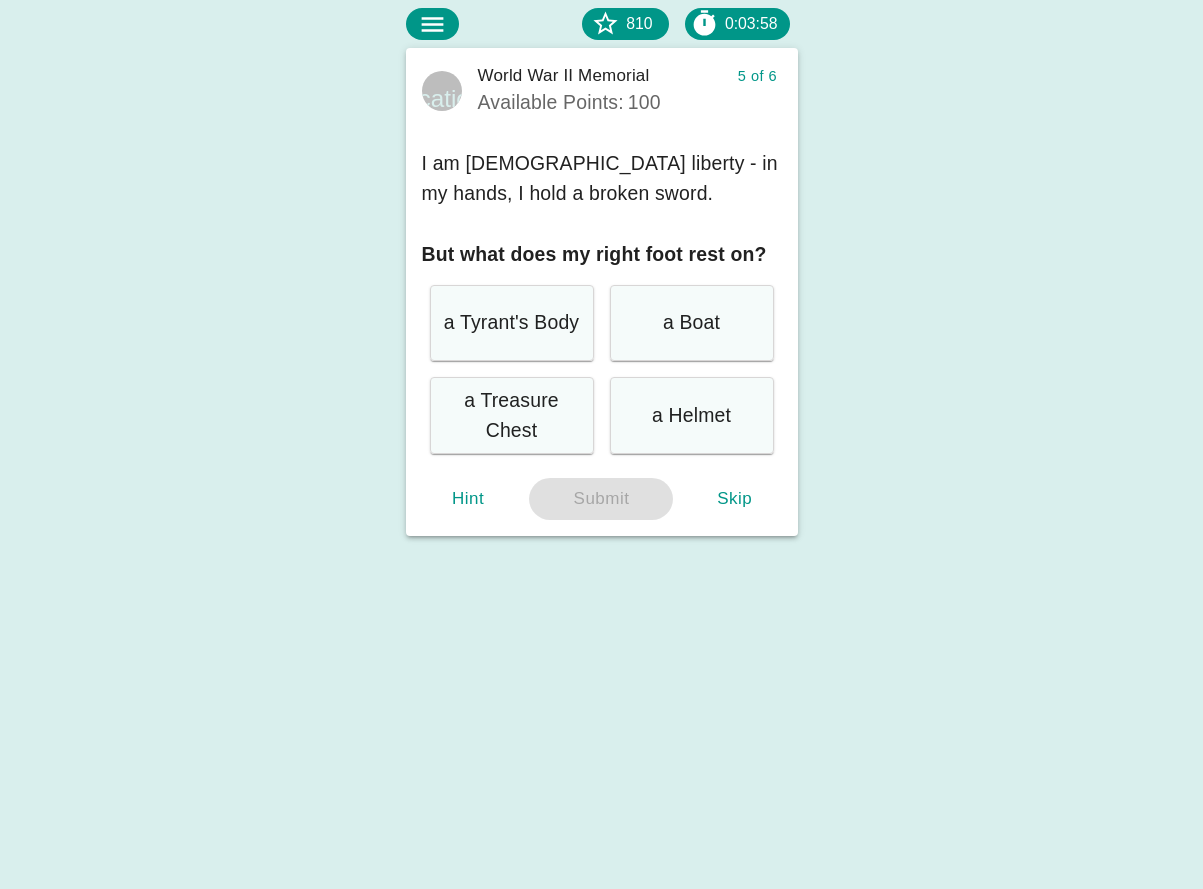 click on "a Helmet" at bounding box center (691, 415) 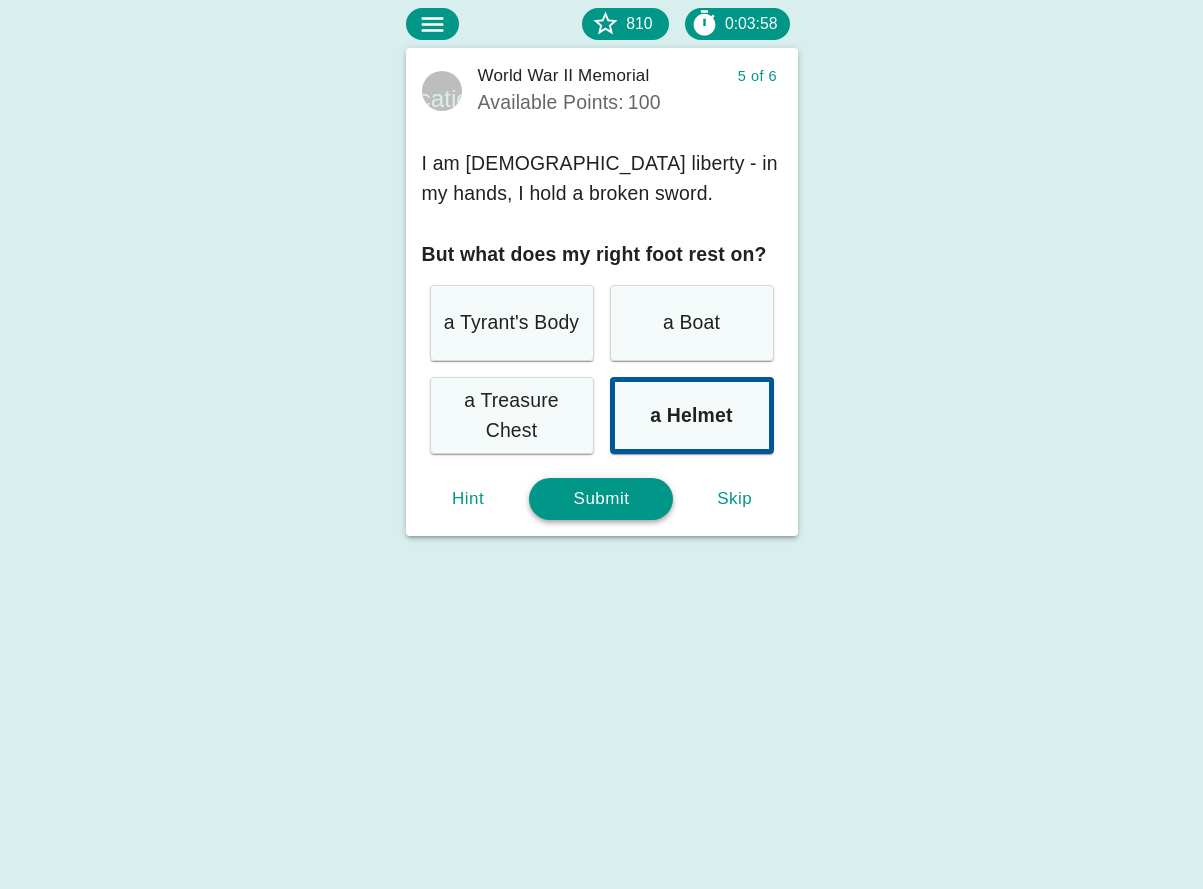 click on "Submit" at bounding box center (601, 499) 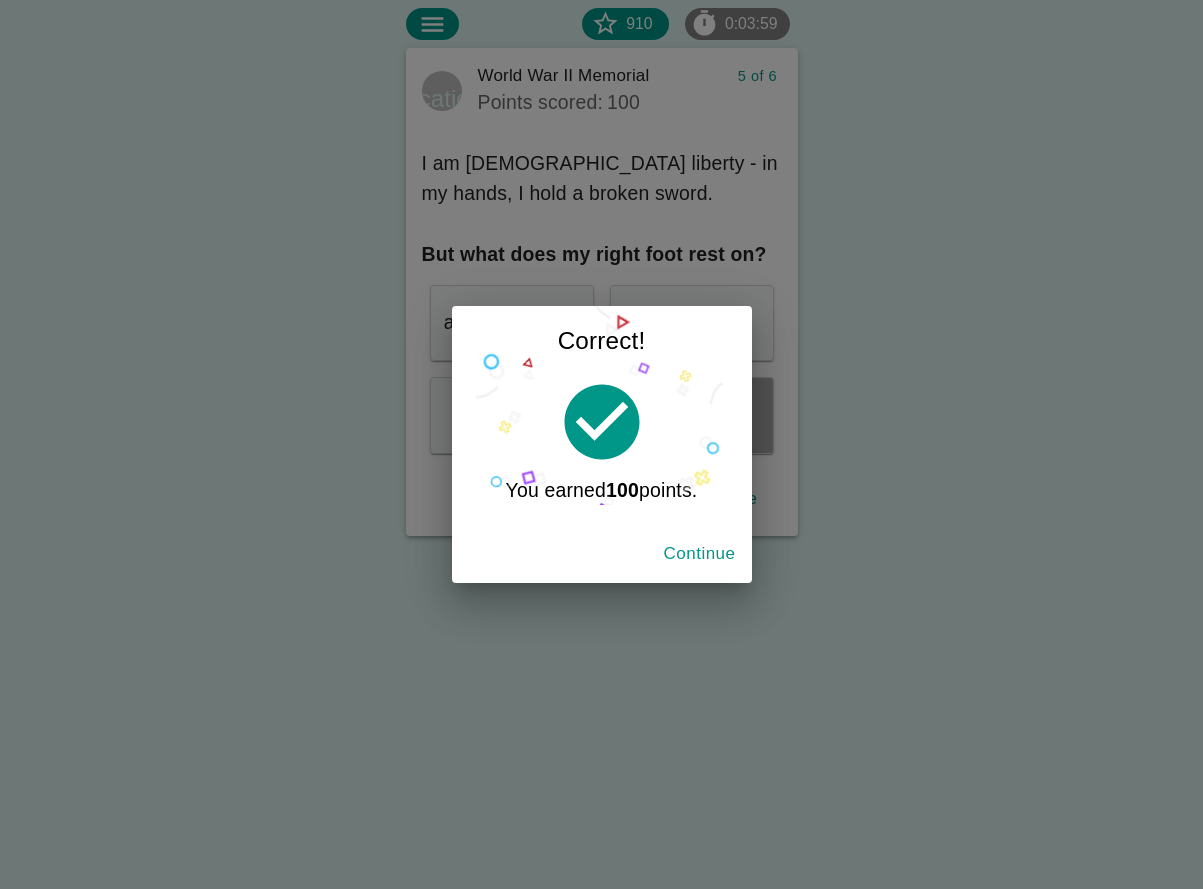 click on "Continue" at bounding box center [700, 554] 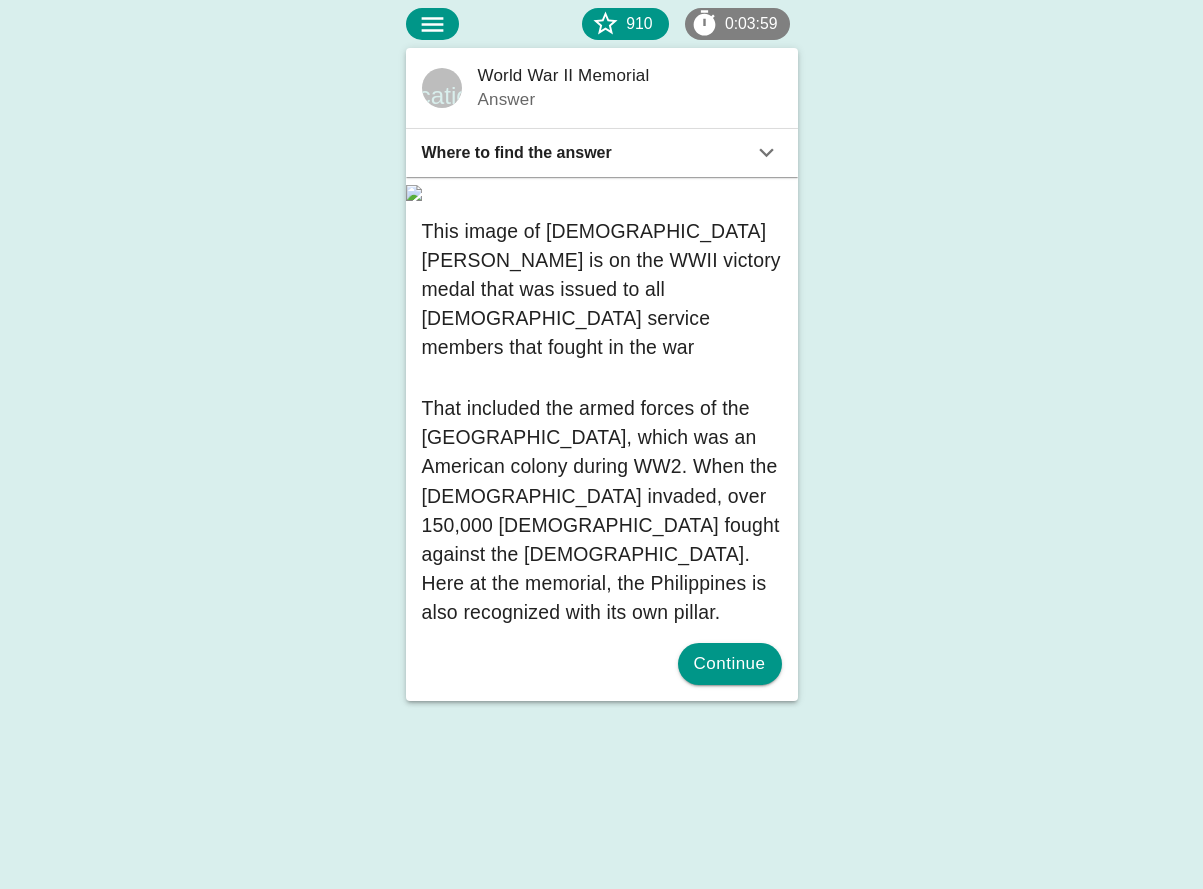 click on "Where to find the answer" at bounding box center [602, 153] 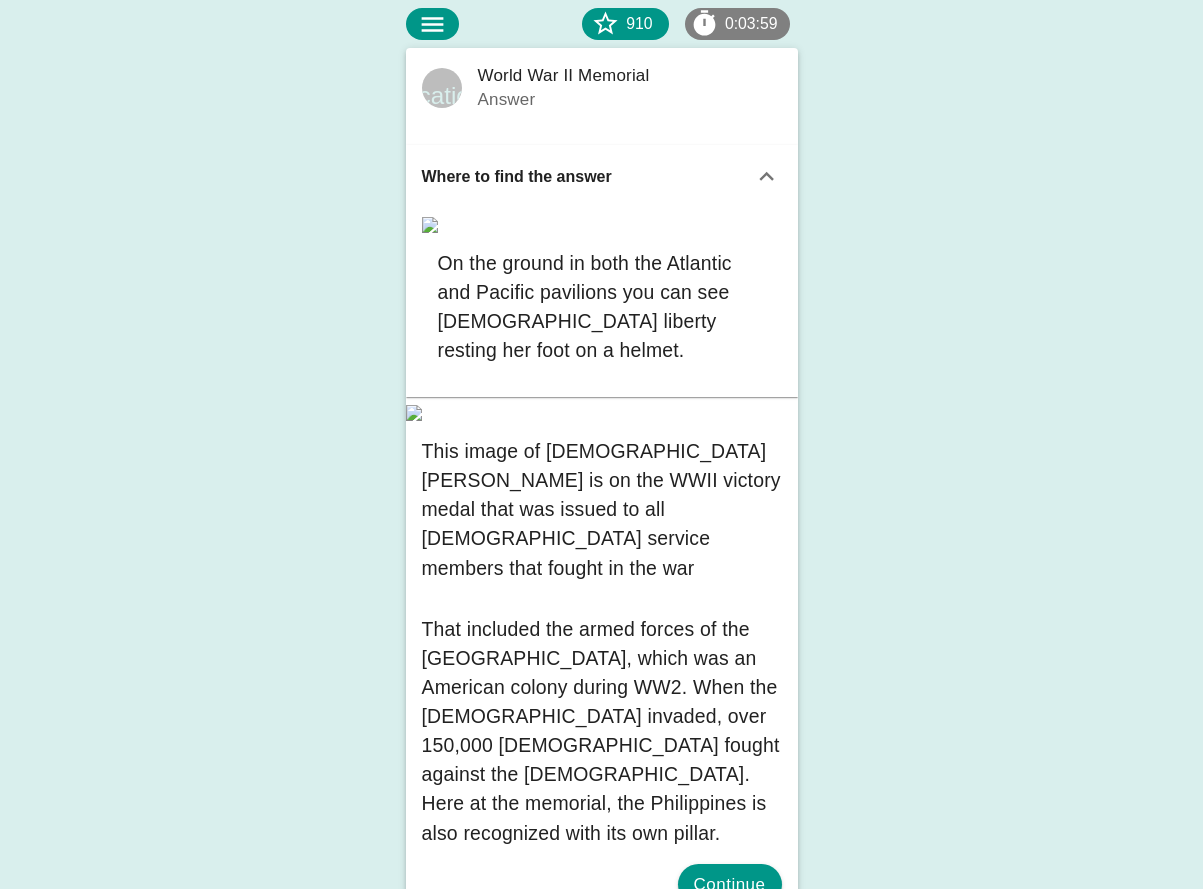 click on "Where to find the answer" at bounding box center (602, 177) 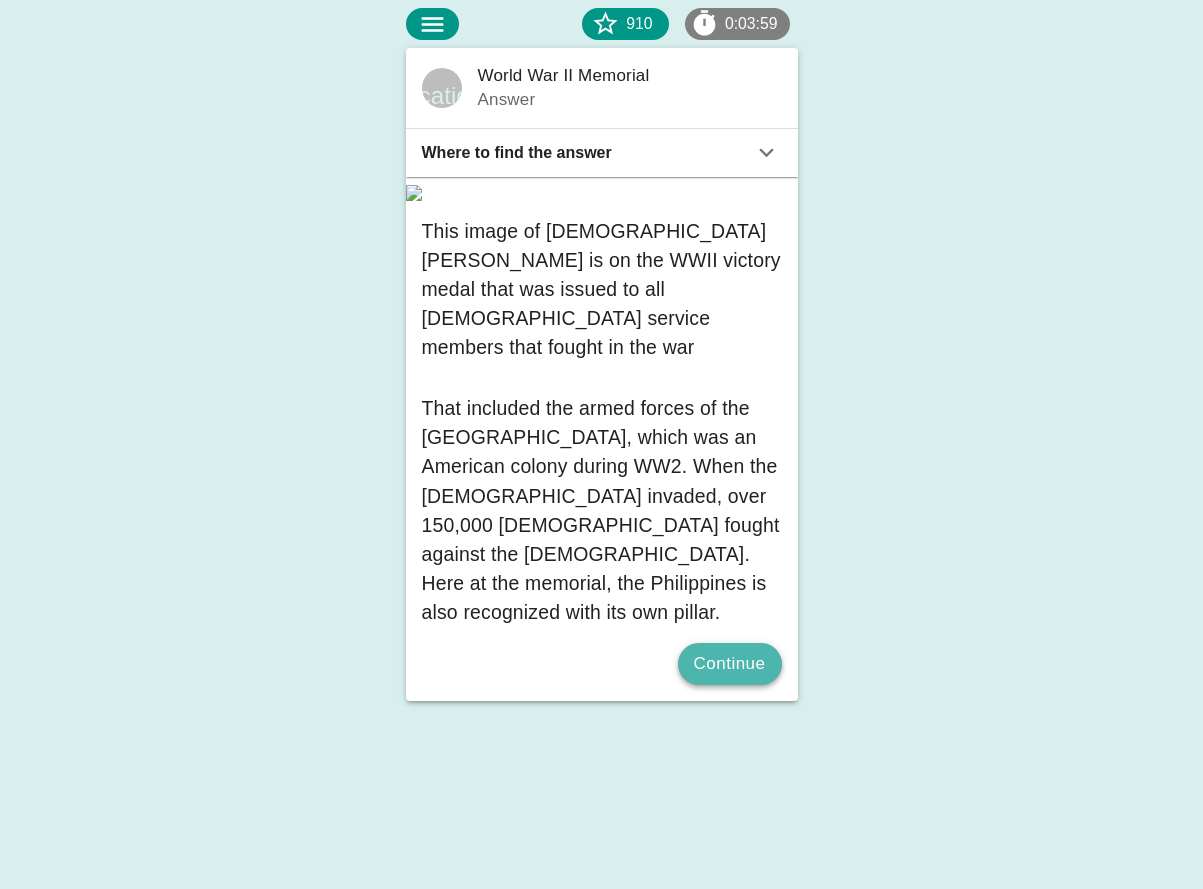 click on "Continue" at bounding box center [730, 664] 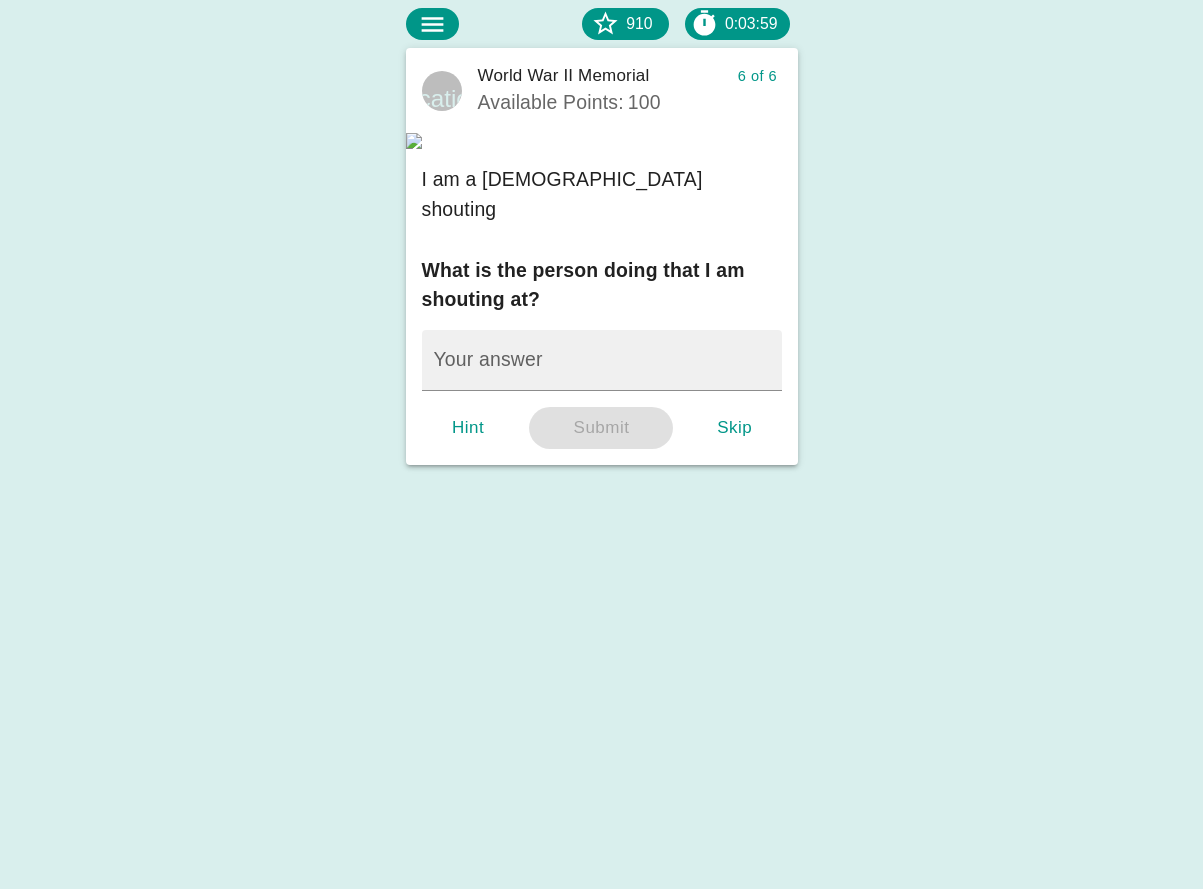 scroll, scrollTop: 38, scrollLeft: 0, axis: vertical 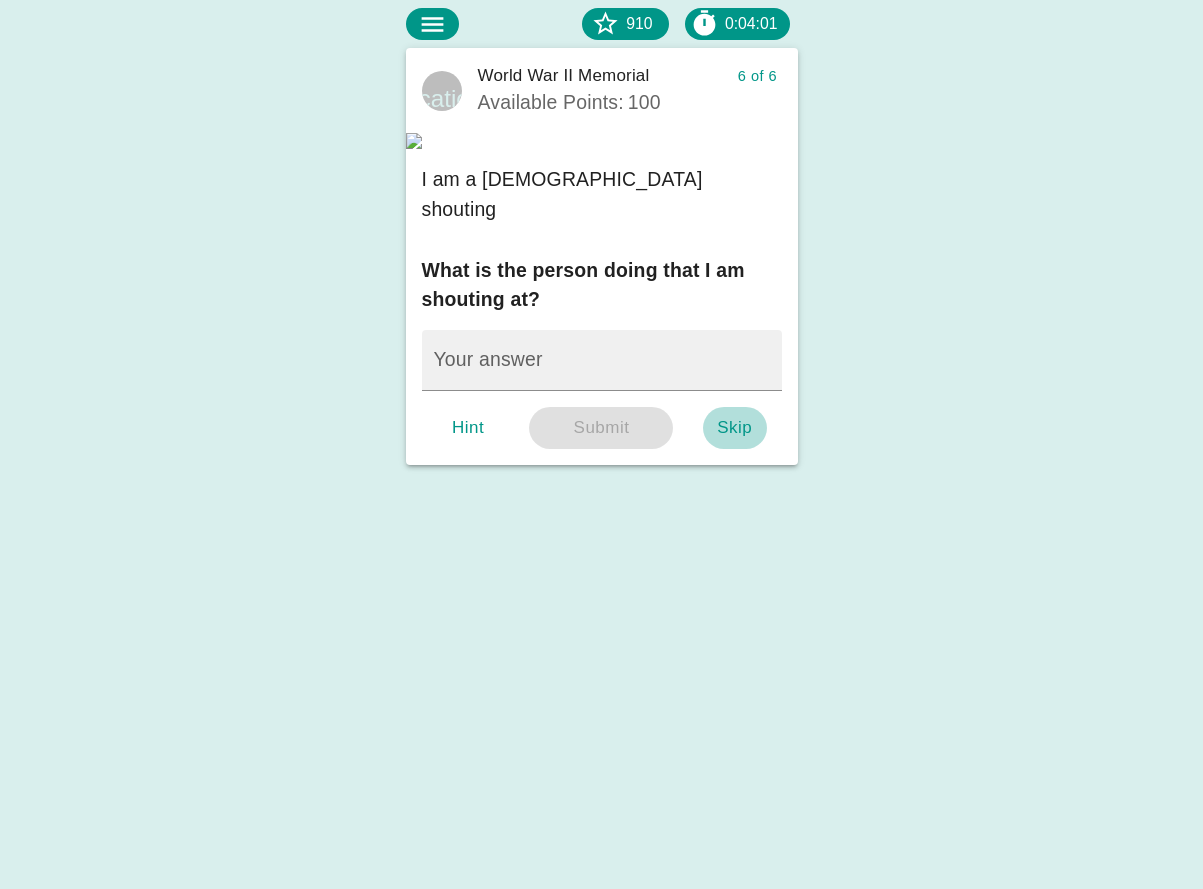click on "Skip" at bounding box center (735, 428) 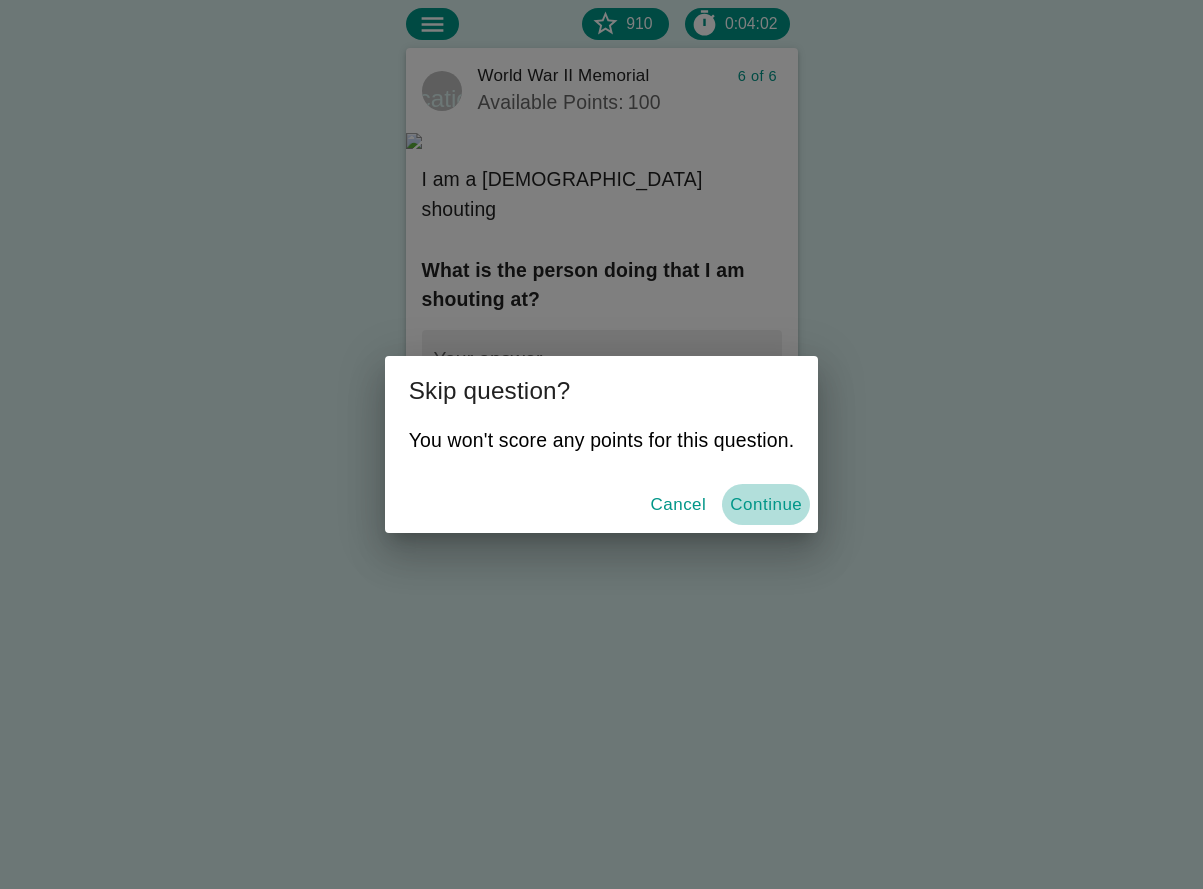 click on "Continue" at bounding box center [766, 505] 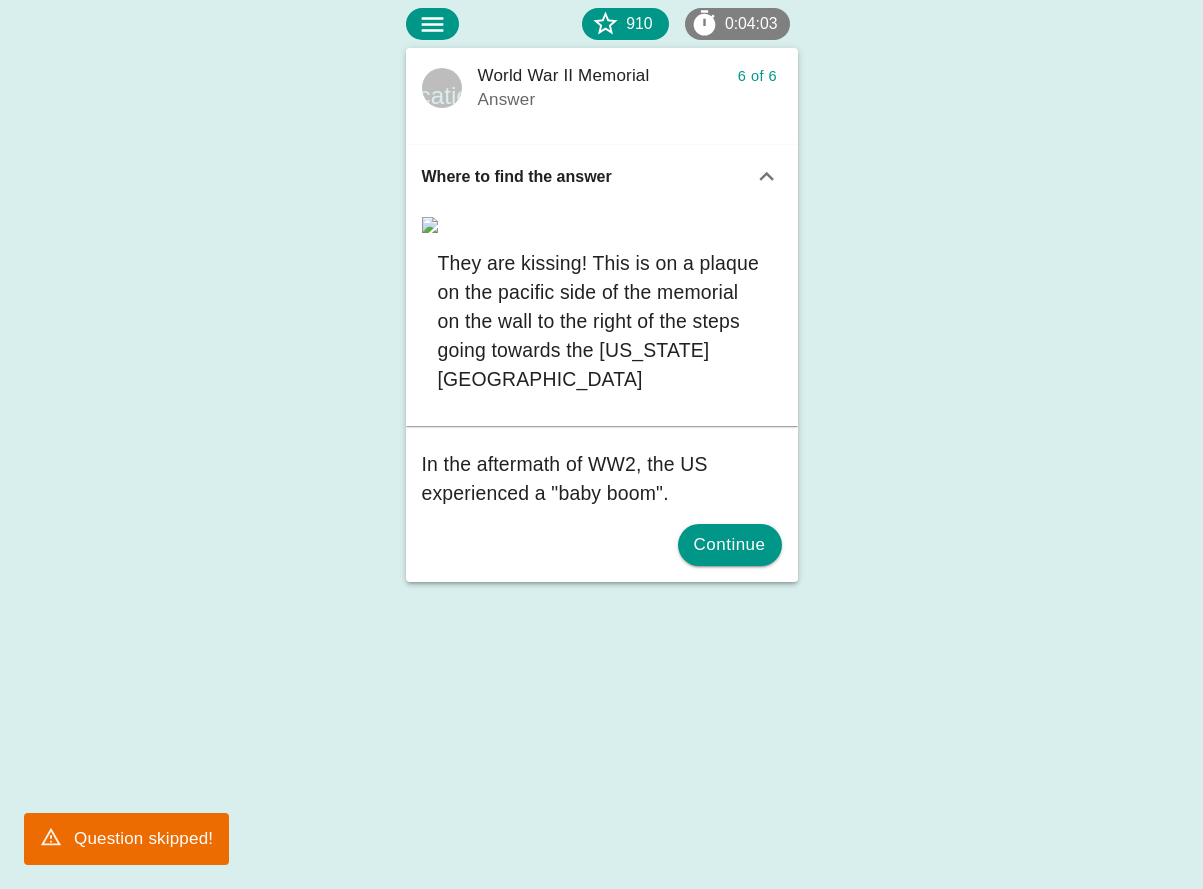 scroll, scrollTop: 38, scrollLeft: 0, axis: vertical 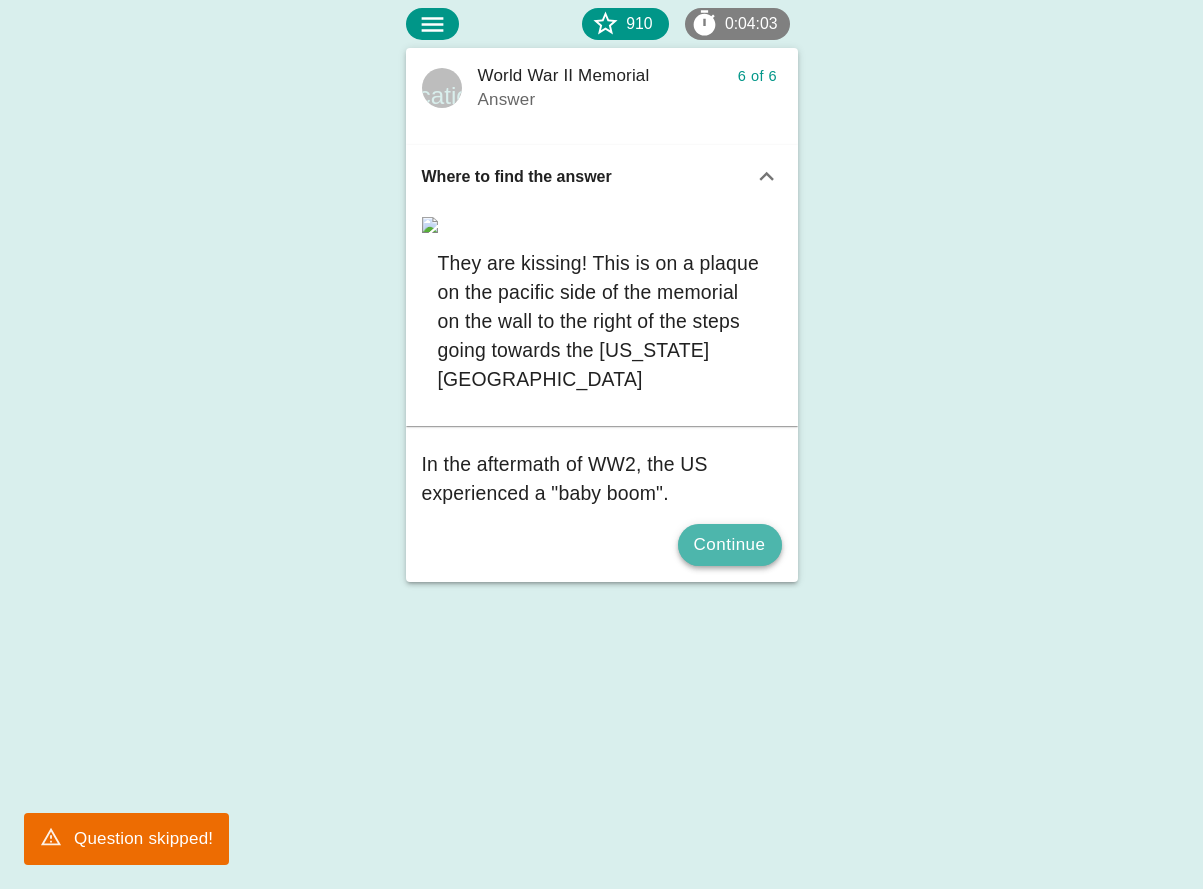 click on "Continue" at bounding box center [730, 545] 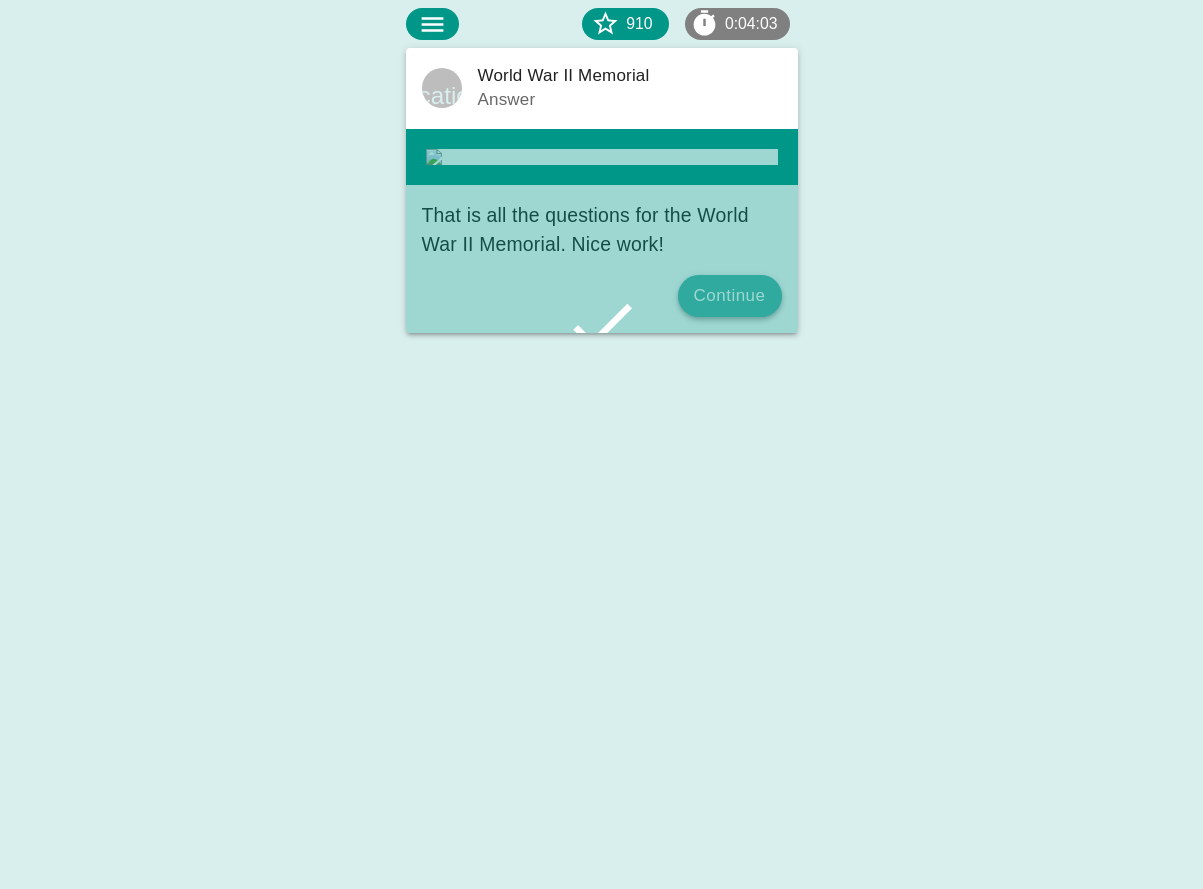 click on "Continue" at bounding box center [730, 296] 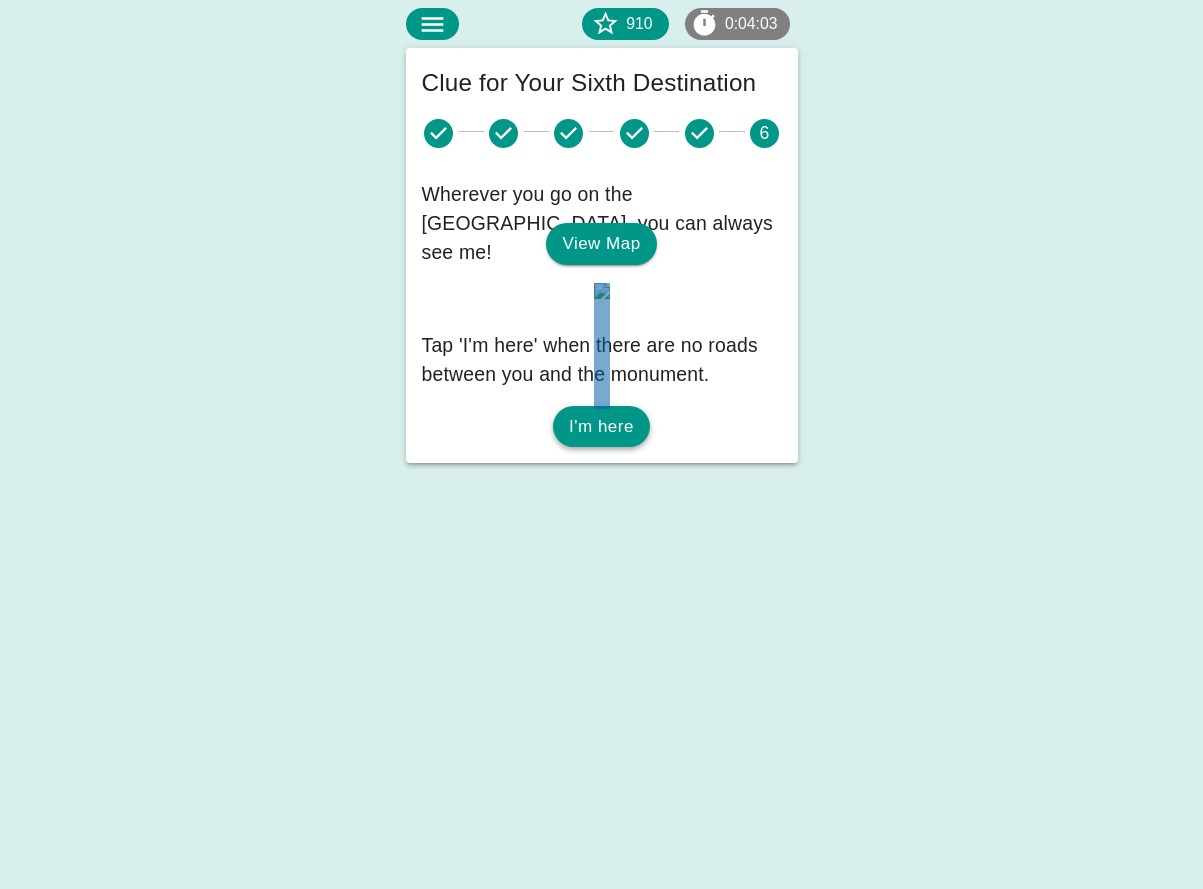 click on "I'm here" at bounding box center [601, 427] 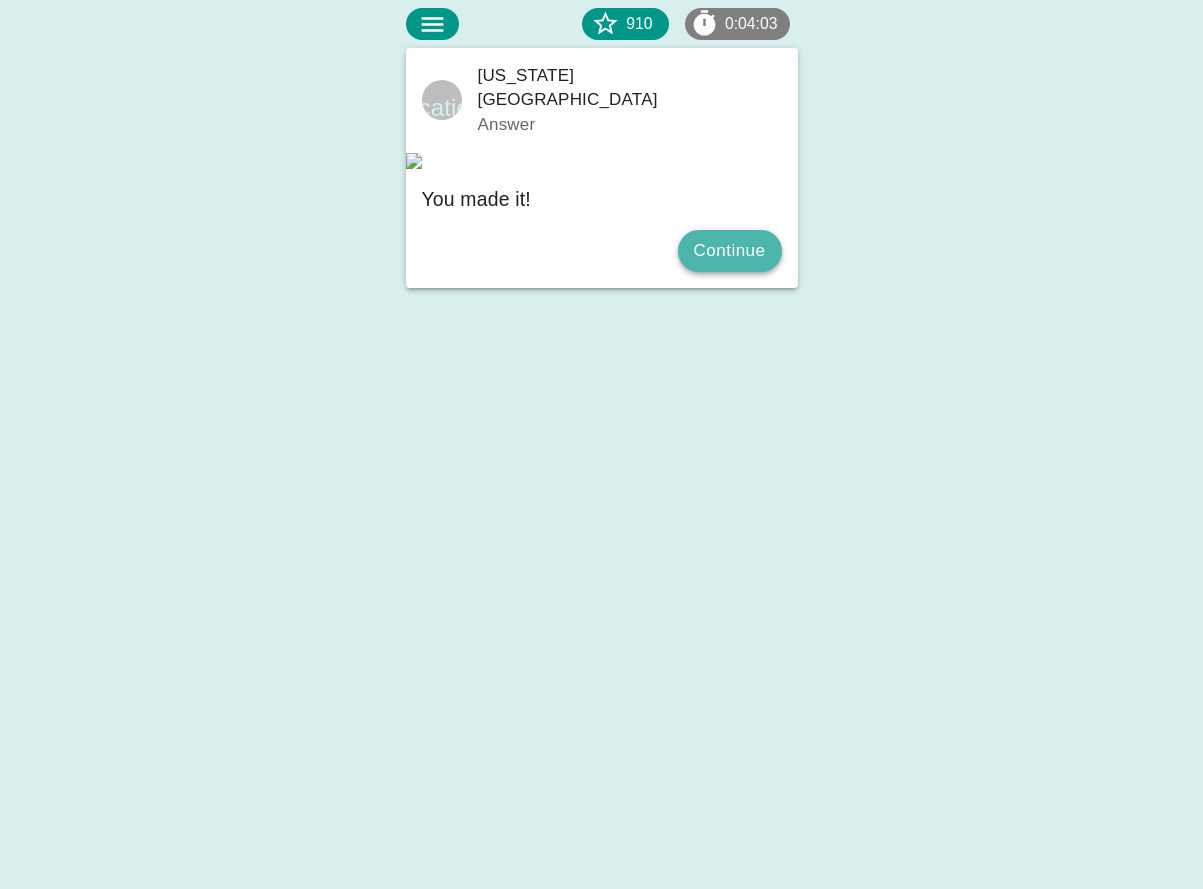 click on "Continue" at bounding box center [730, 251] 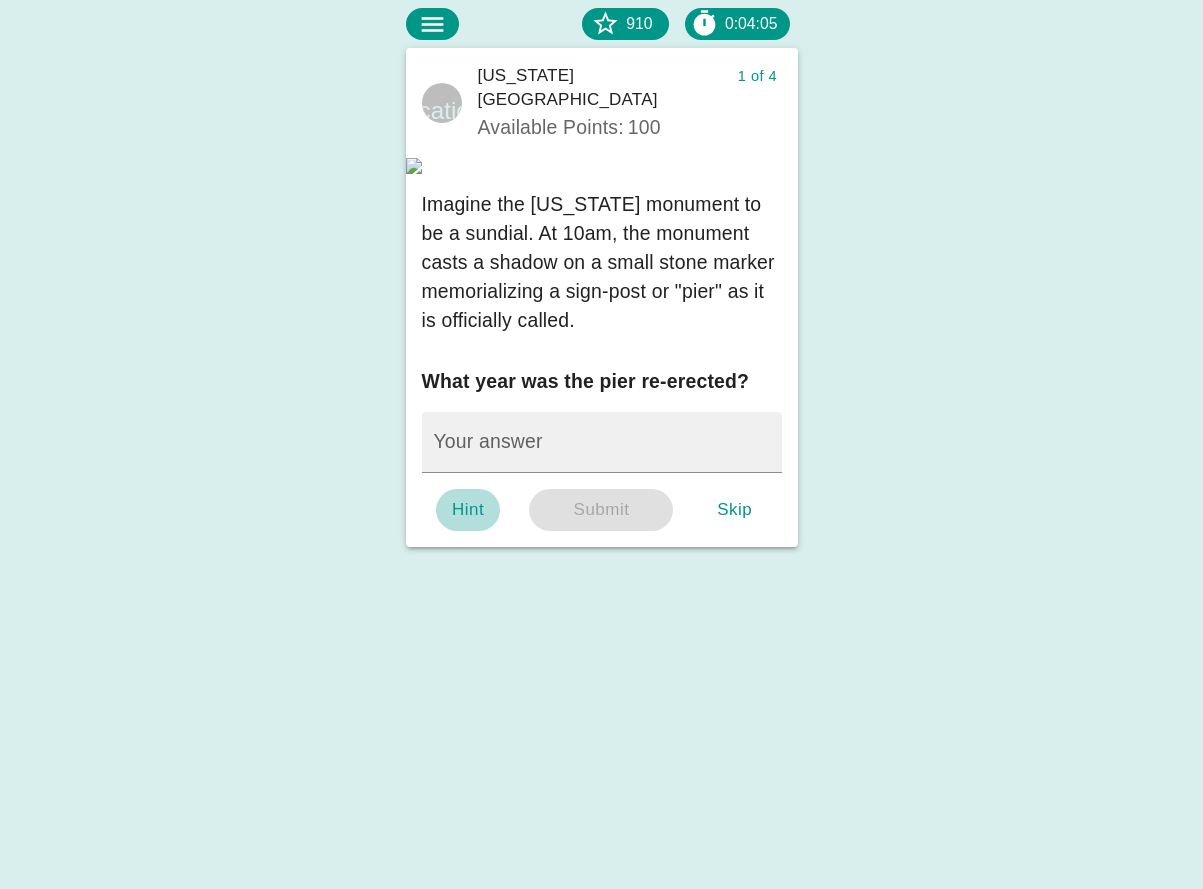 click on "Hint" at bounding box center (468, 510) 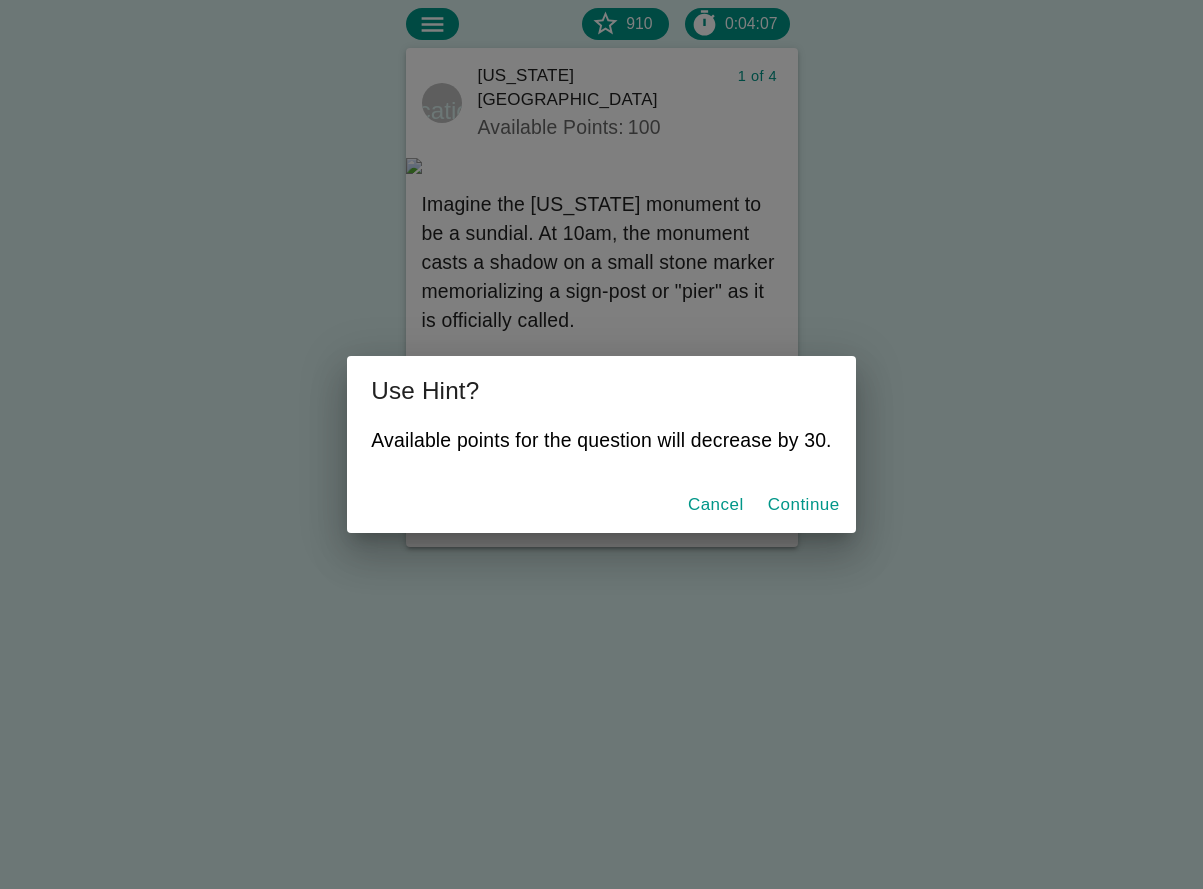 click on "Continue" at bounding box center (804, 505) 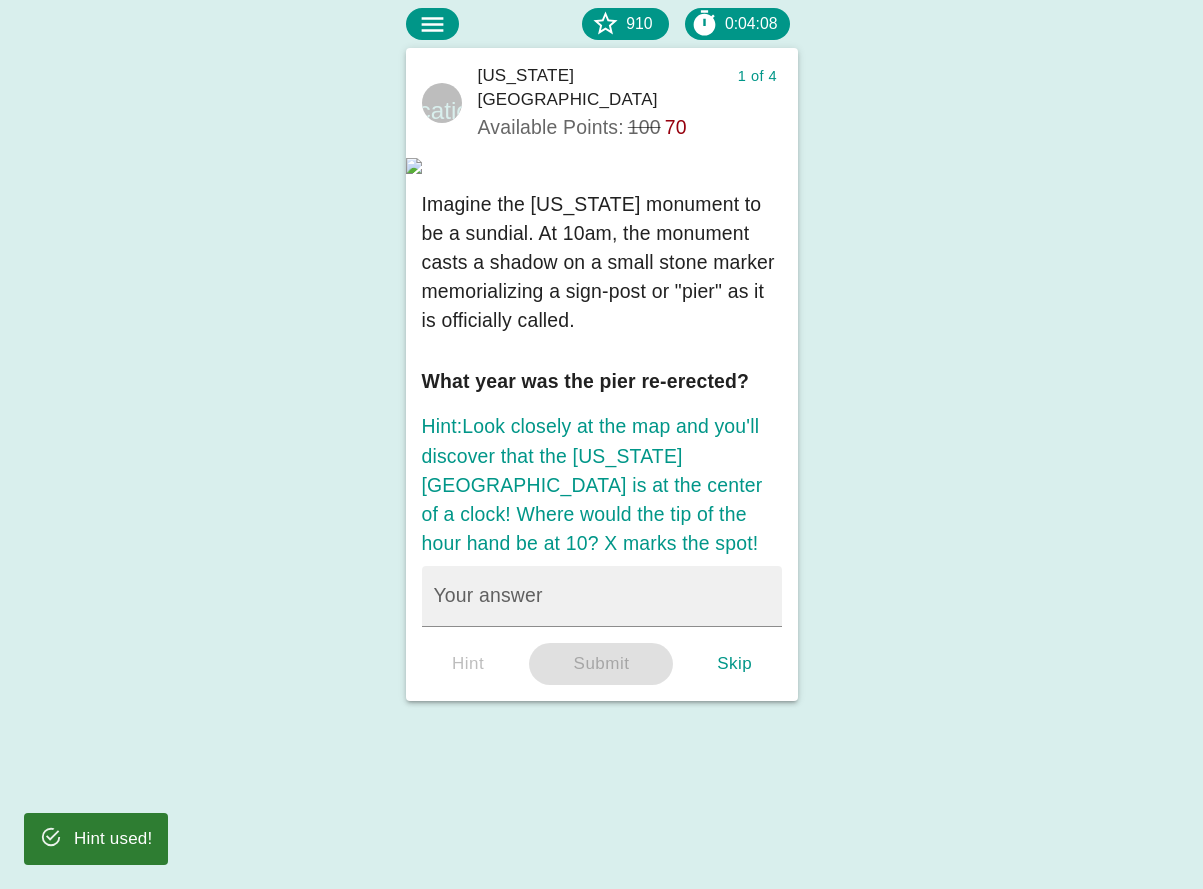 scroll, scrollTop: 100, scrollLeft: 0, axis: vertical 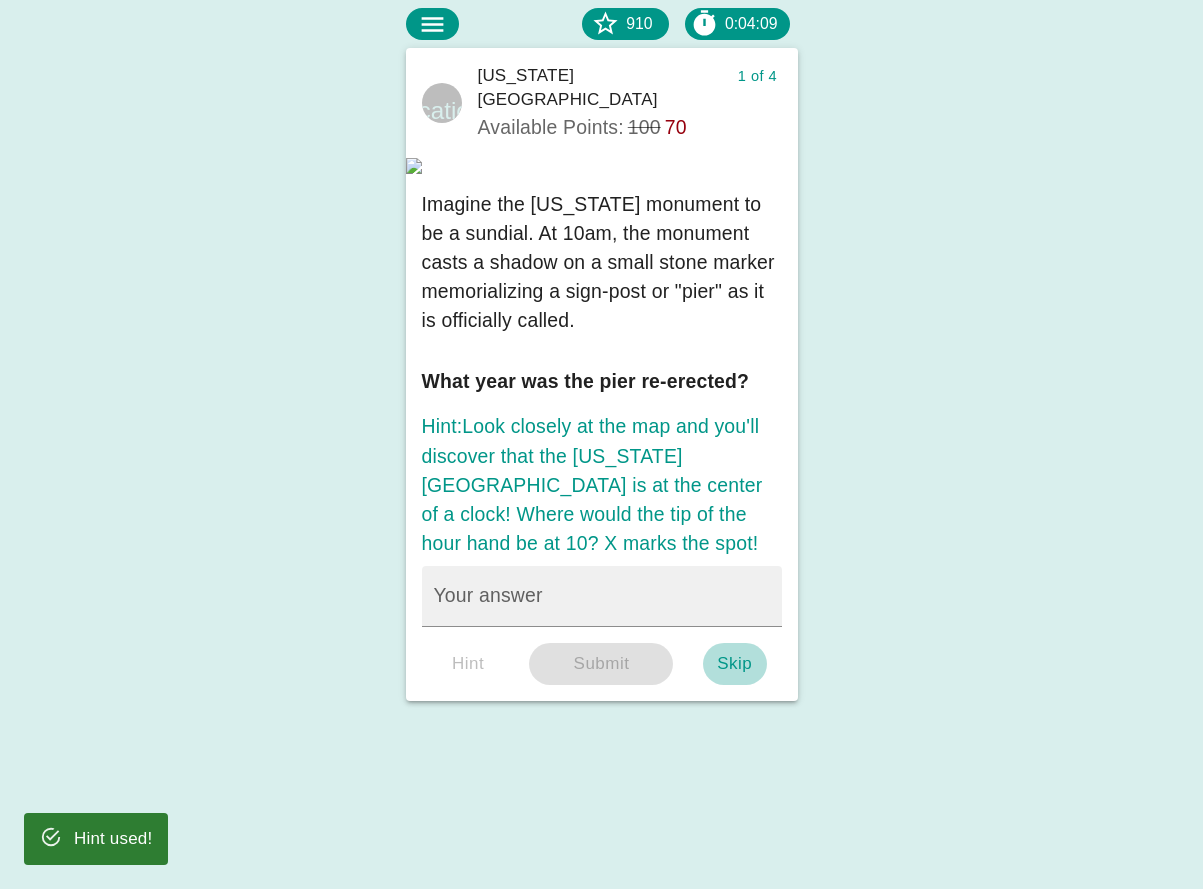 click on "Skip" at bounding box center (735, 664) 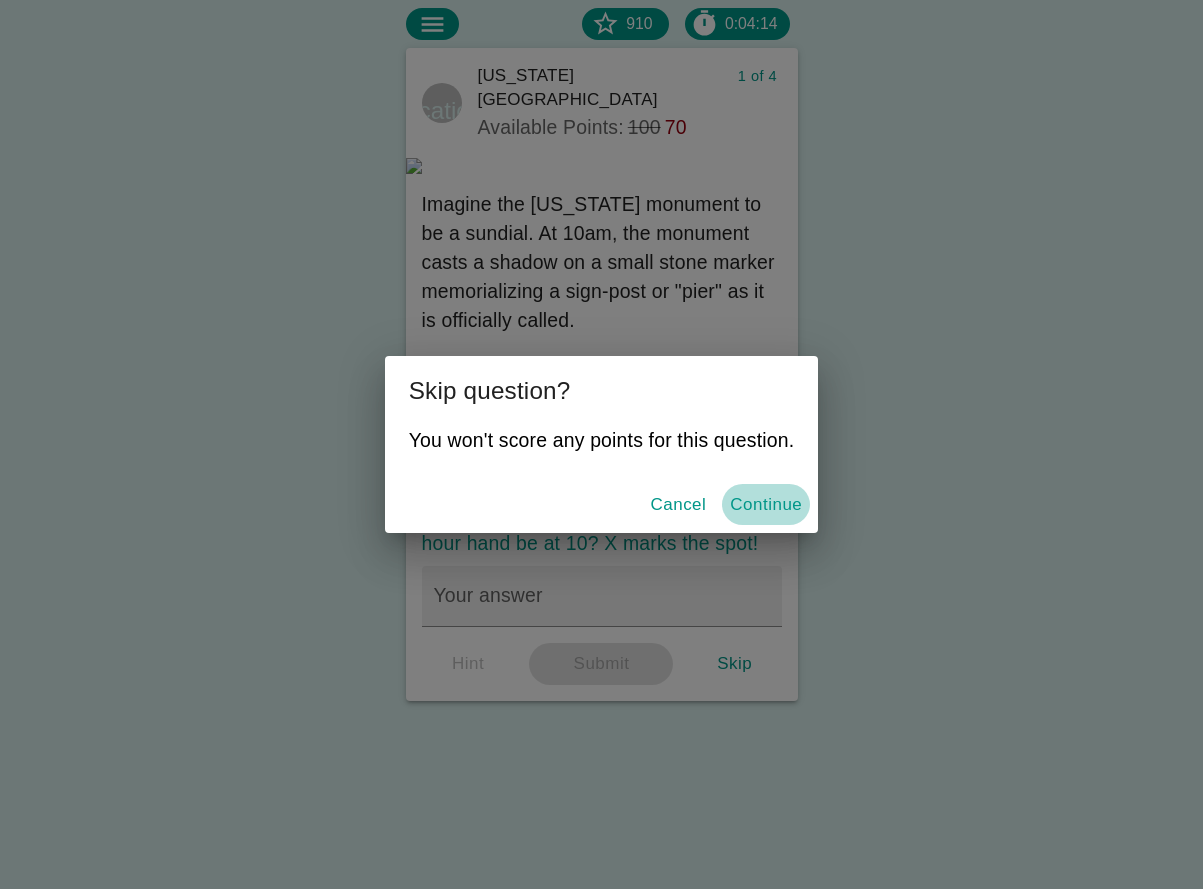 click on "Continue" at bounding box center (766, 505) 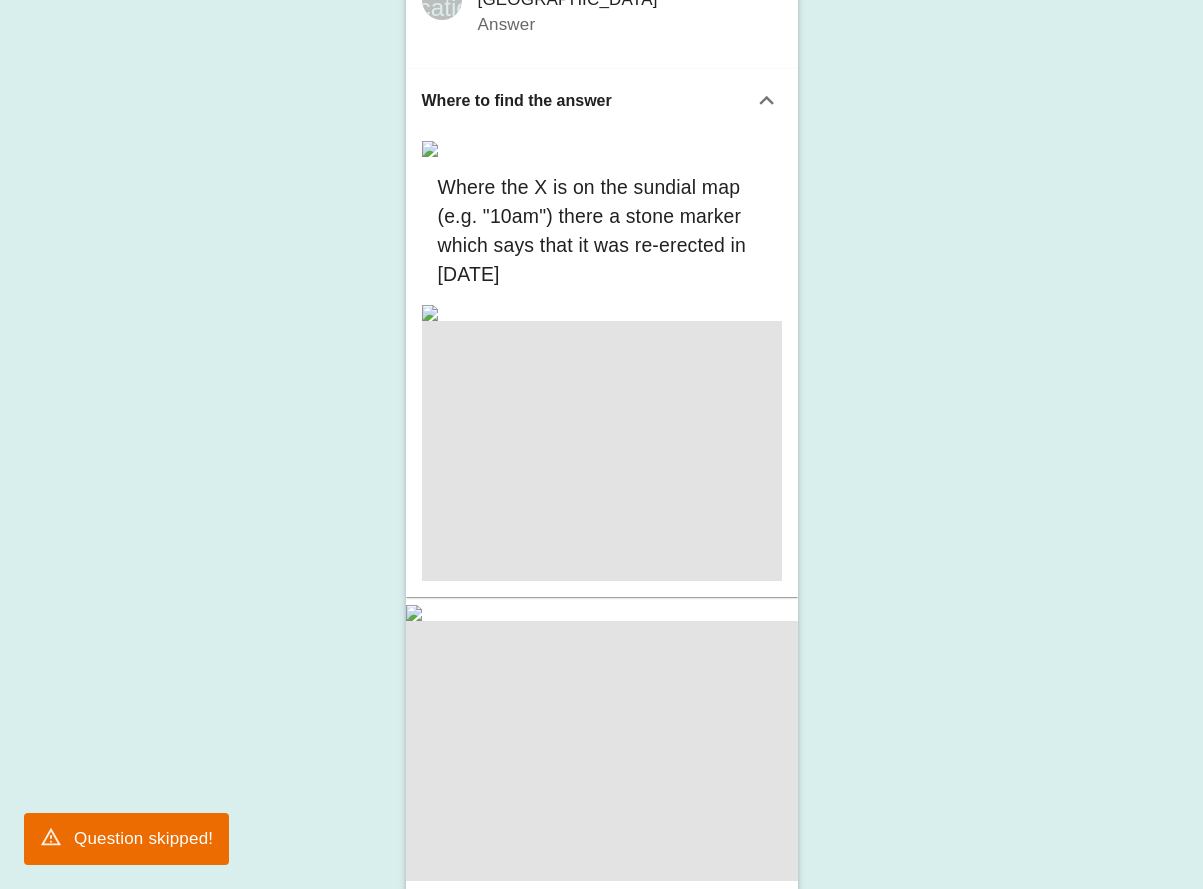 scroll, scrollTop: 856, scrollLeft: 0, axis: vertical 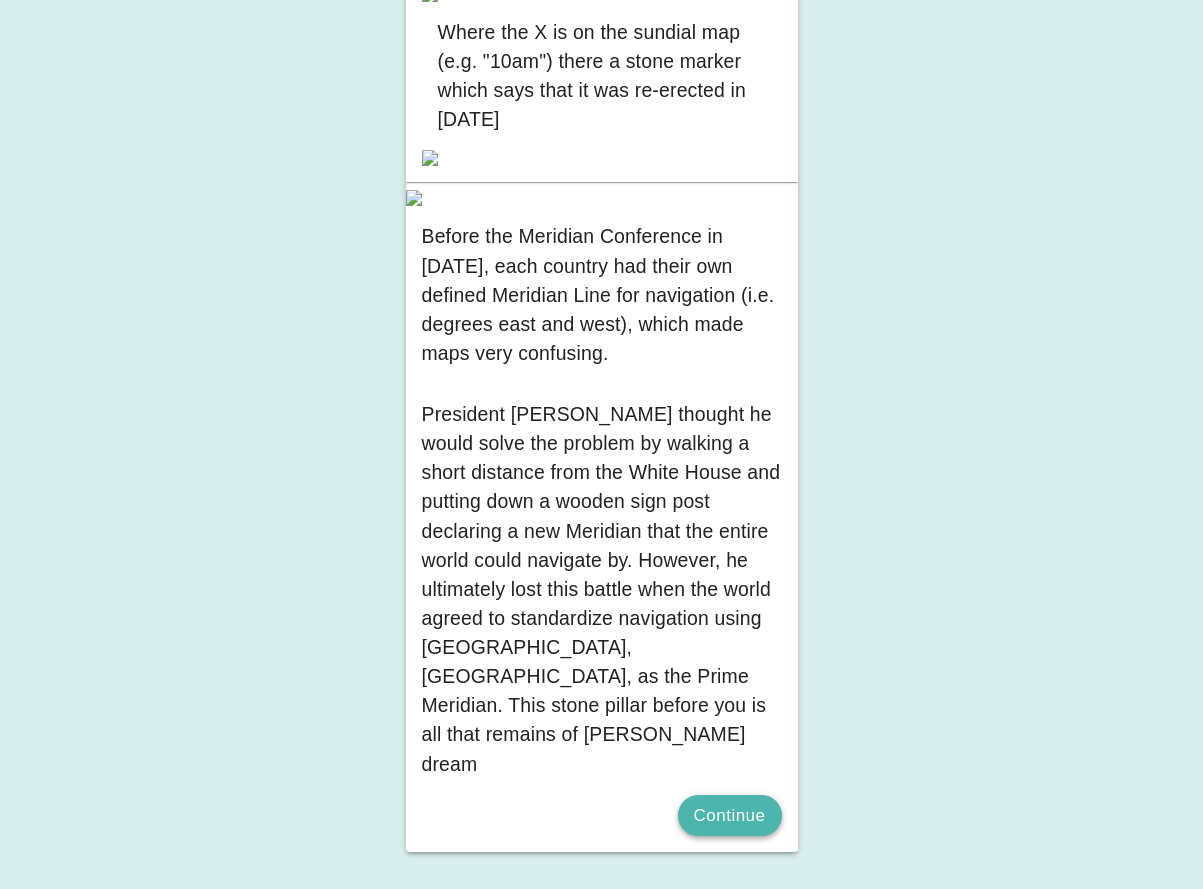 click on "Continue" at bounding box center [730, 816] 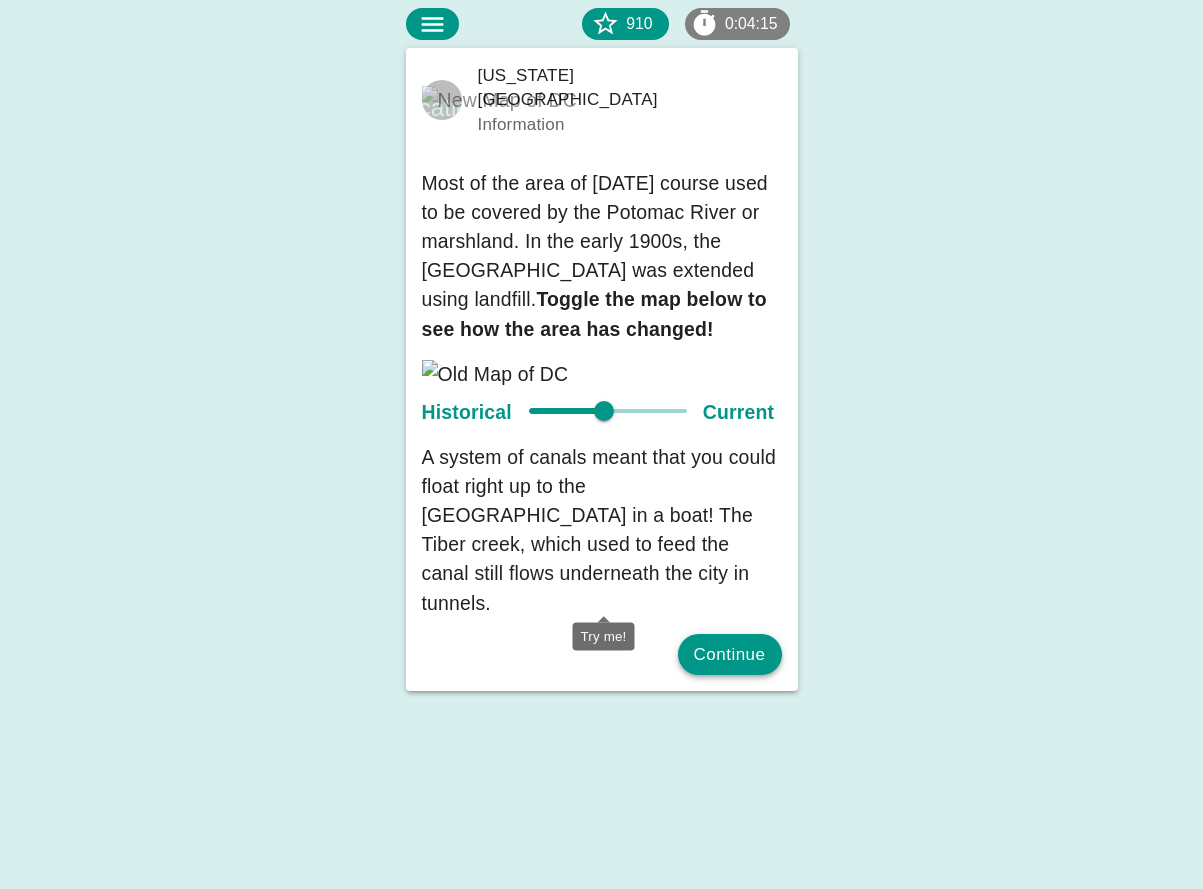 scroll, scrollTop: 58, scrollLeft: 0, axis: vertical 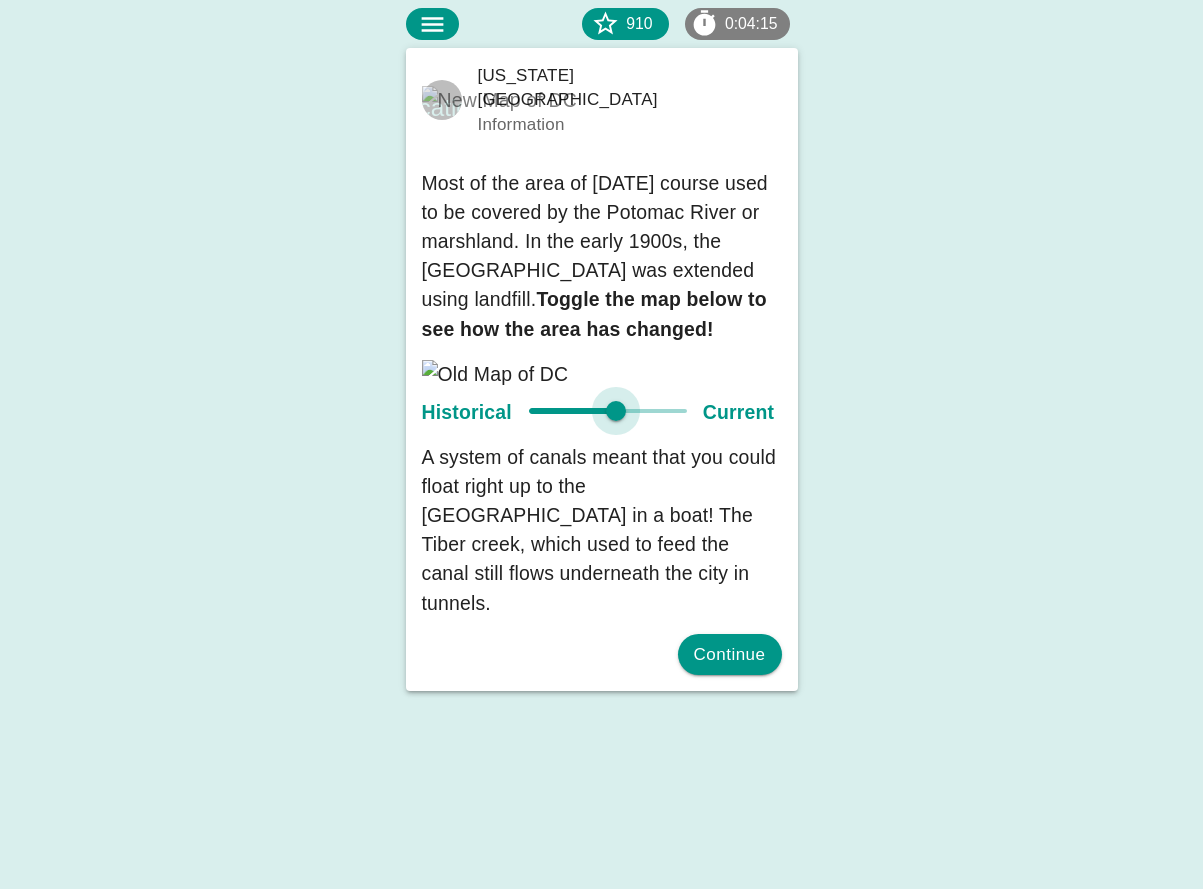 type on "55" 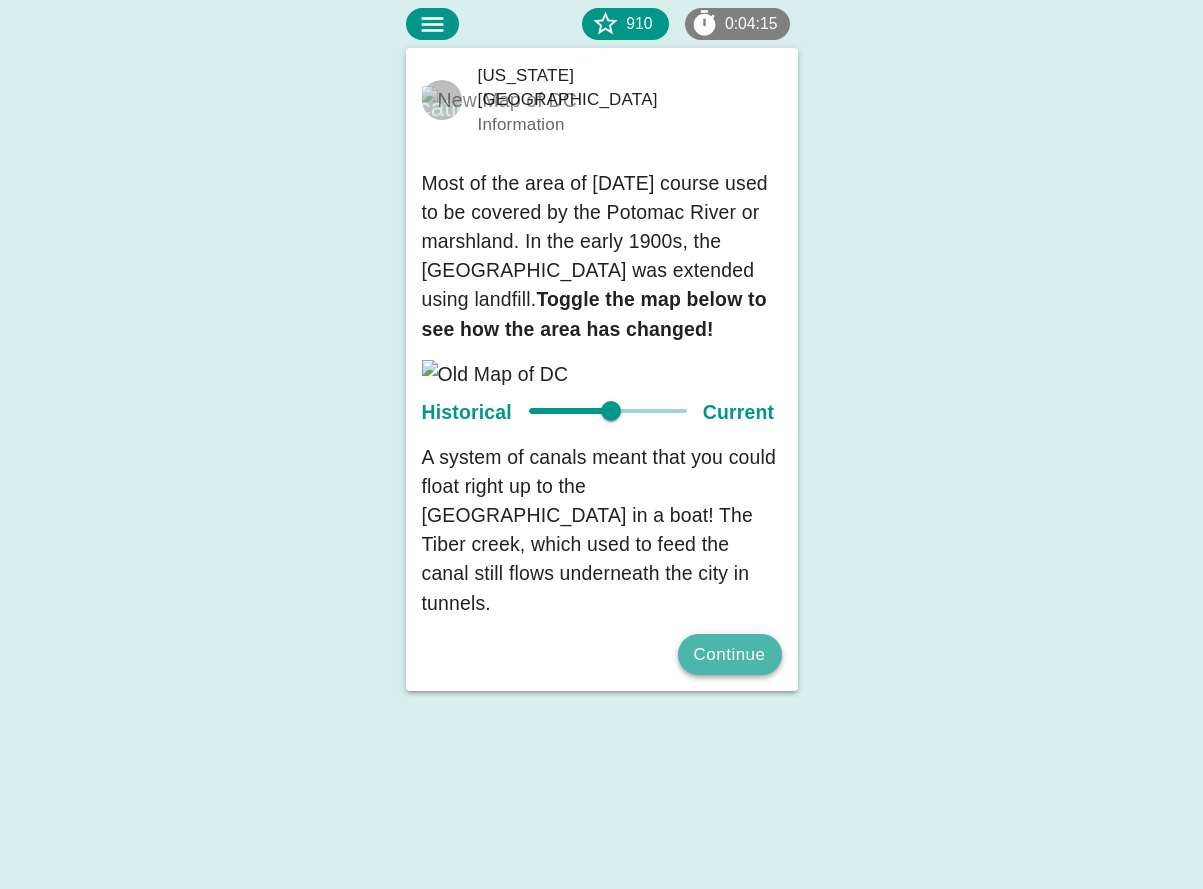 click on "Continue" at bounding box center (730, 655) 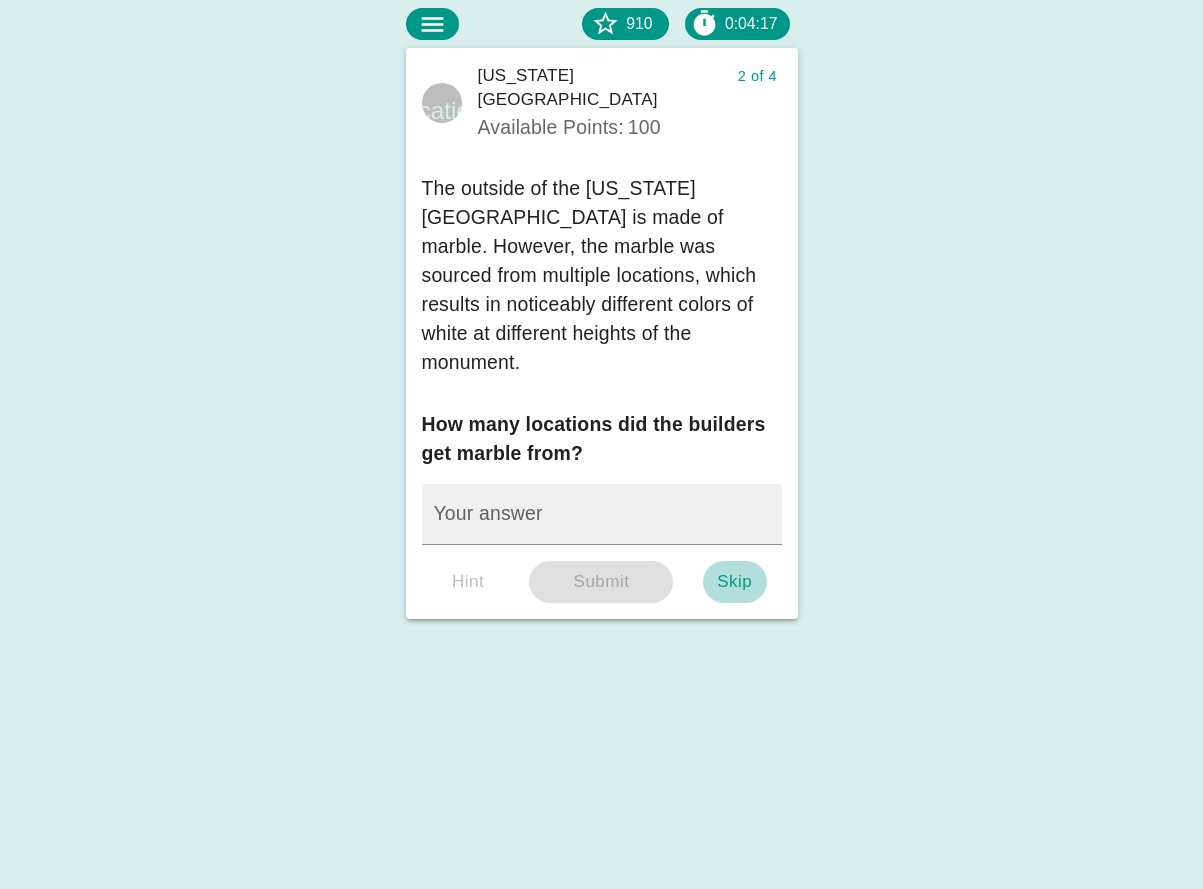 click on "Skip" at bounding box center [735, 582] 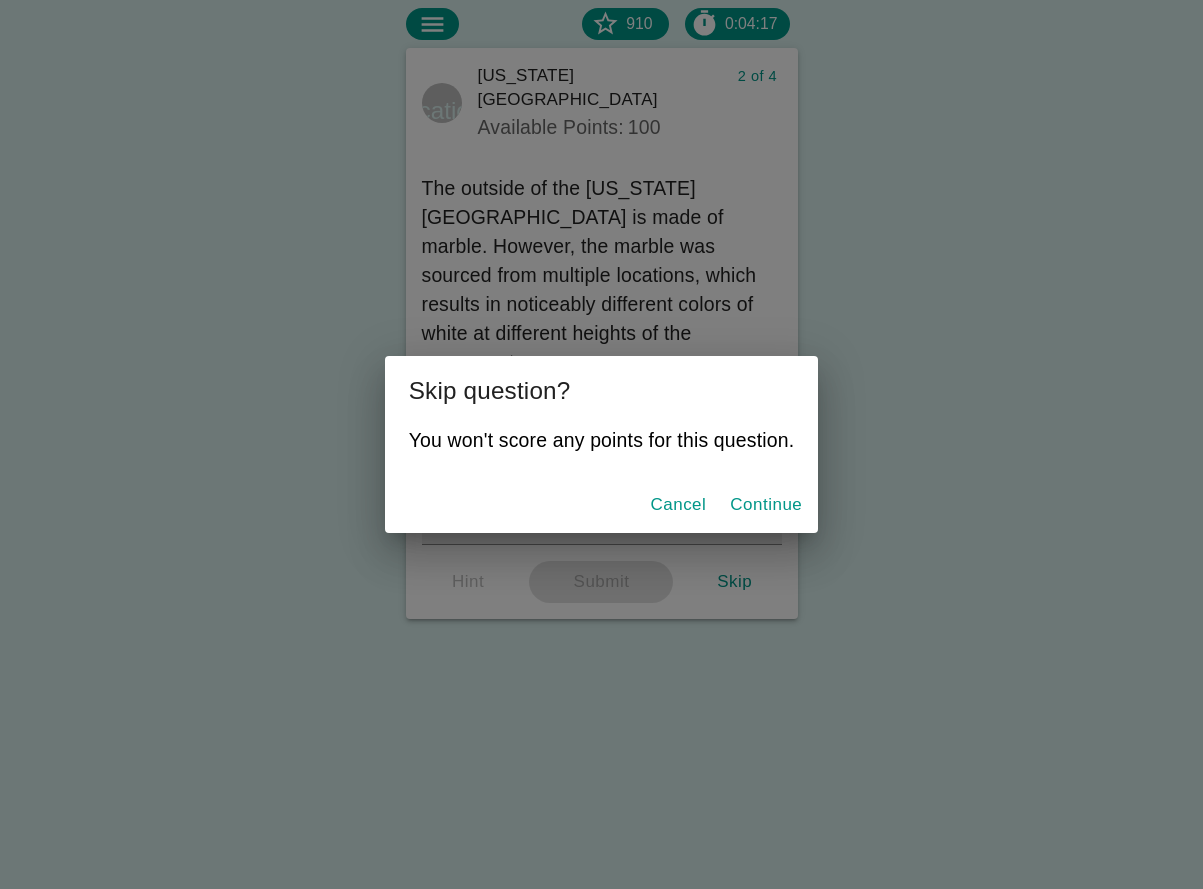 click on "Continue" at bounding box center [766, 505] 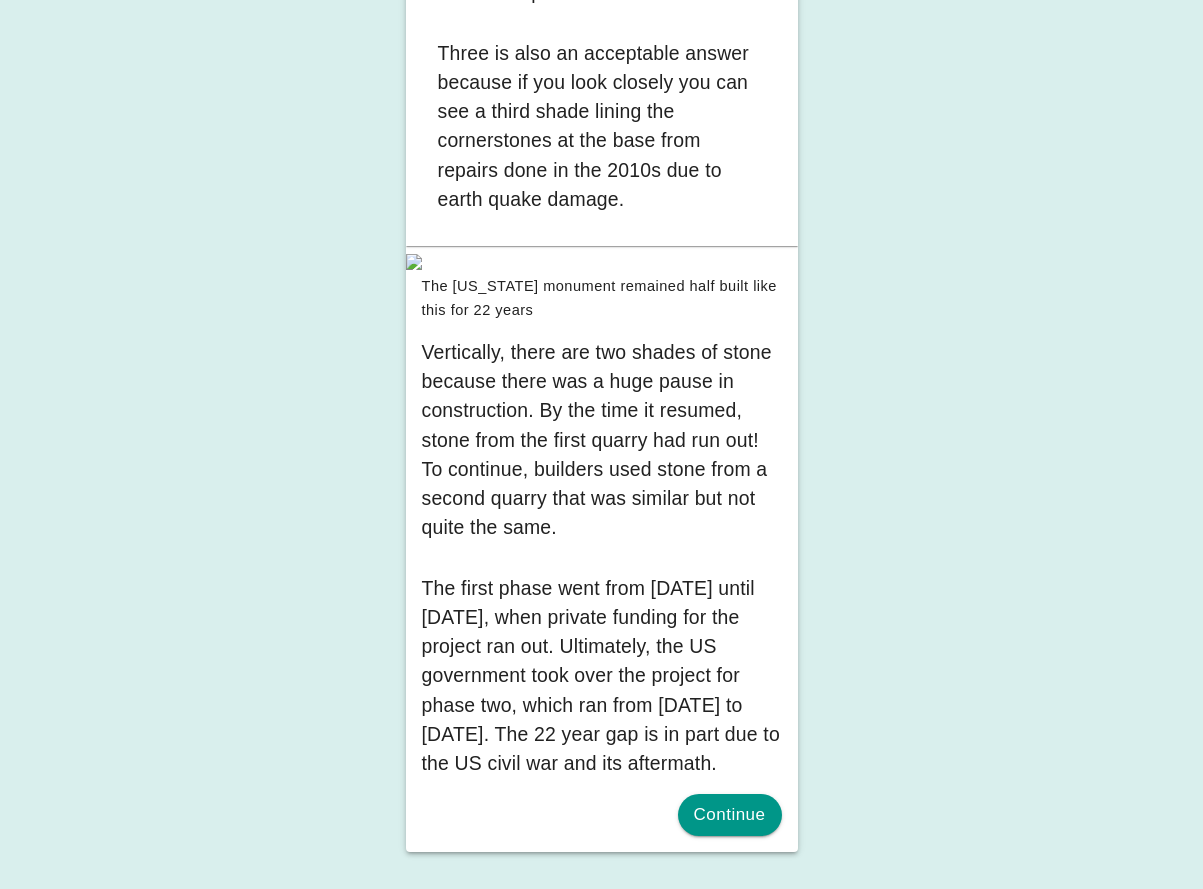 scroll, scrollTop: 942, scrollLeft: 0, axis: vertical 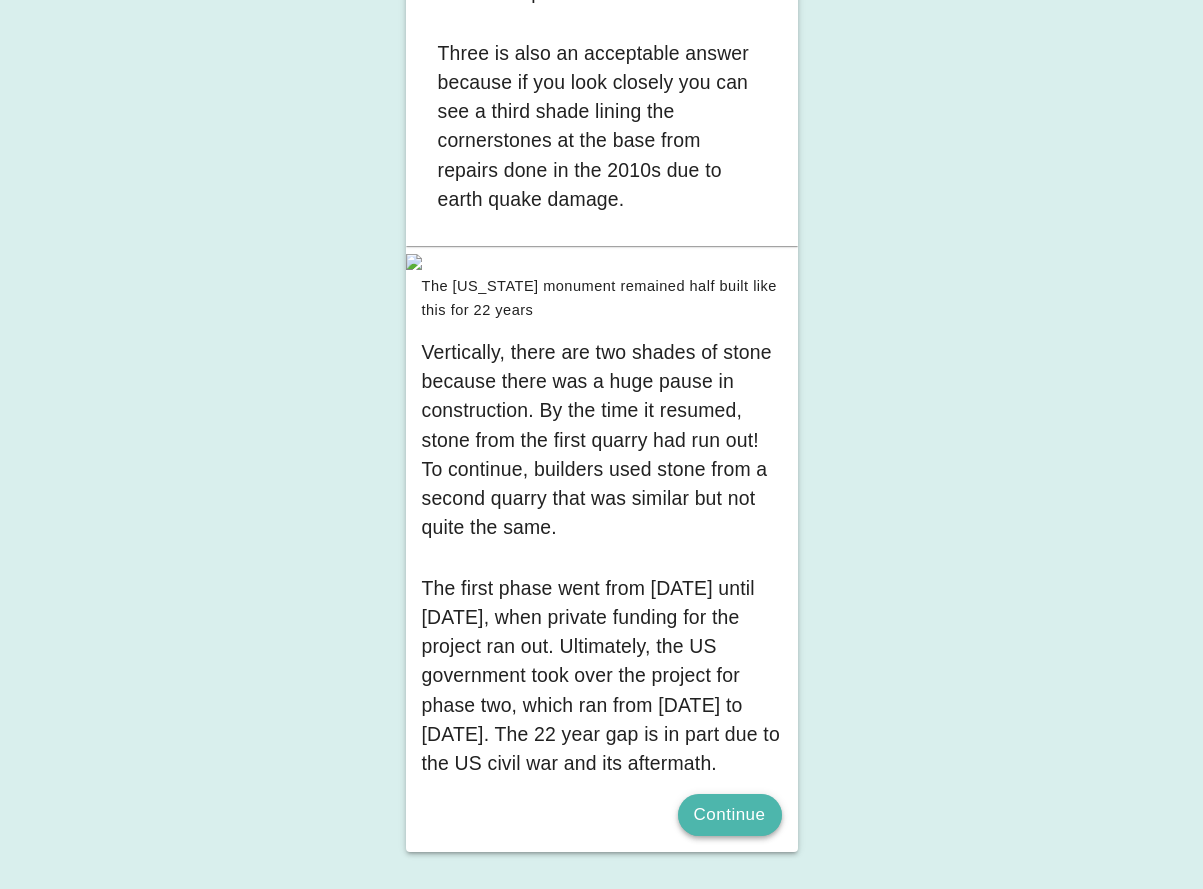 click on "Continue" at bounding box center [730, 815] 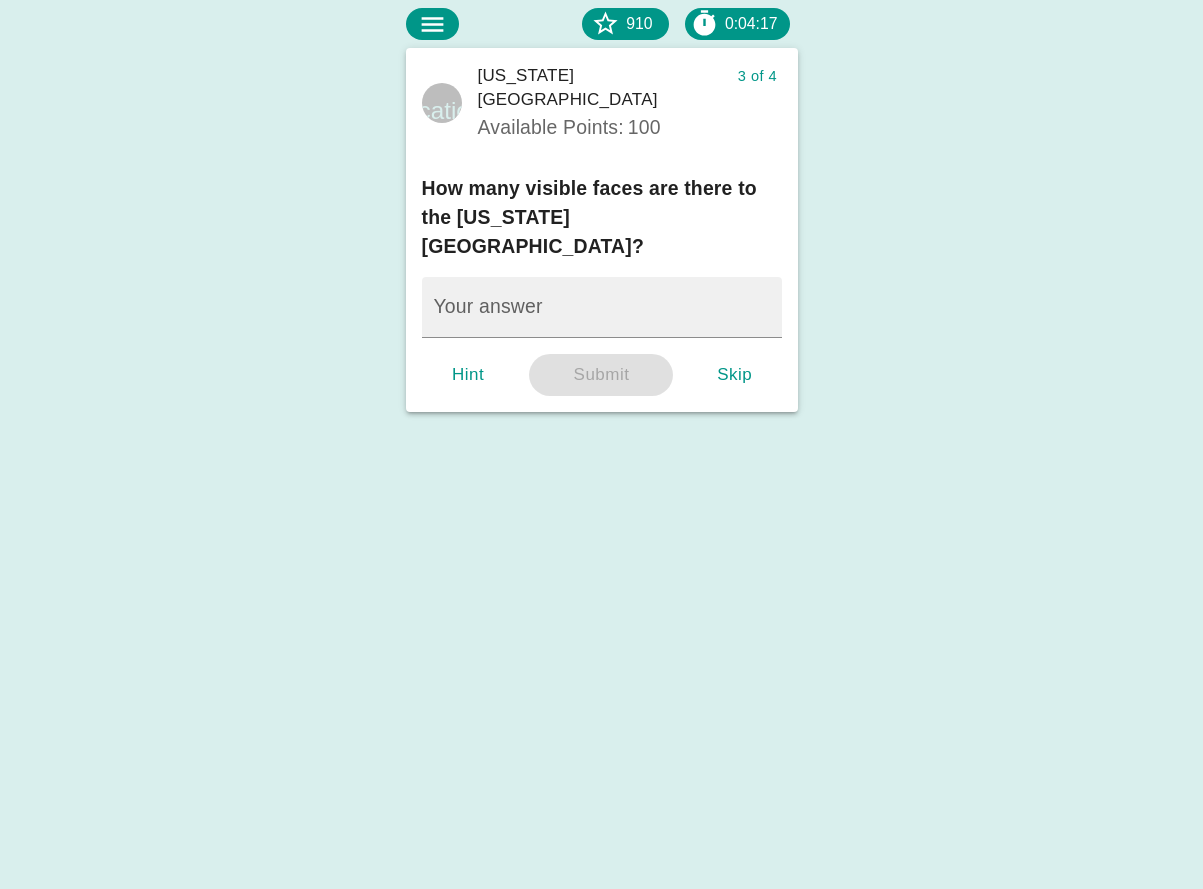 scroll, scrollTop: 0, scrollLeft: 0, axis: both 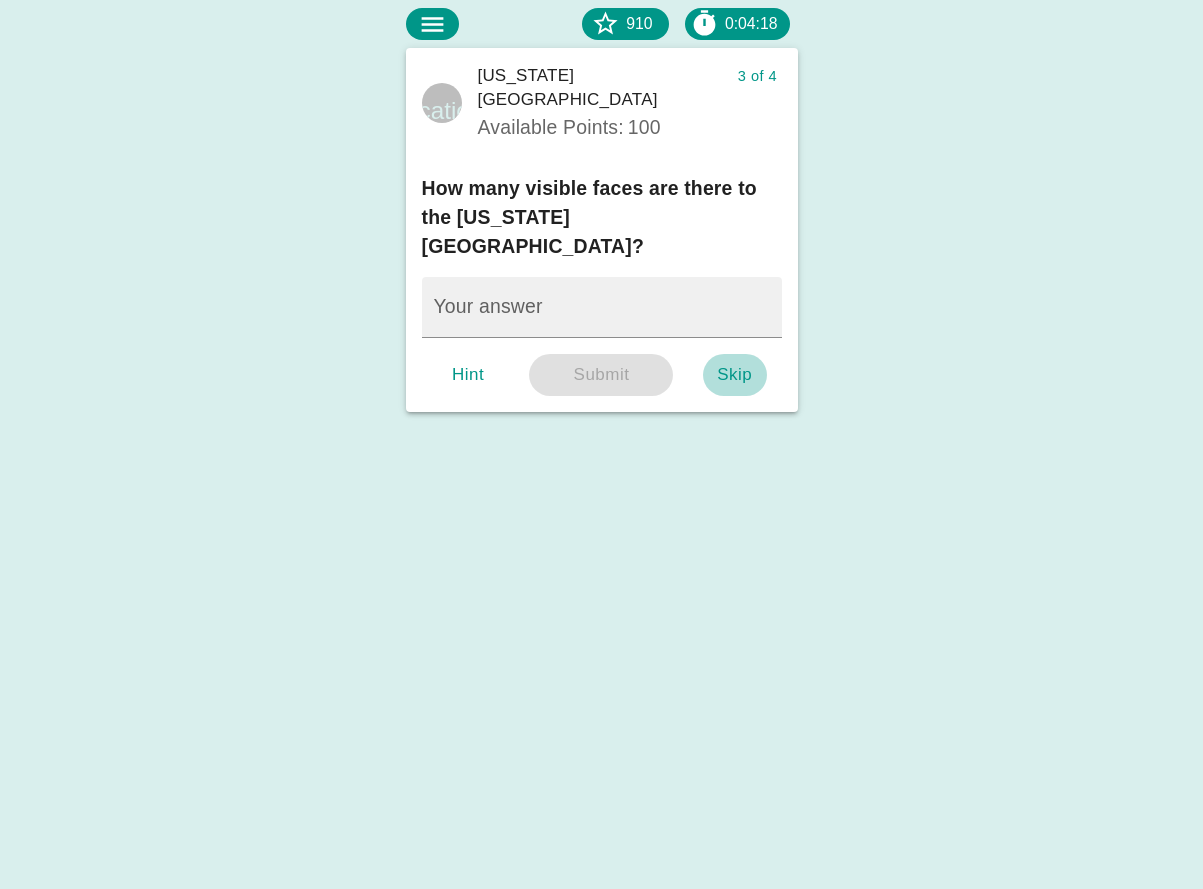 click on "Skip" at bounding box center (735, 375) 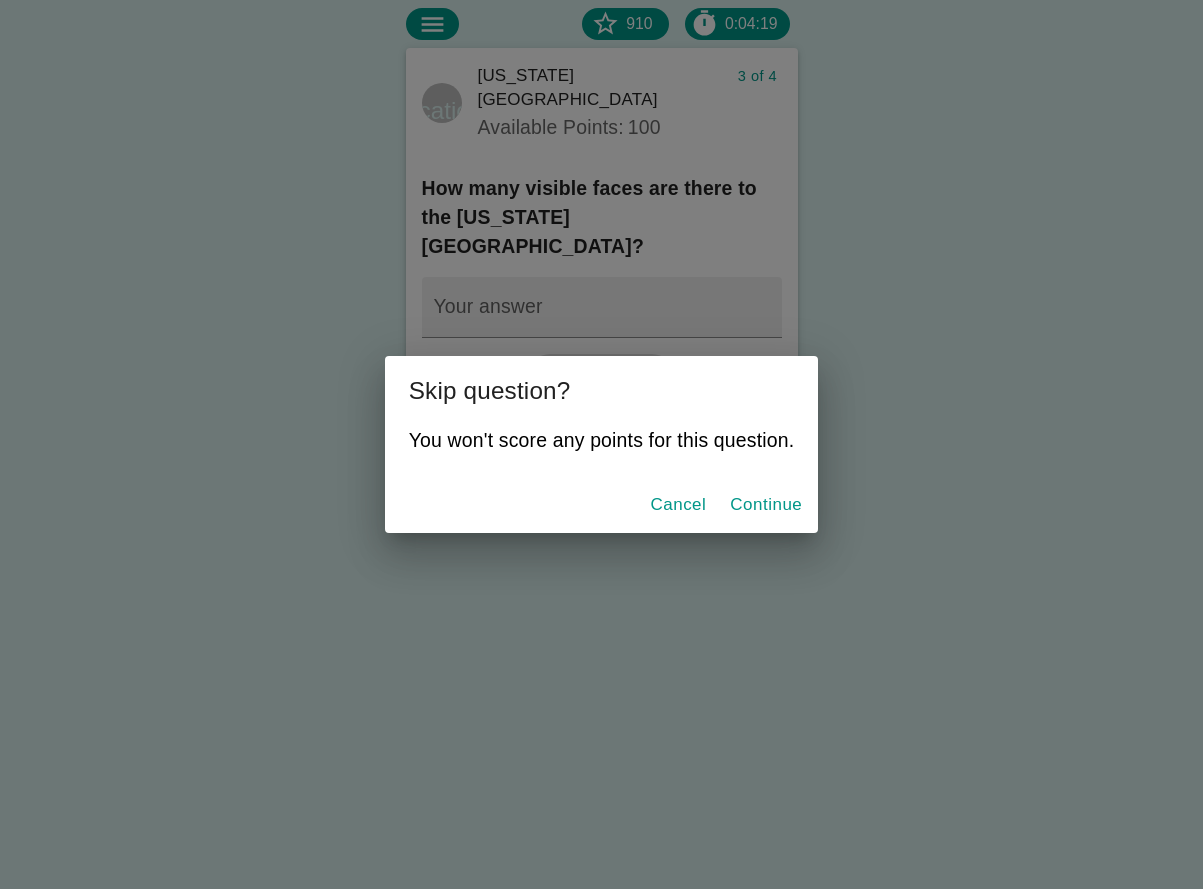click on "Continue" at bounding box center (766, 505) 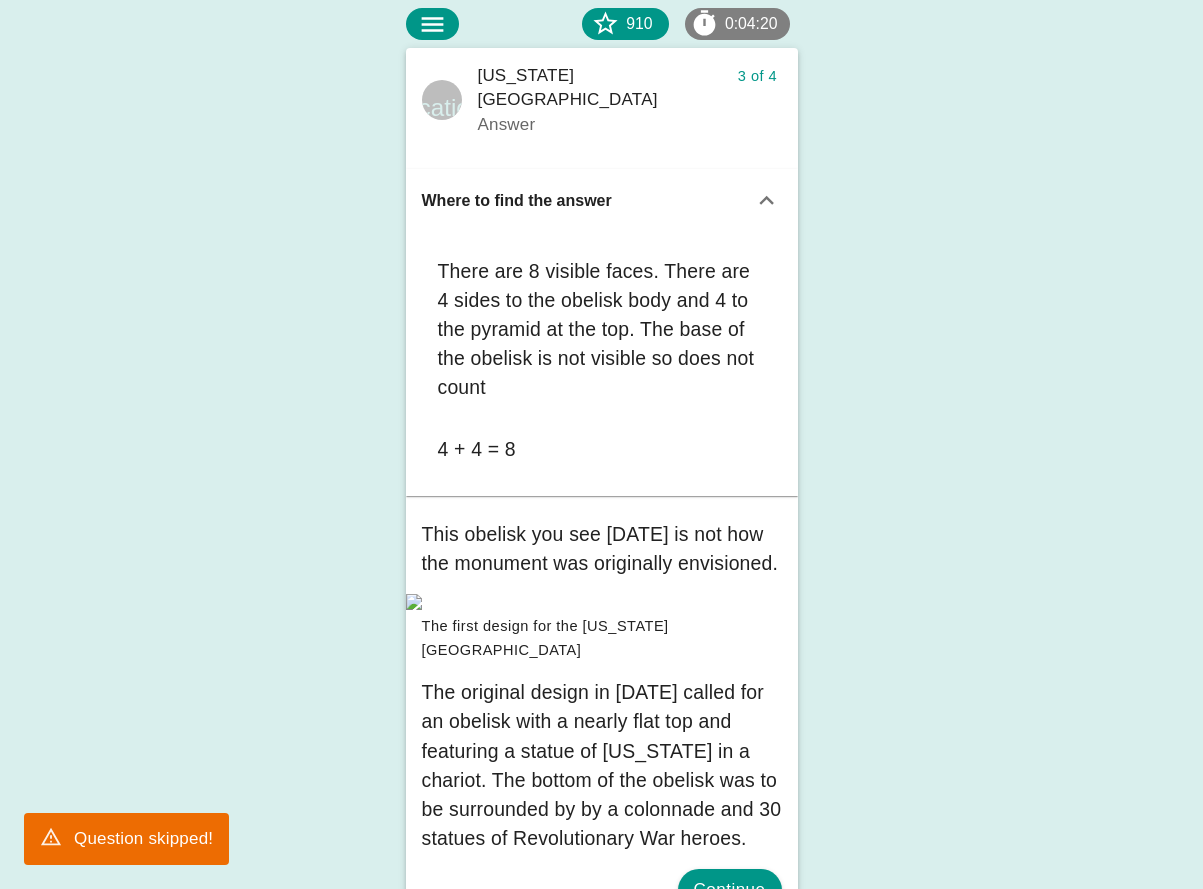 scroll, scrollTop: 245, scrollLeft: 0, axis: vertical 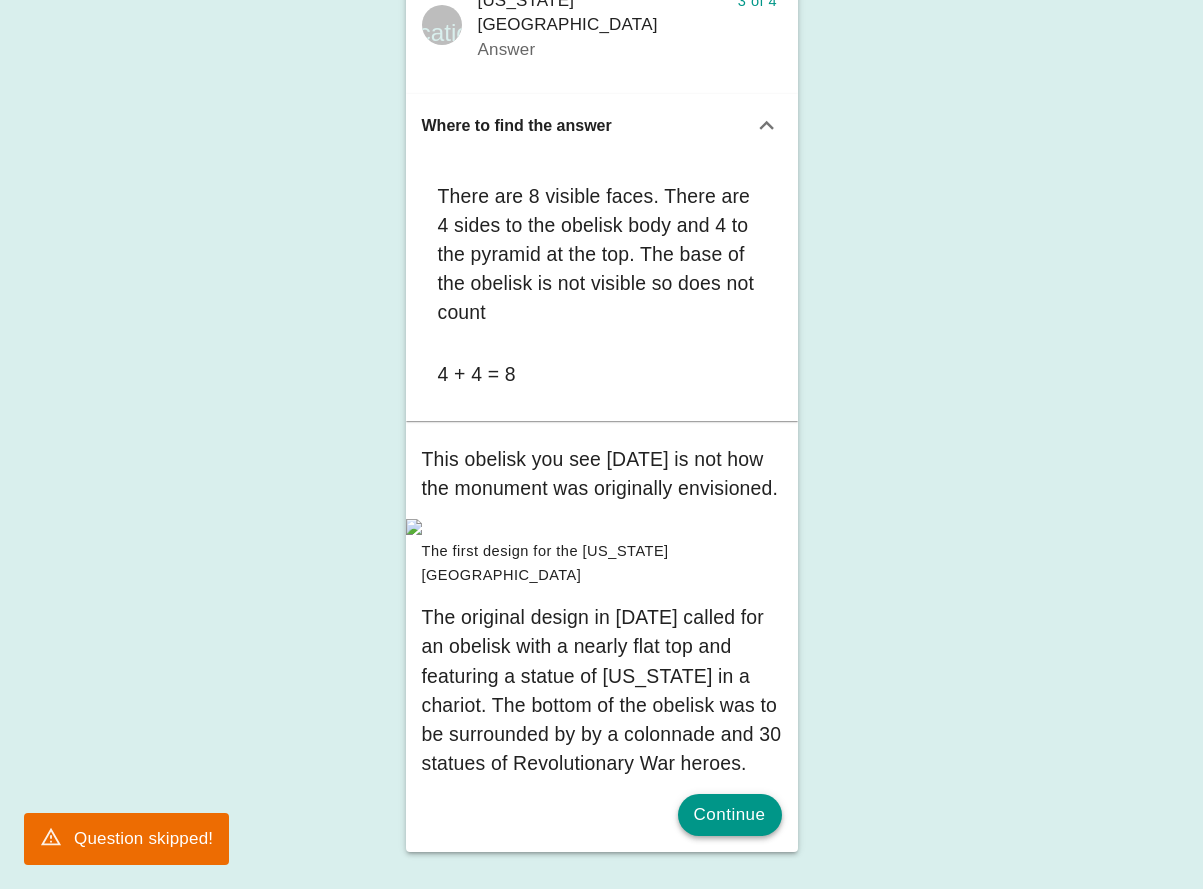 click on "Continue" at bounding box center [730, 815] 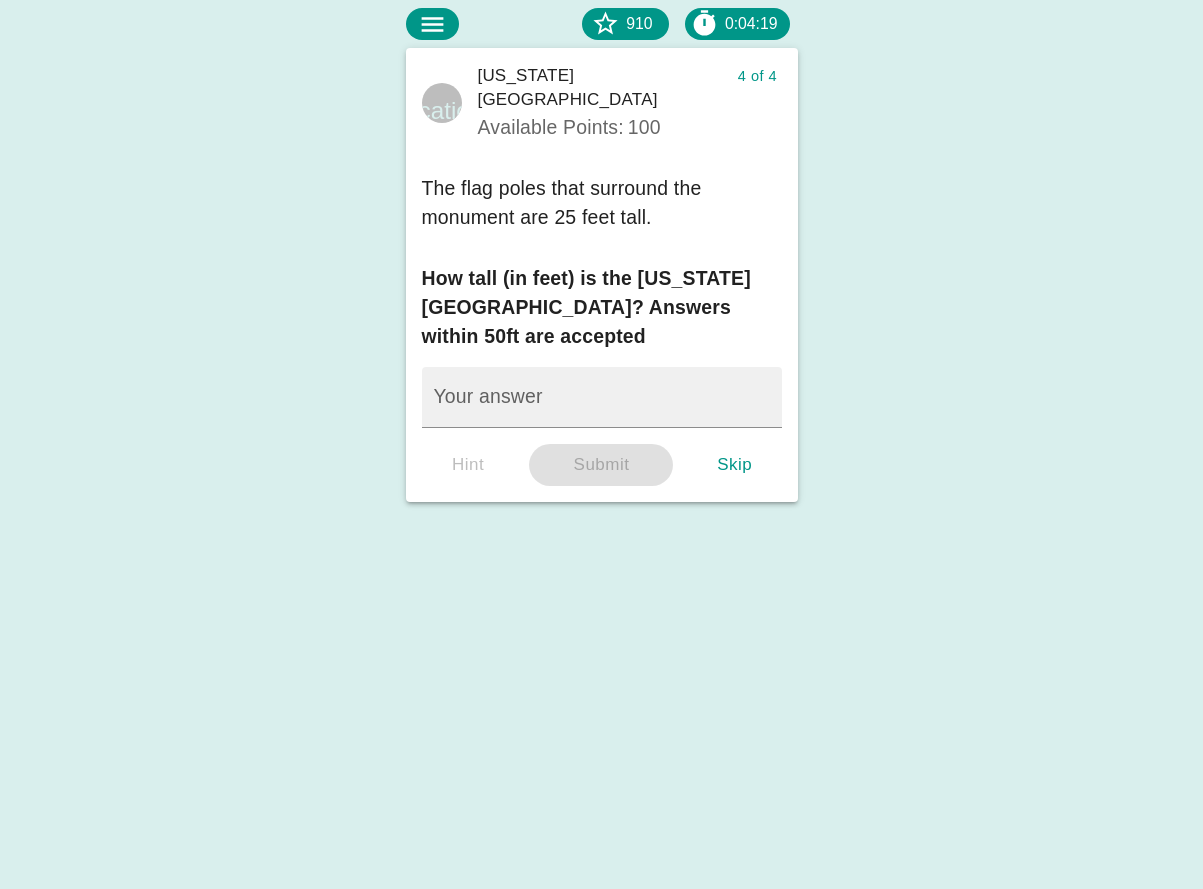scroll, scrollTop: 0, scrollLeft: 0, axis: both 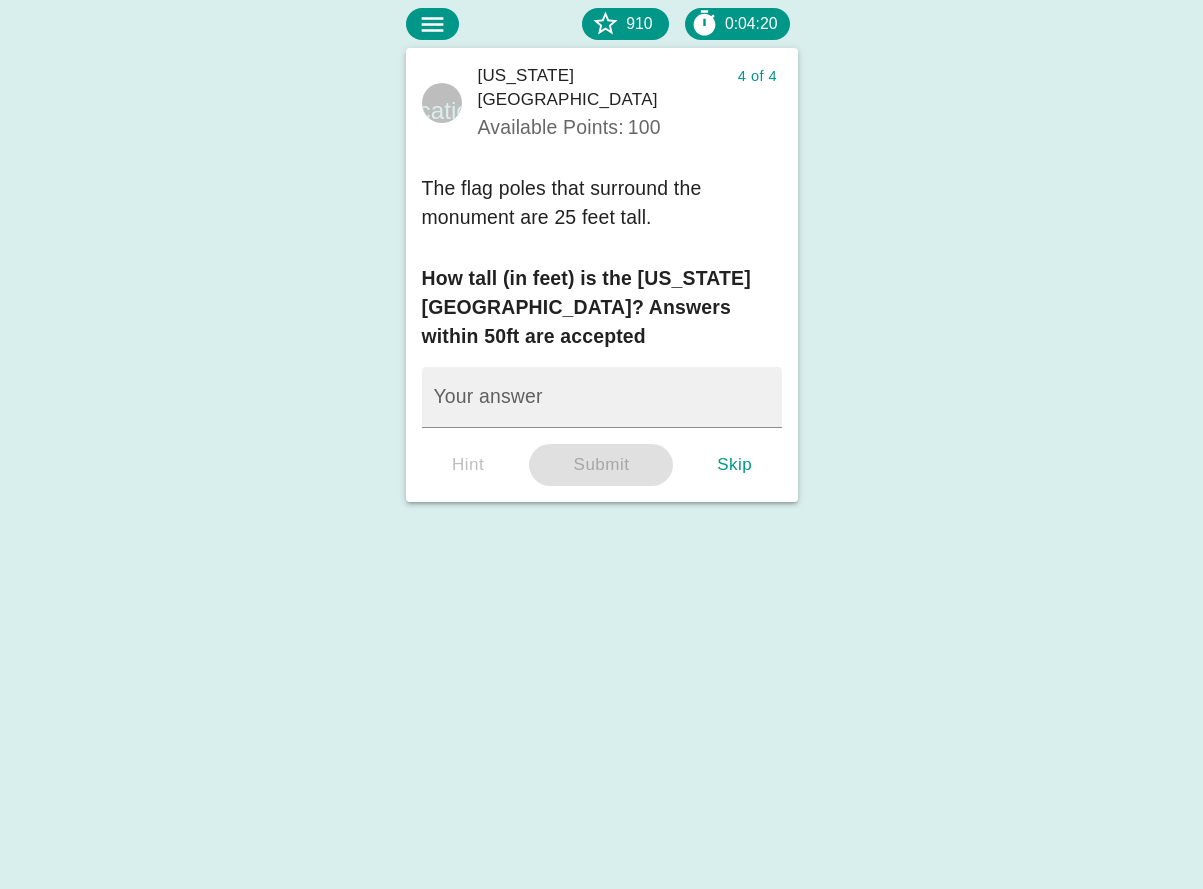 click on "Skip" at bounding box center (735, 465) 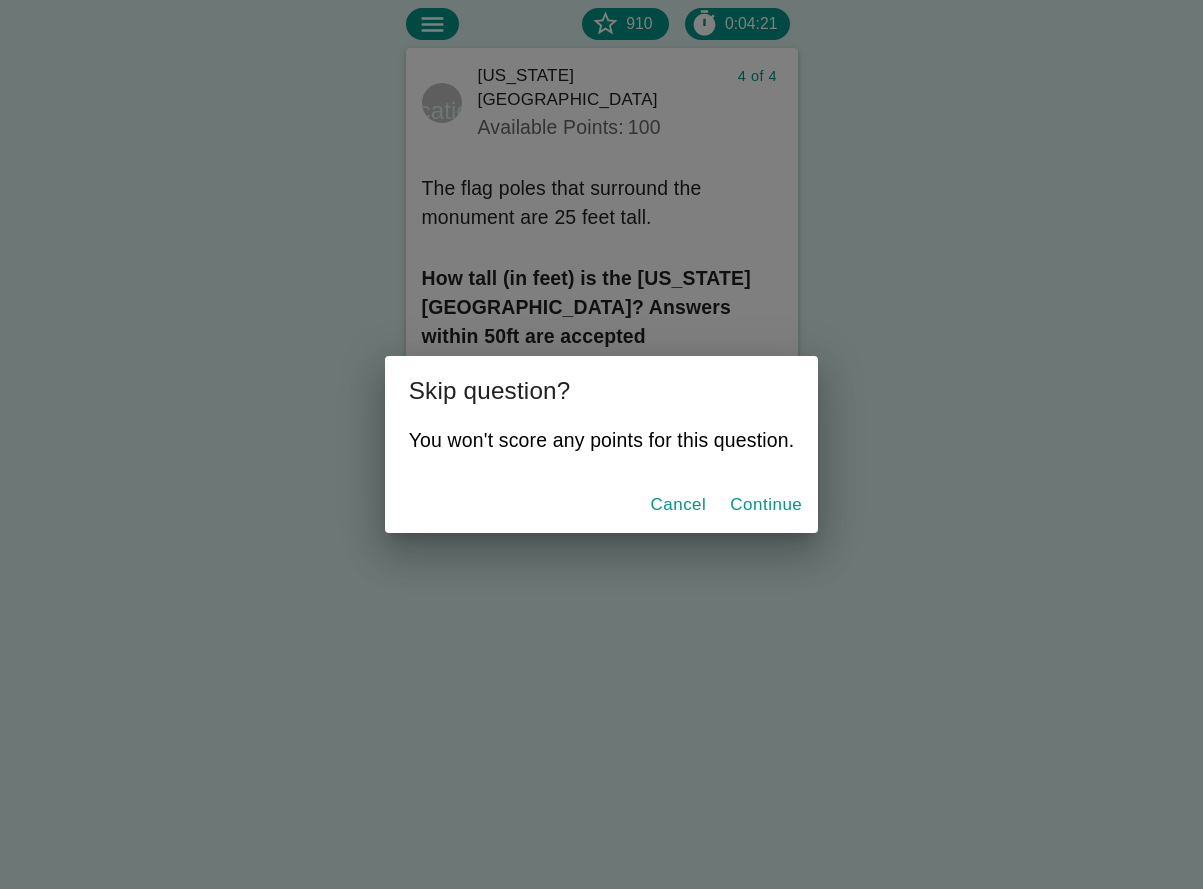 click on "Continue" at bounding box center [766, 505] 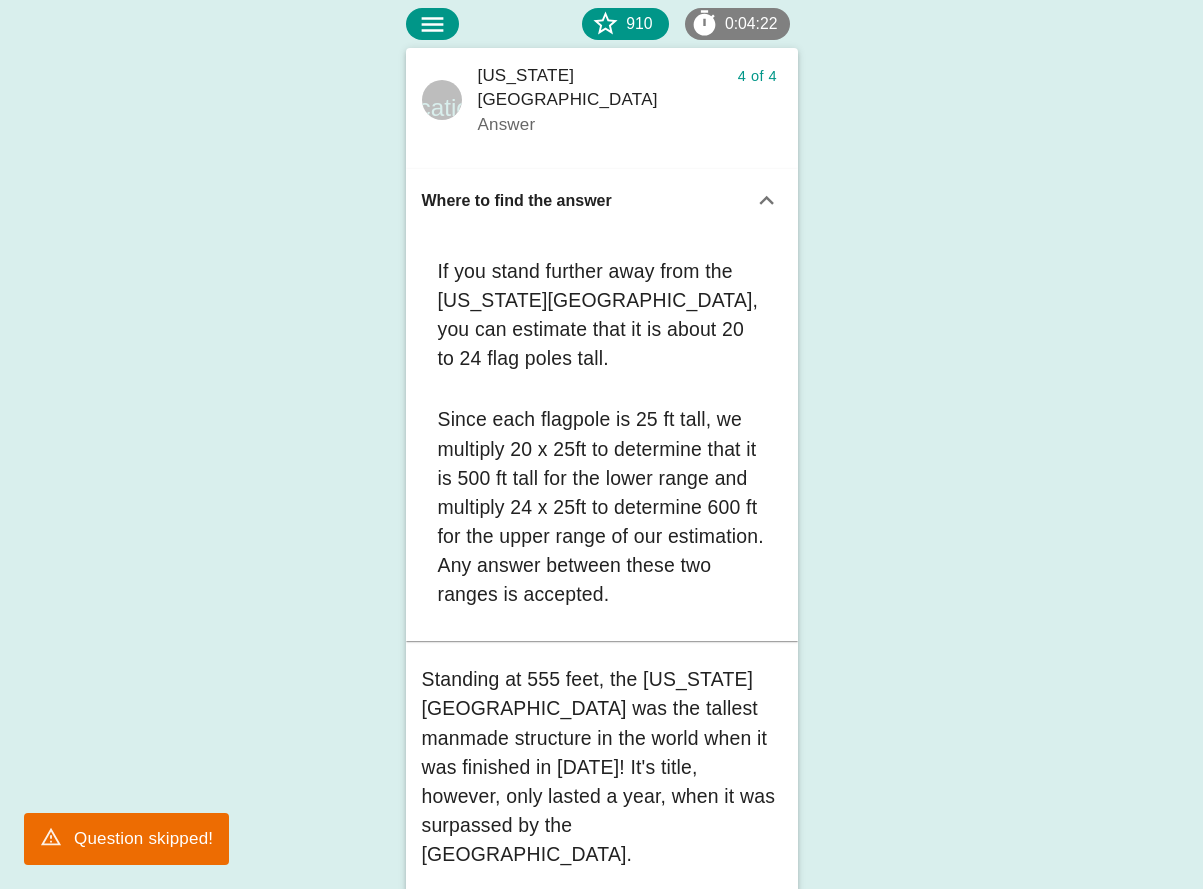 scroll, scrollTop: 128, scrollLeft: 0, axis: vertical 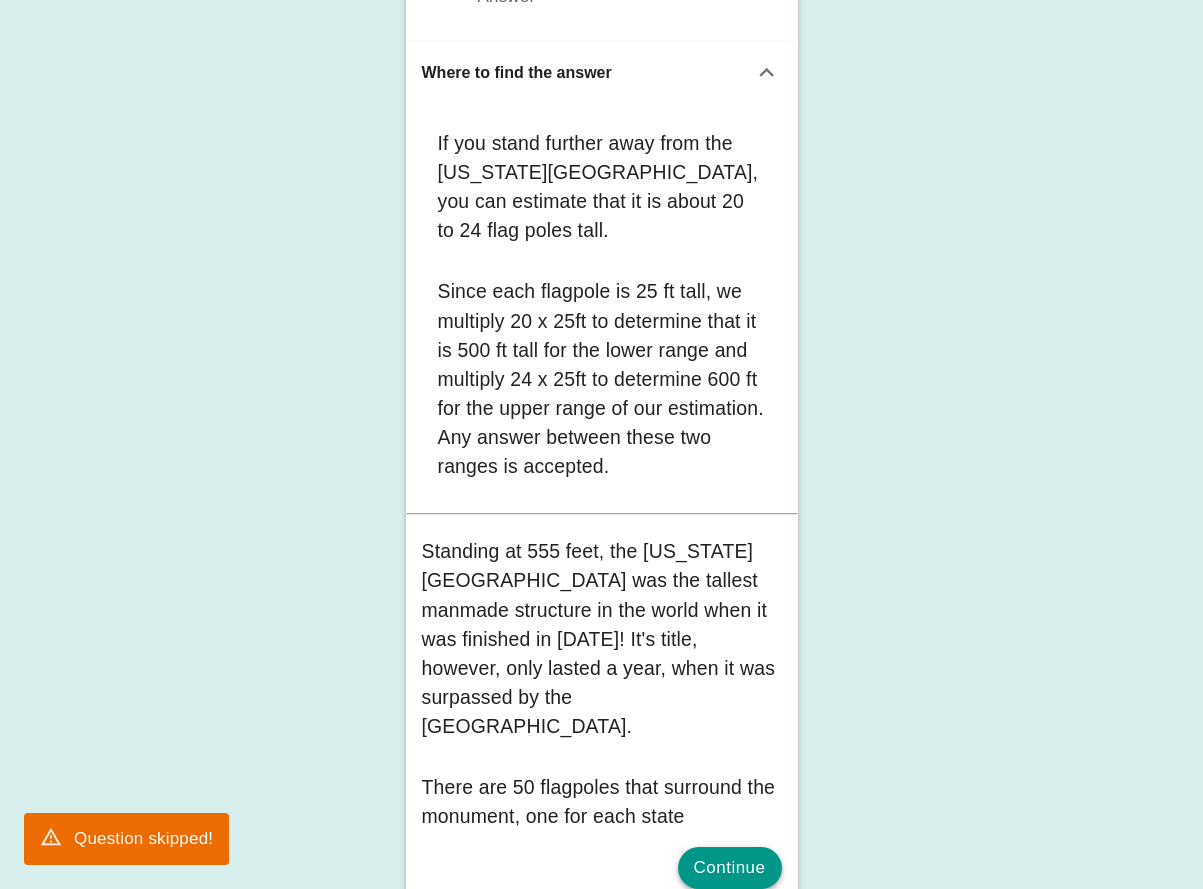 click on "Continue" at bounding box center [730, 868] 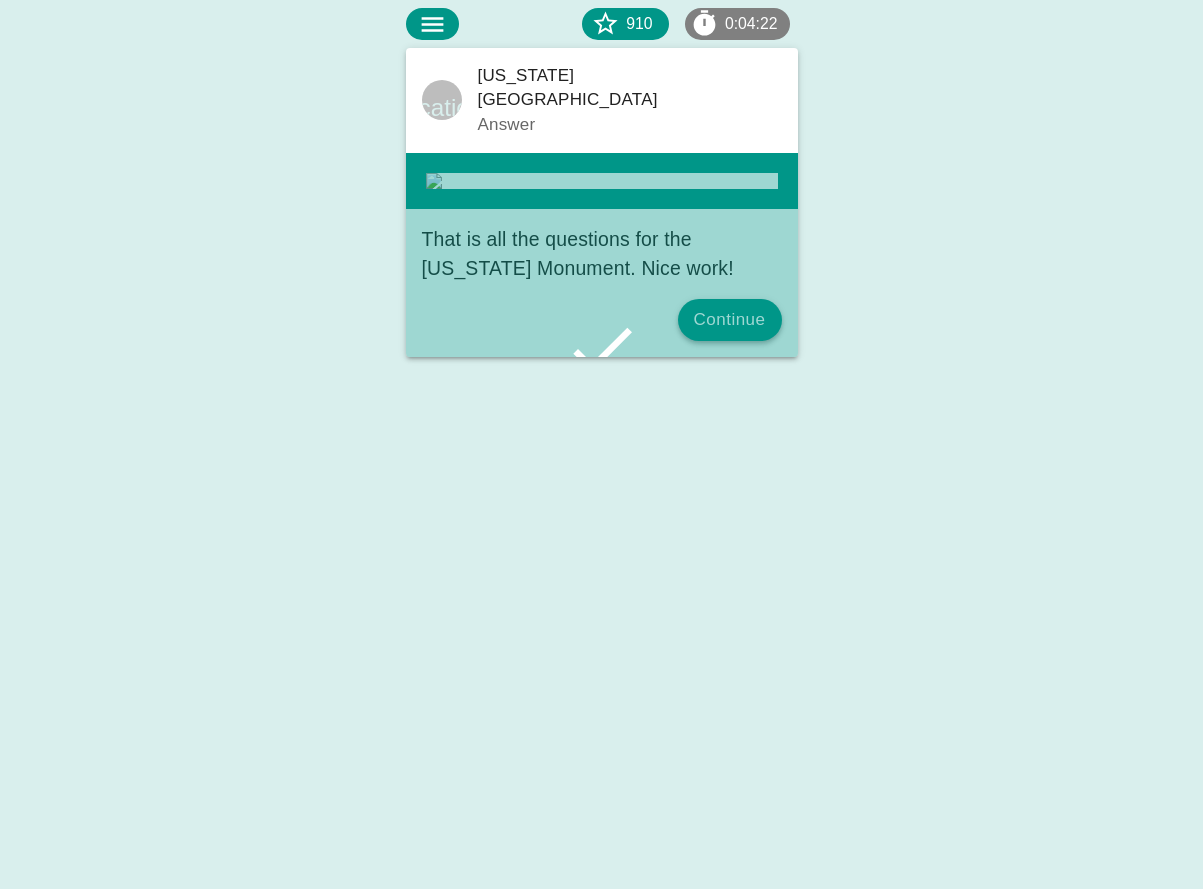 scroll, scrollTop: 0, scrollLeft: 0, axis: both 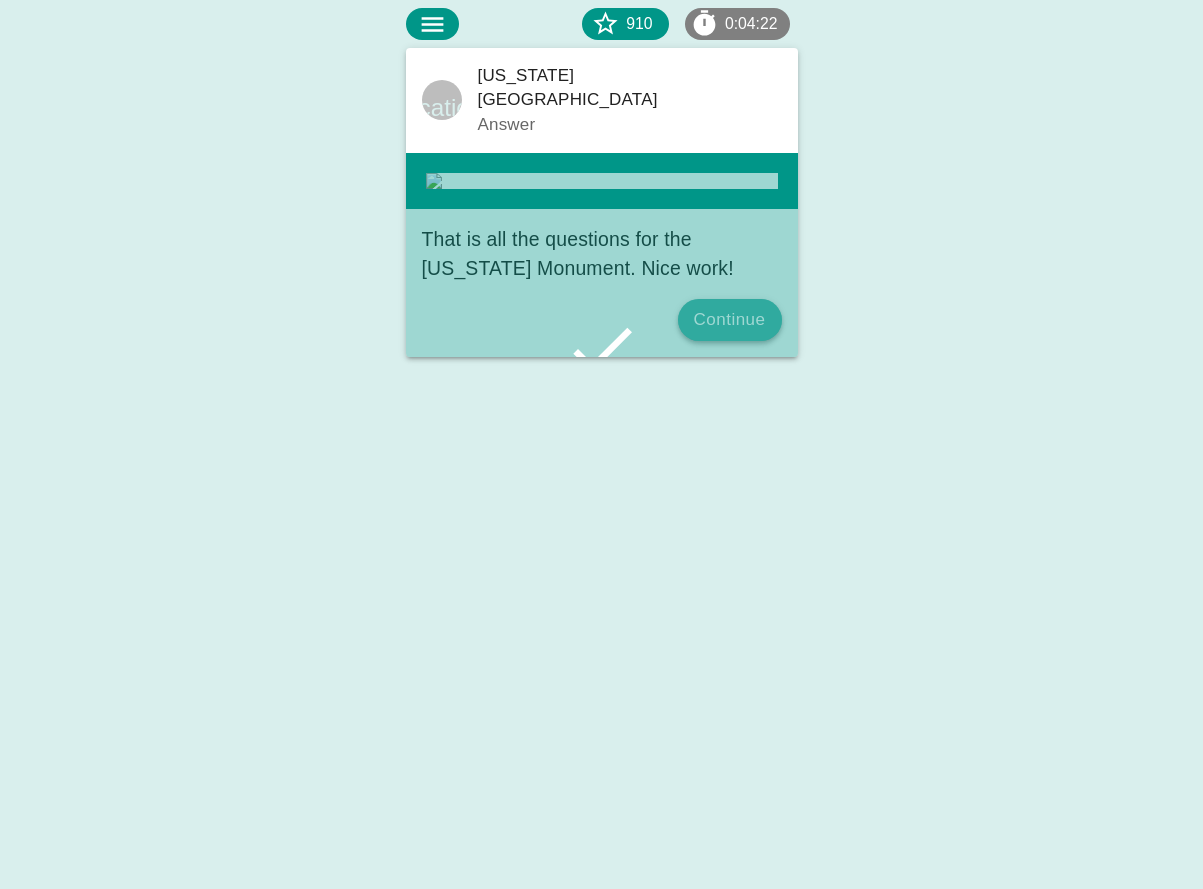 click on "Continue" at bounding box center [730, 320] 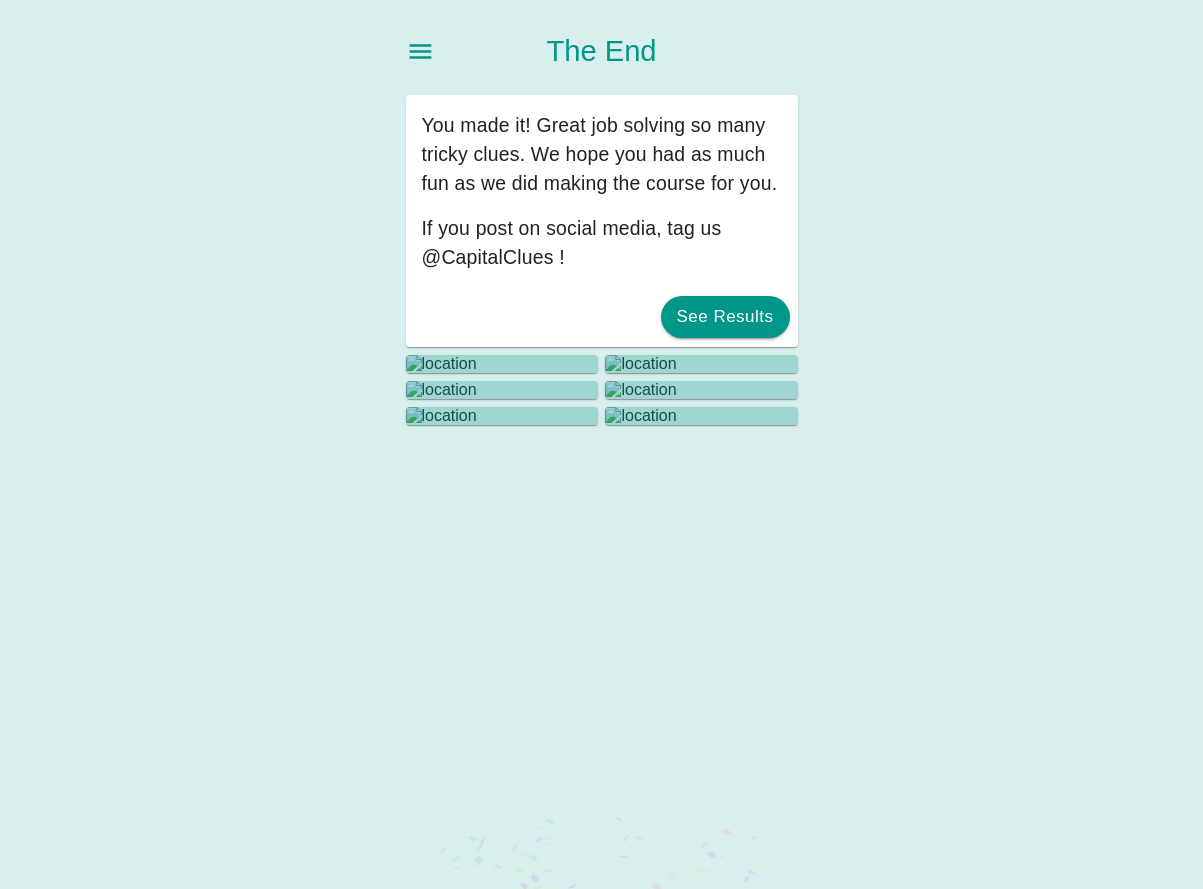 scroll, scrollTop: 0, scrollLeft: 0, axis: both 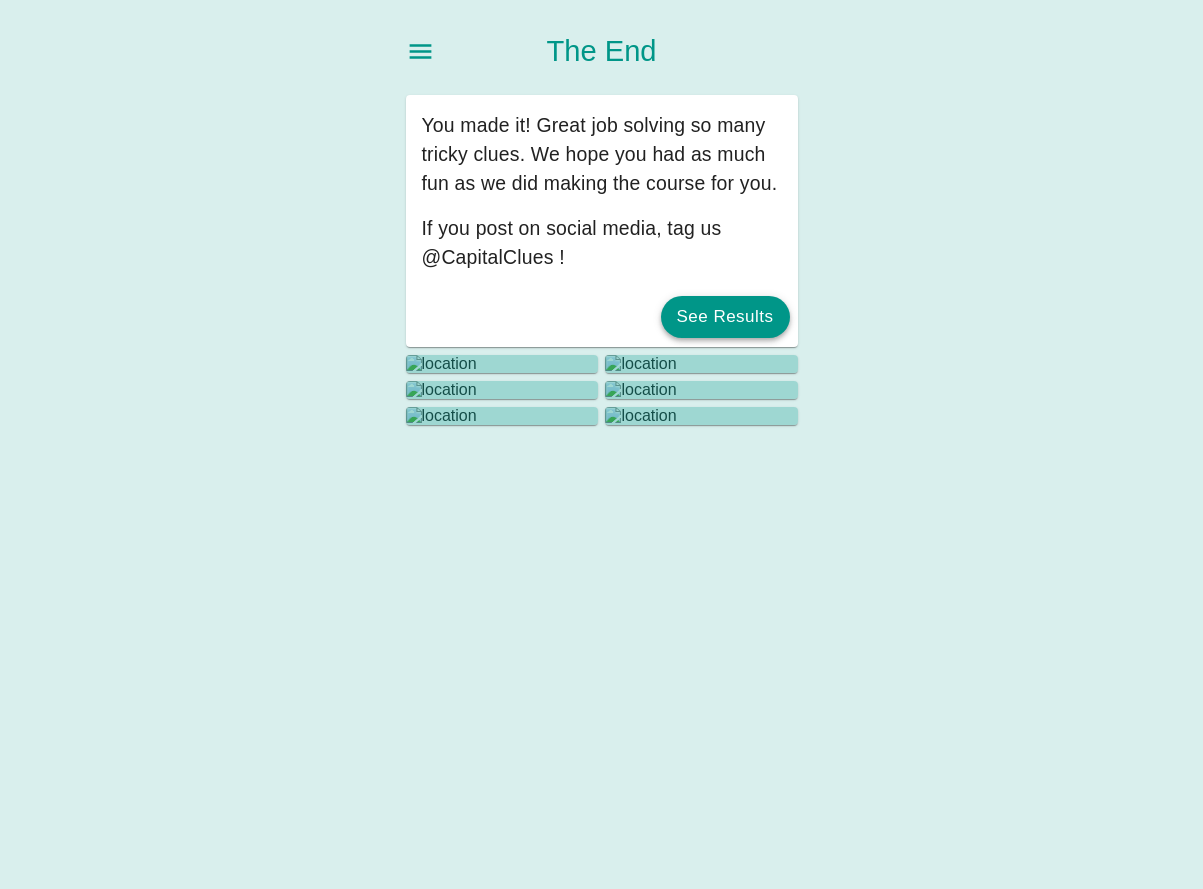 click on "See Results" at bounding box center (725, 317) 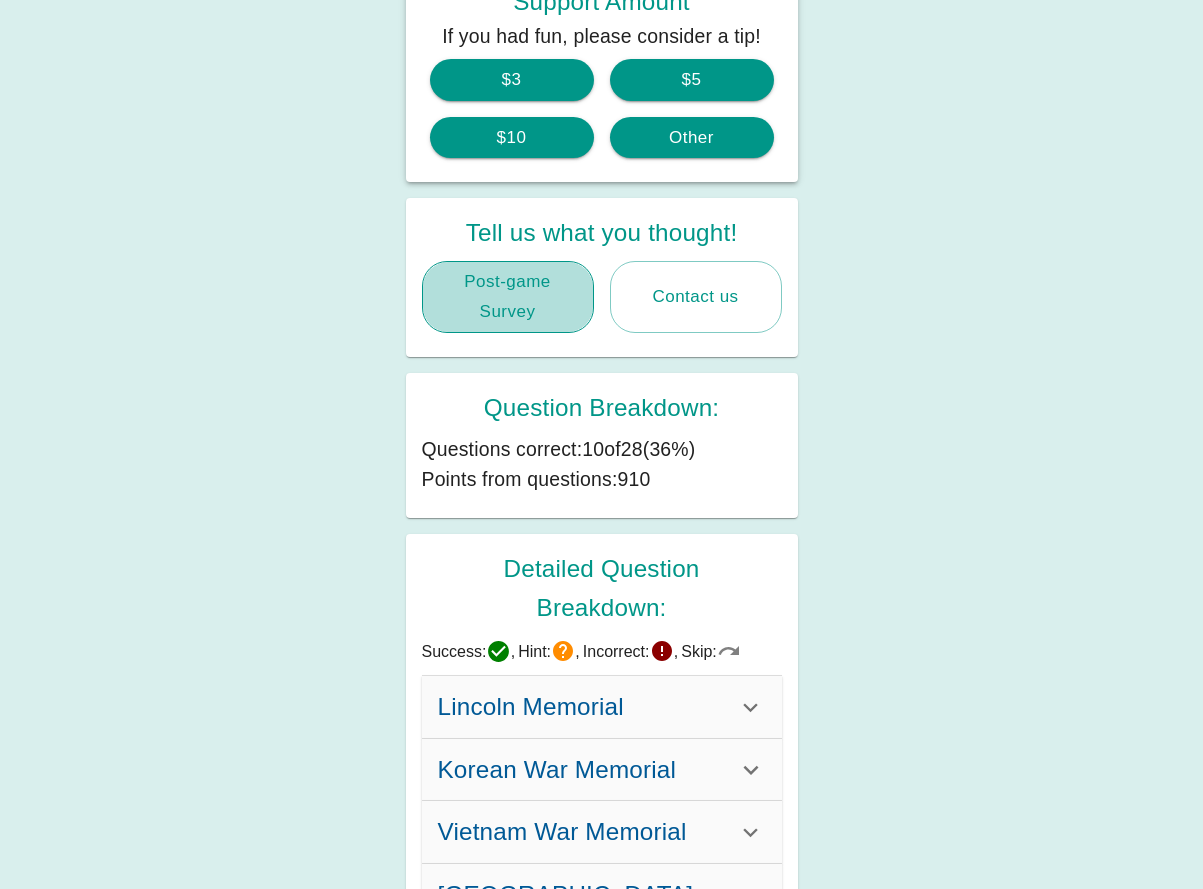 click on "Post-game Survey" at bounding box center (508, 297) 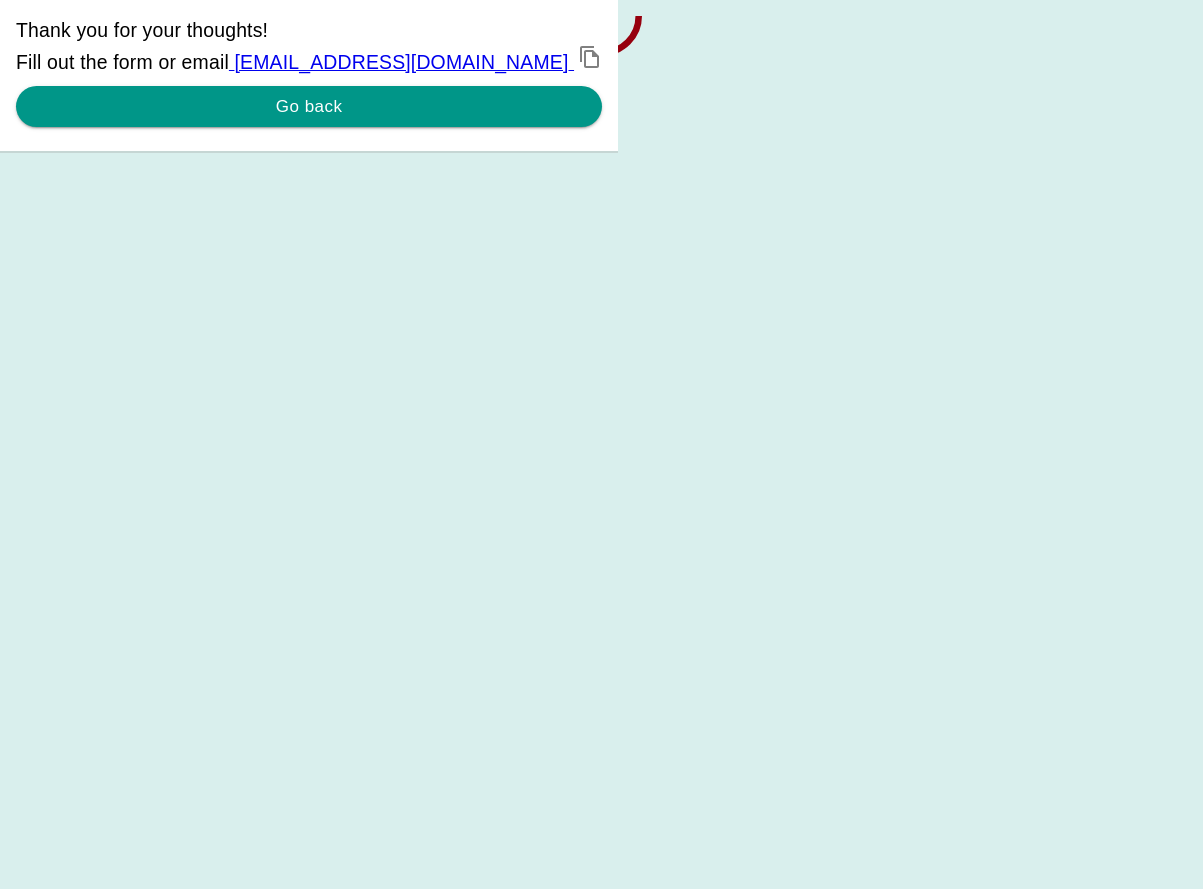 scroll, scrollTop: 102, scrollLeft: 0, axis: vertical 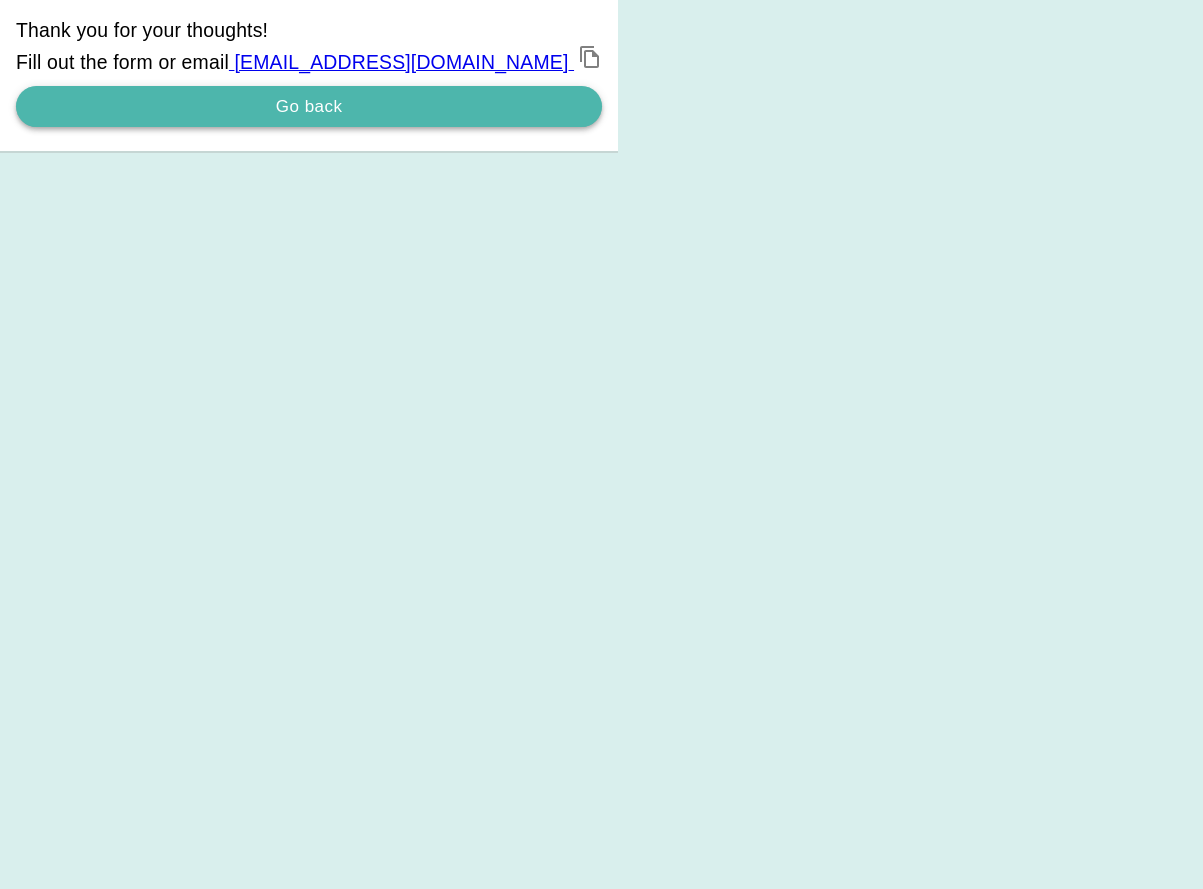 click on "Go back" at bounding box center (309, 107) 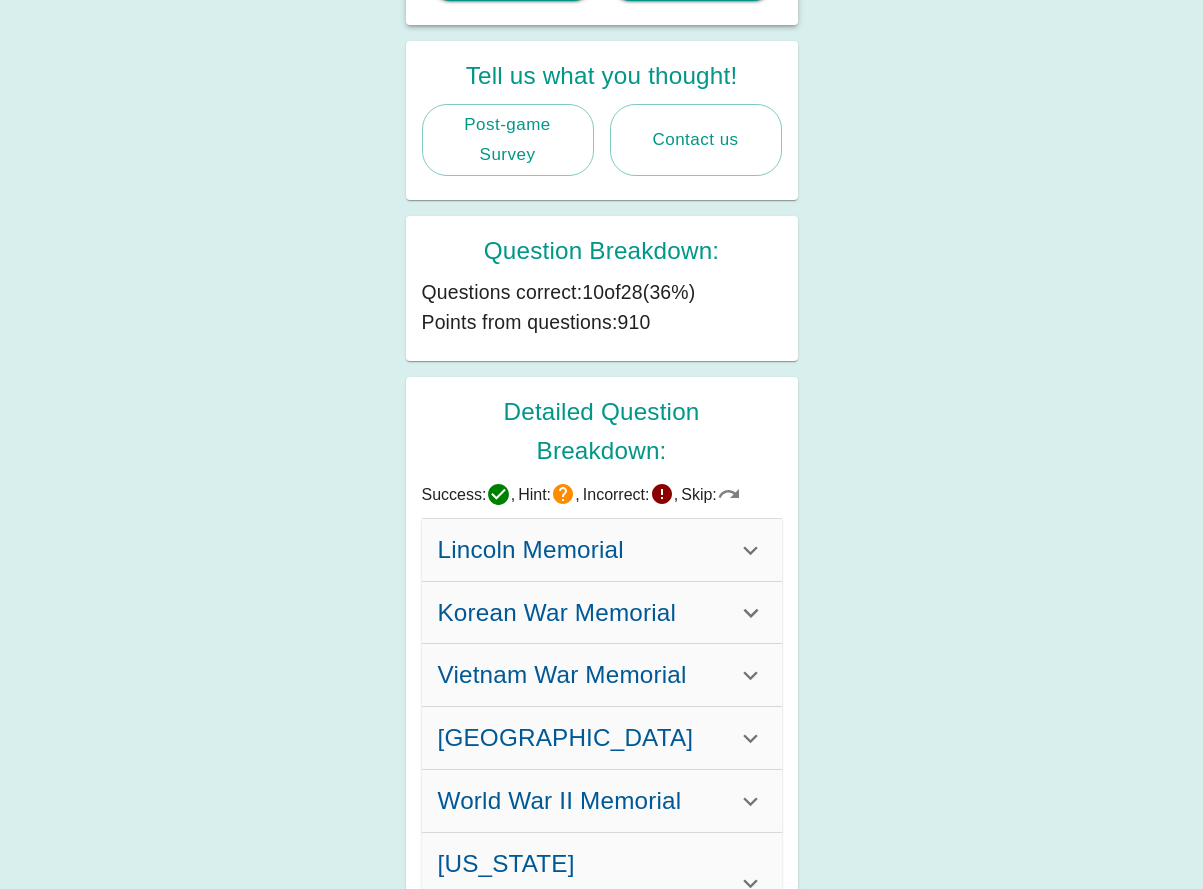 scroll, scrollTop: 975, scrollLeft: 0, axis: vertical 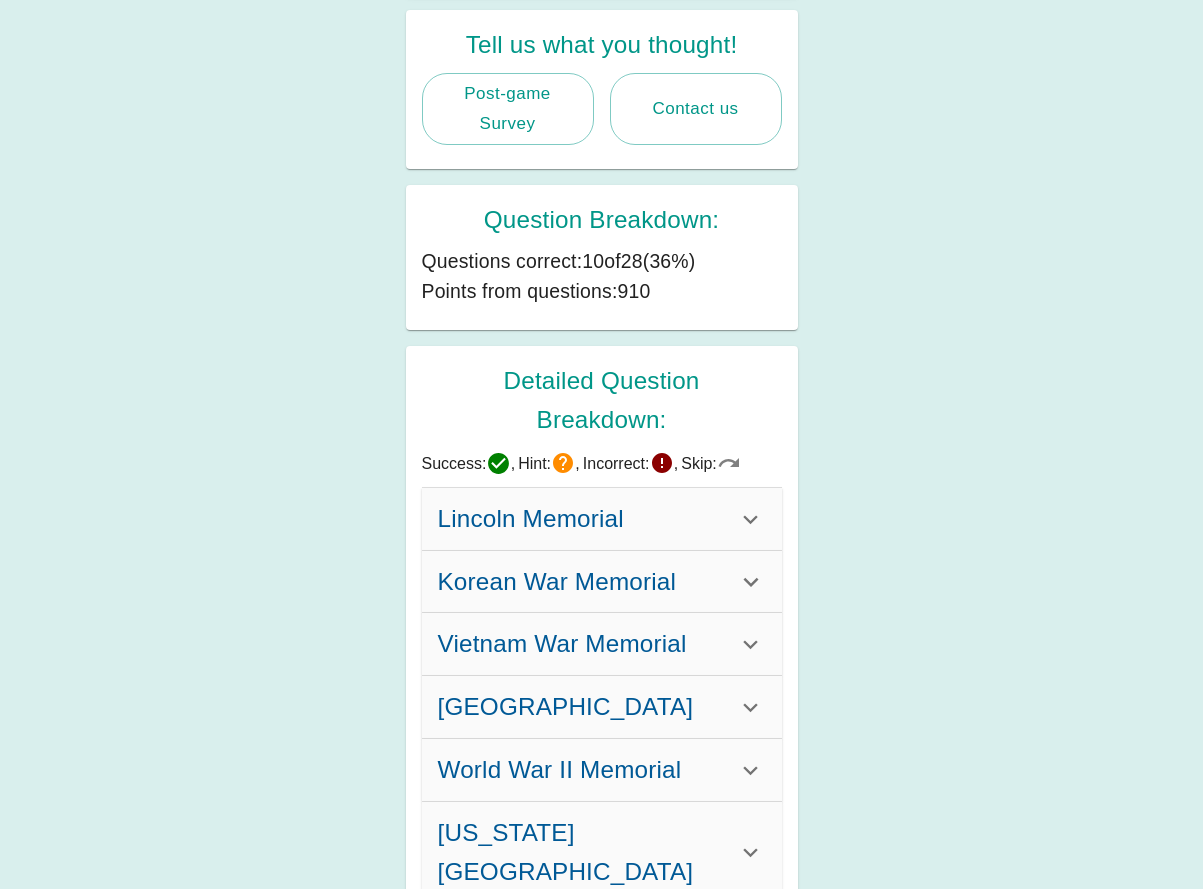 click on "Lincoln Memorial" at bounding box center (587, 519) 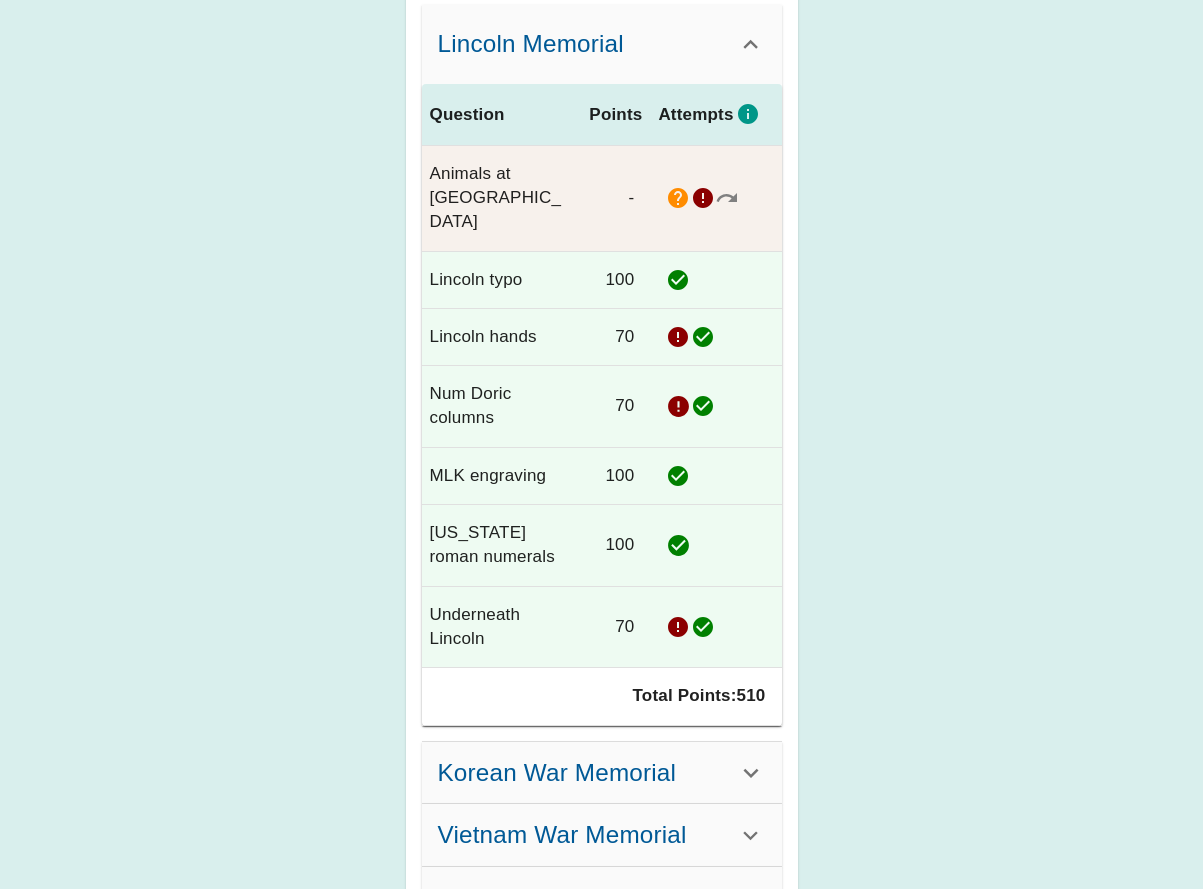 scroll, scrollTop: 1476, scrollLeft: 0, axis: vertical 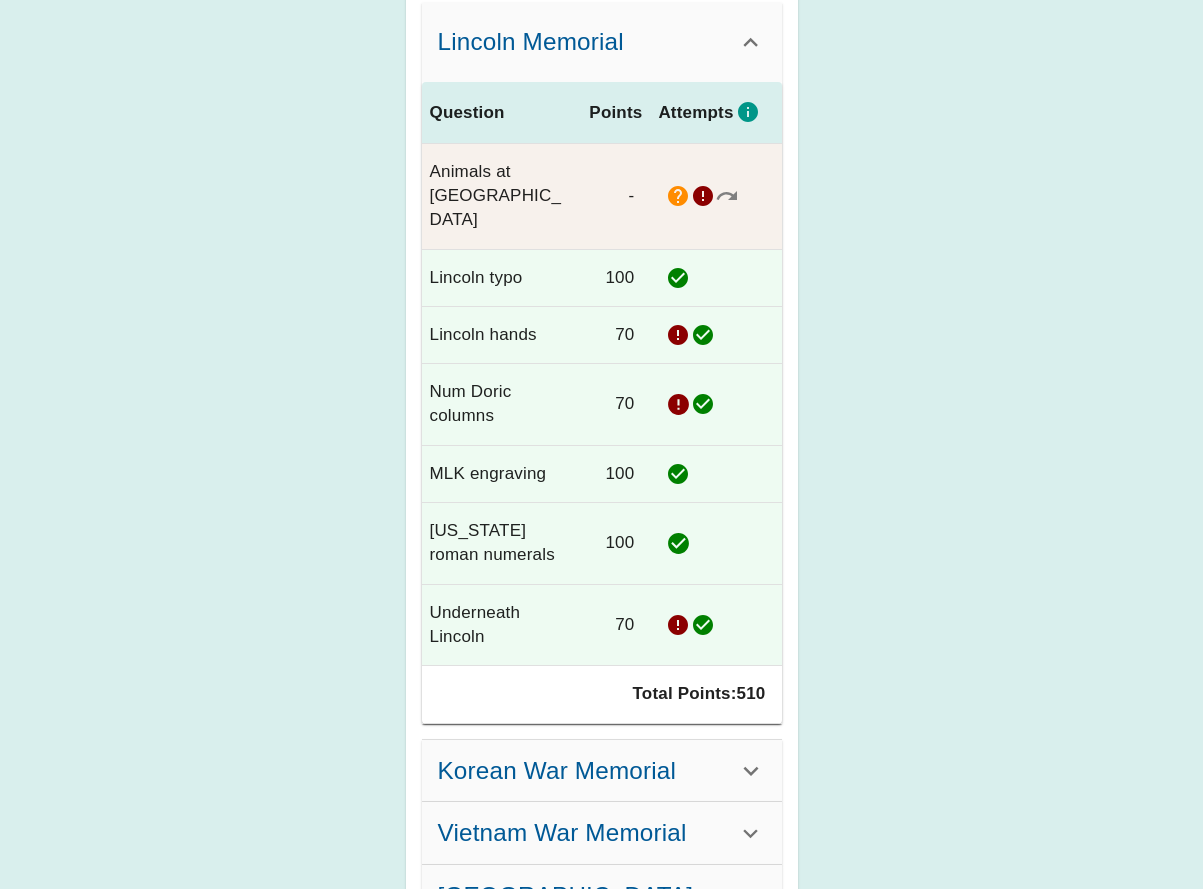 click on "Korean War Memorial" at bounding box center (587, 771) 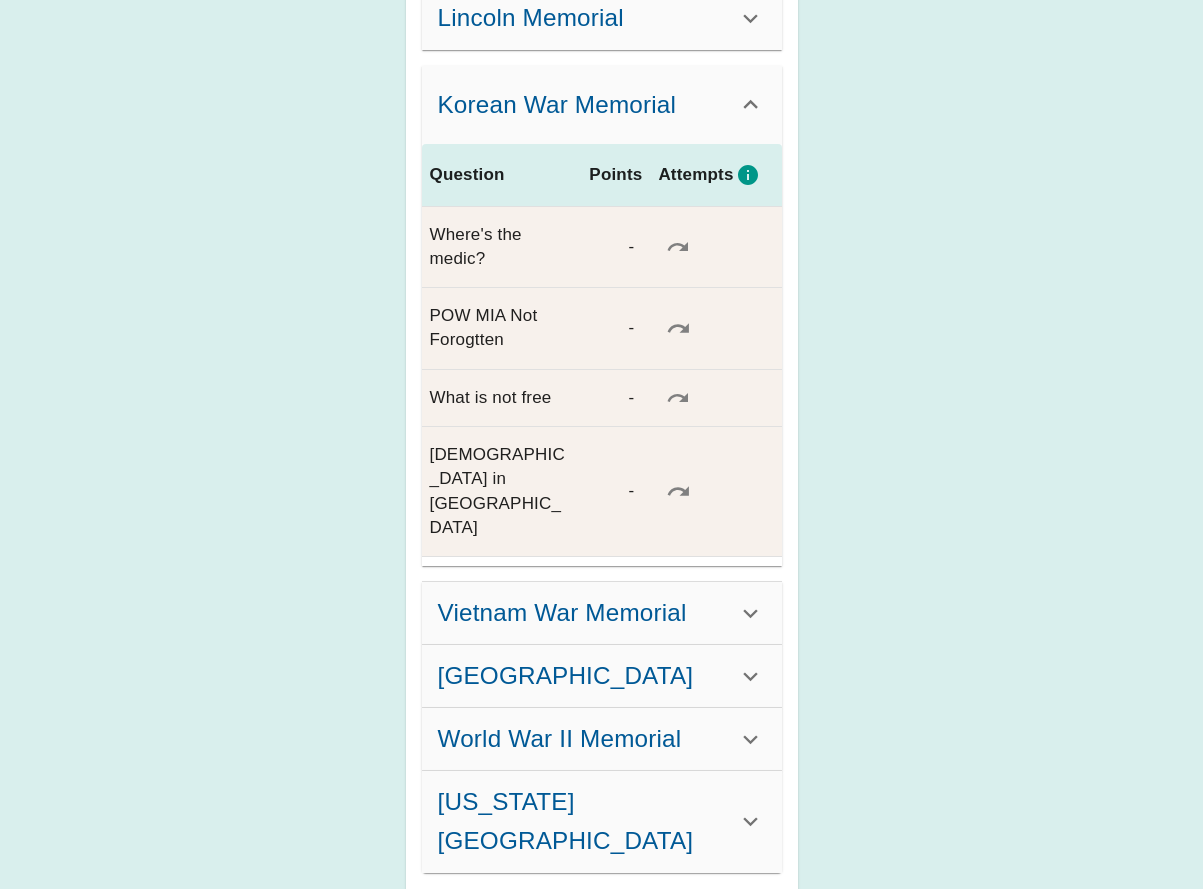 scroll, scrollTop: 1444, scrollLeft: 0, axis: vertical 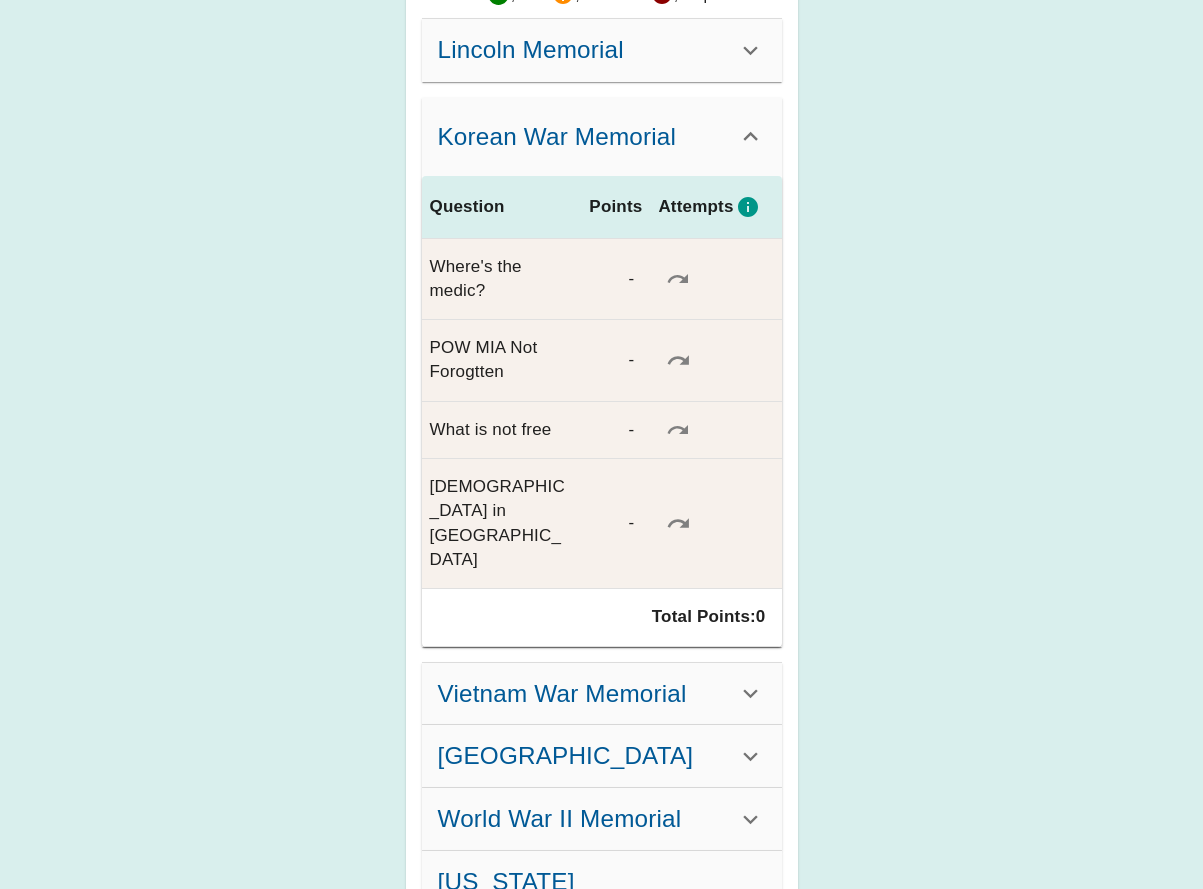 click on "Vietnam War Memorial" at bounding box center (587, 694) 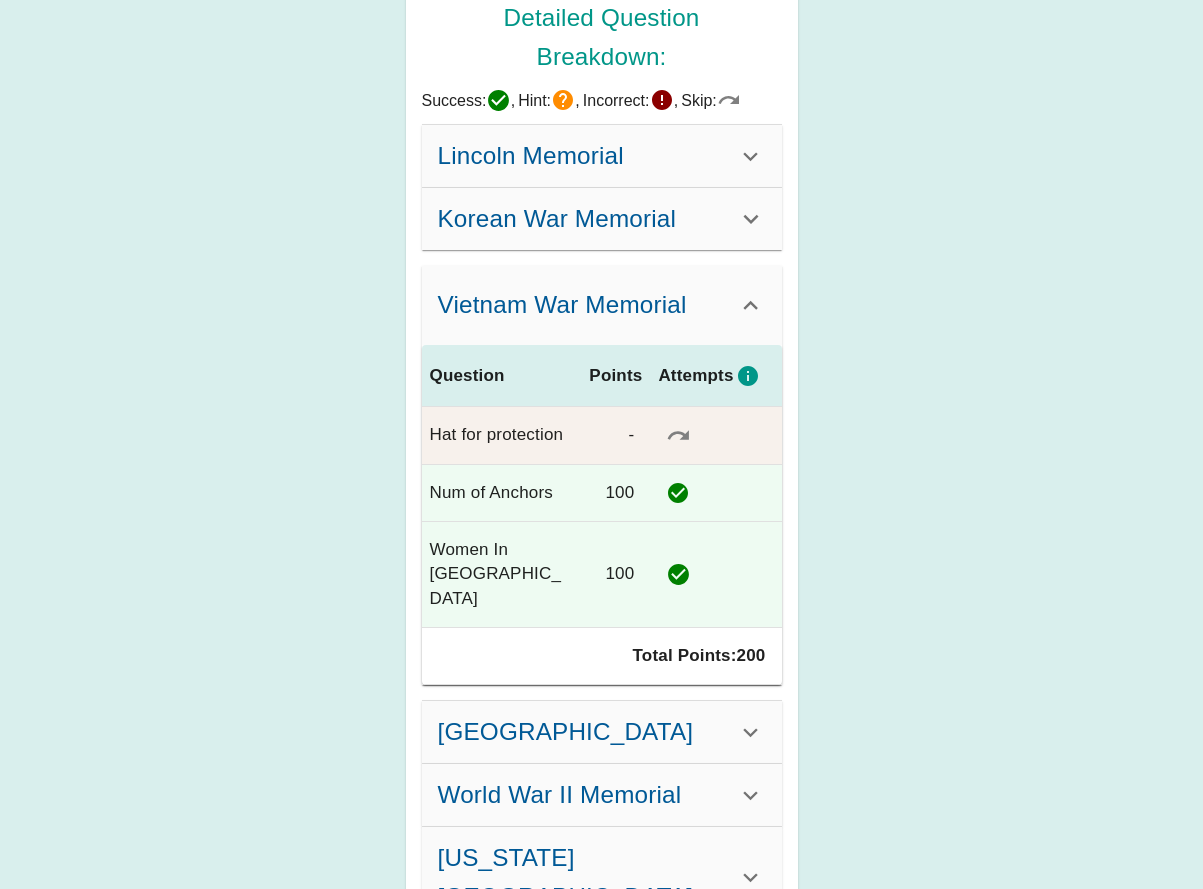 scroll, scrollTop: 1338, scrollLeft: 0, axis: vertical 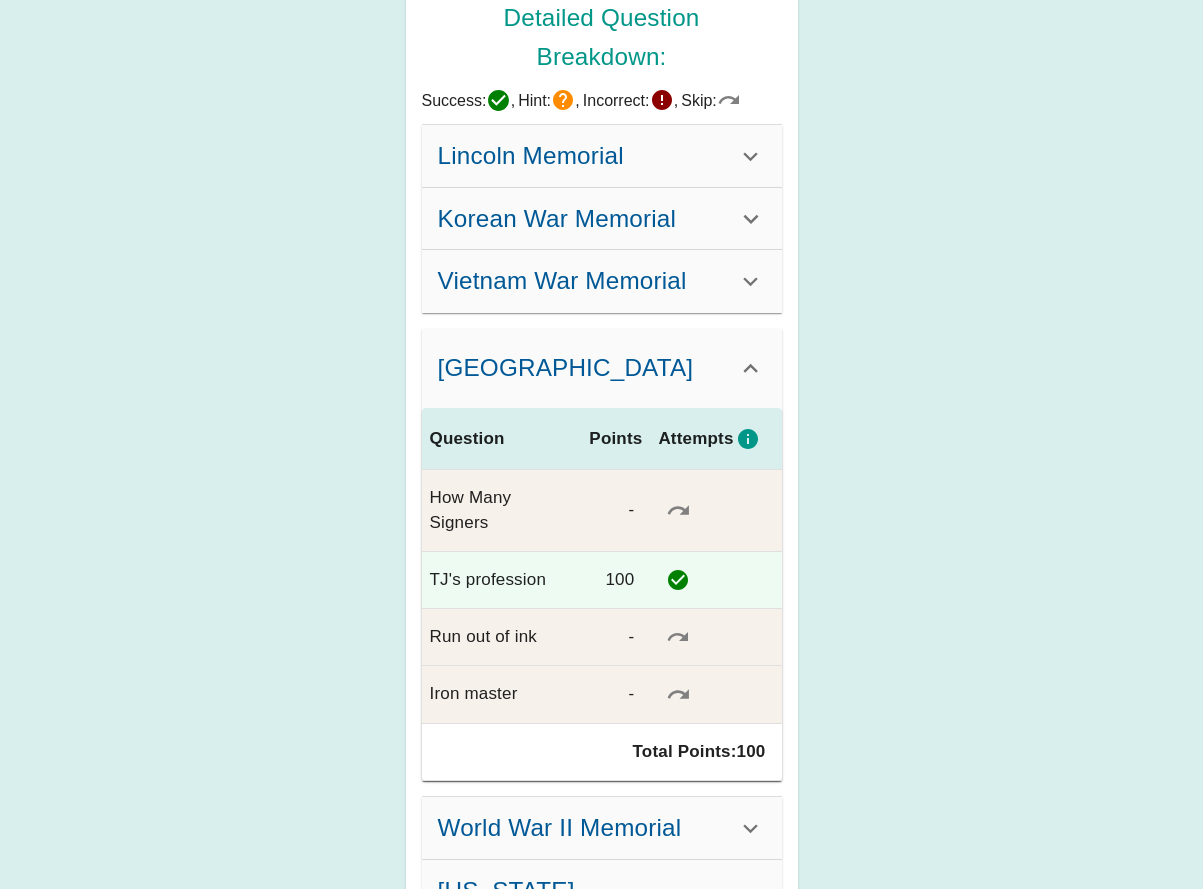 click on "World War II Memorial" at bounding box center (587, 828) 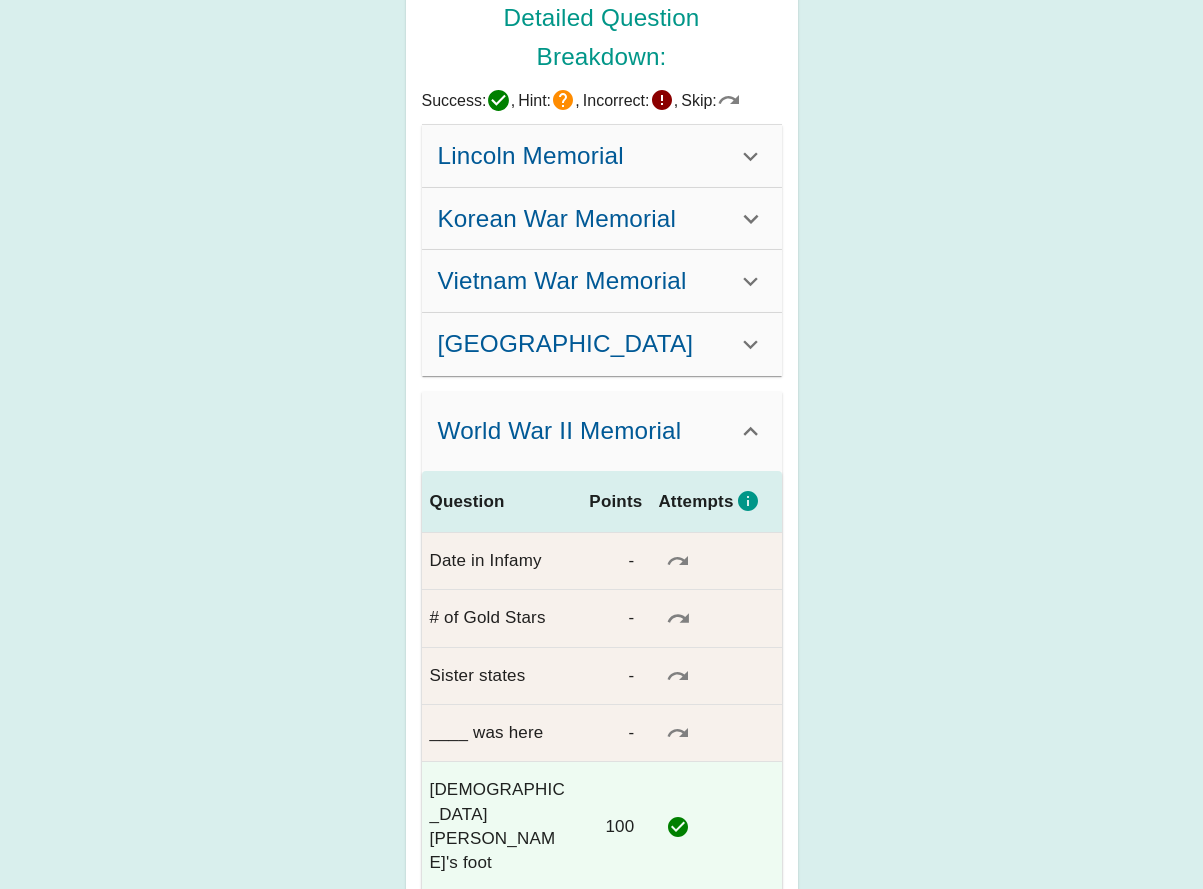 click on "Question" at bounding box center (498, 502) 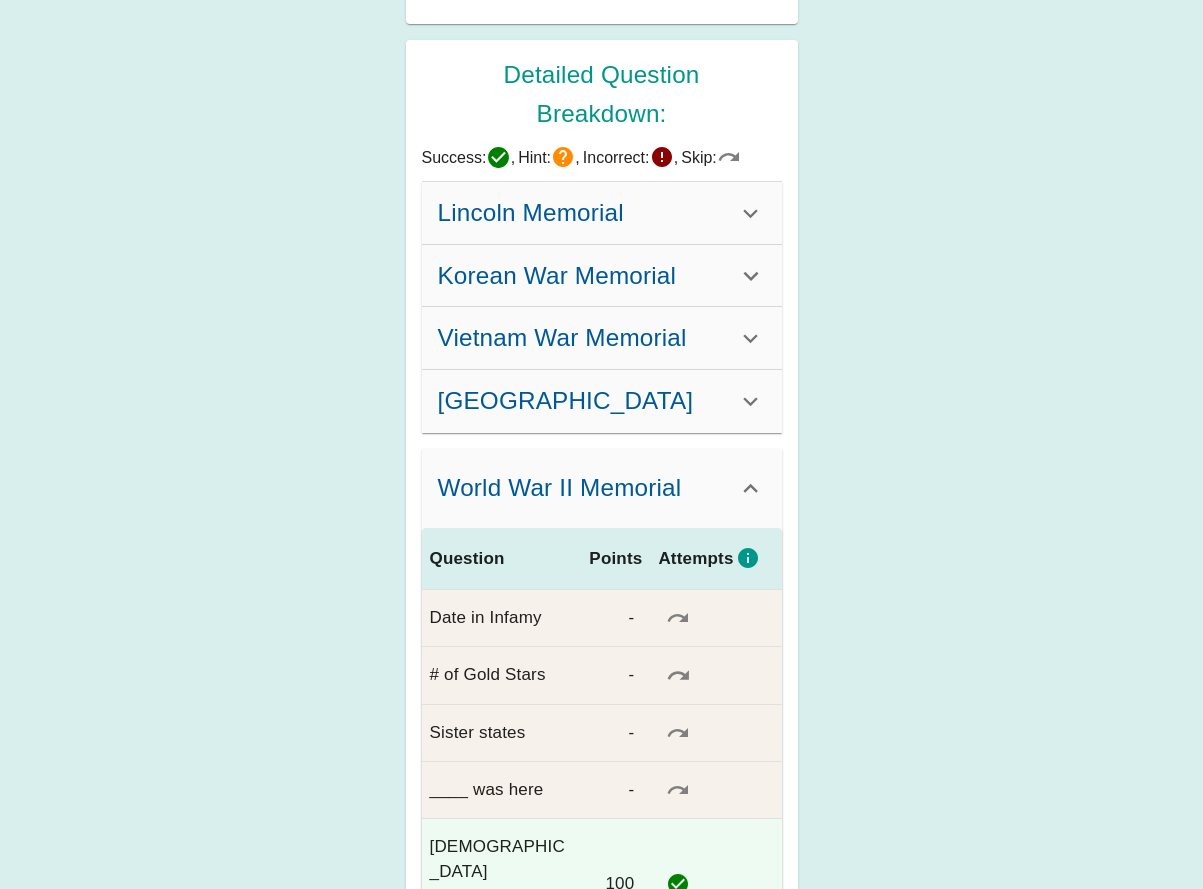 scroll, scrollTop: 1191, scrollLeft: 0, axis: vertical 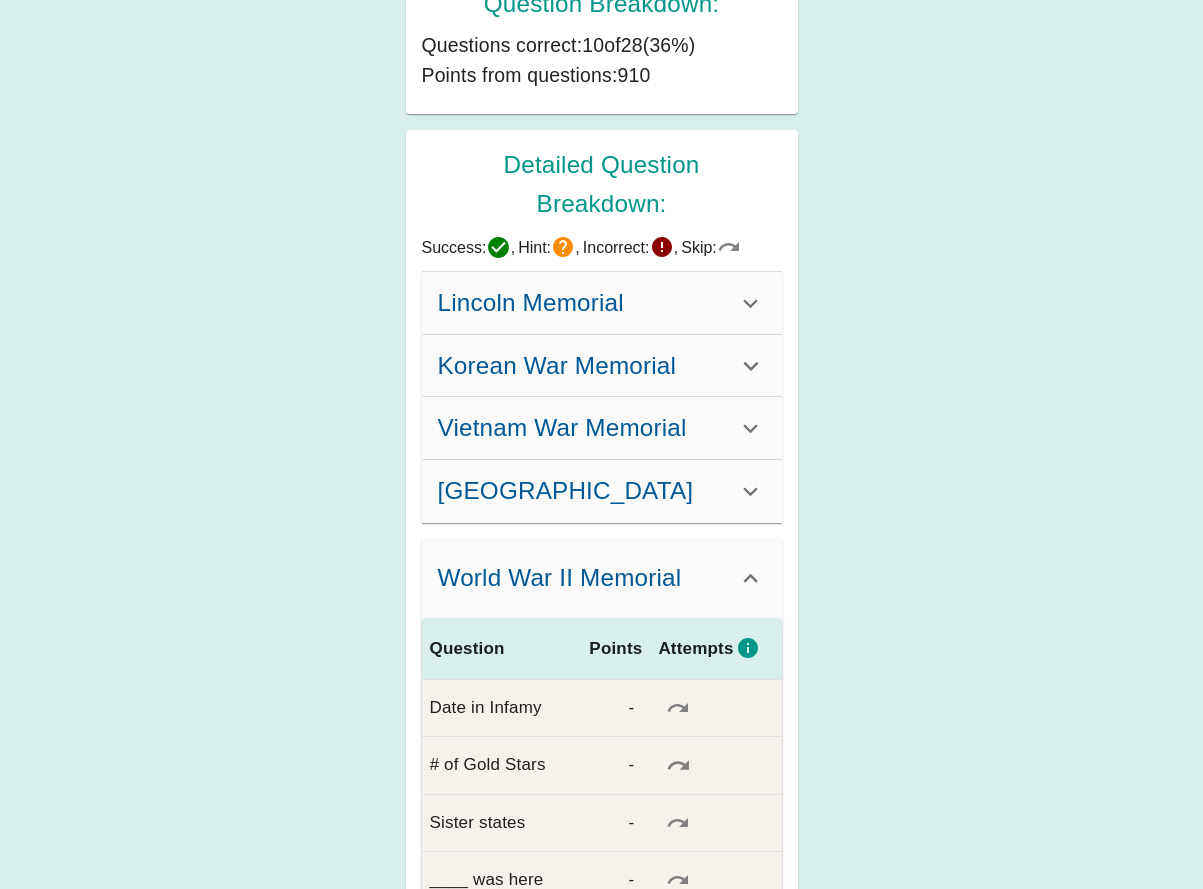 click on "Lincoln Memorial" at bounding box center [531, 303] 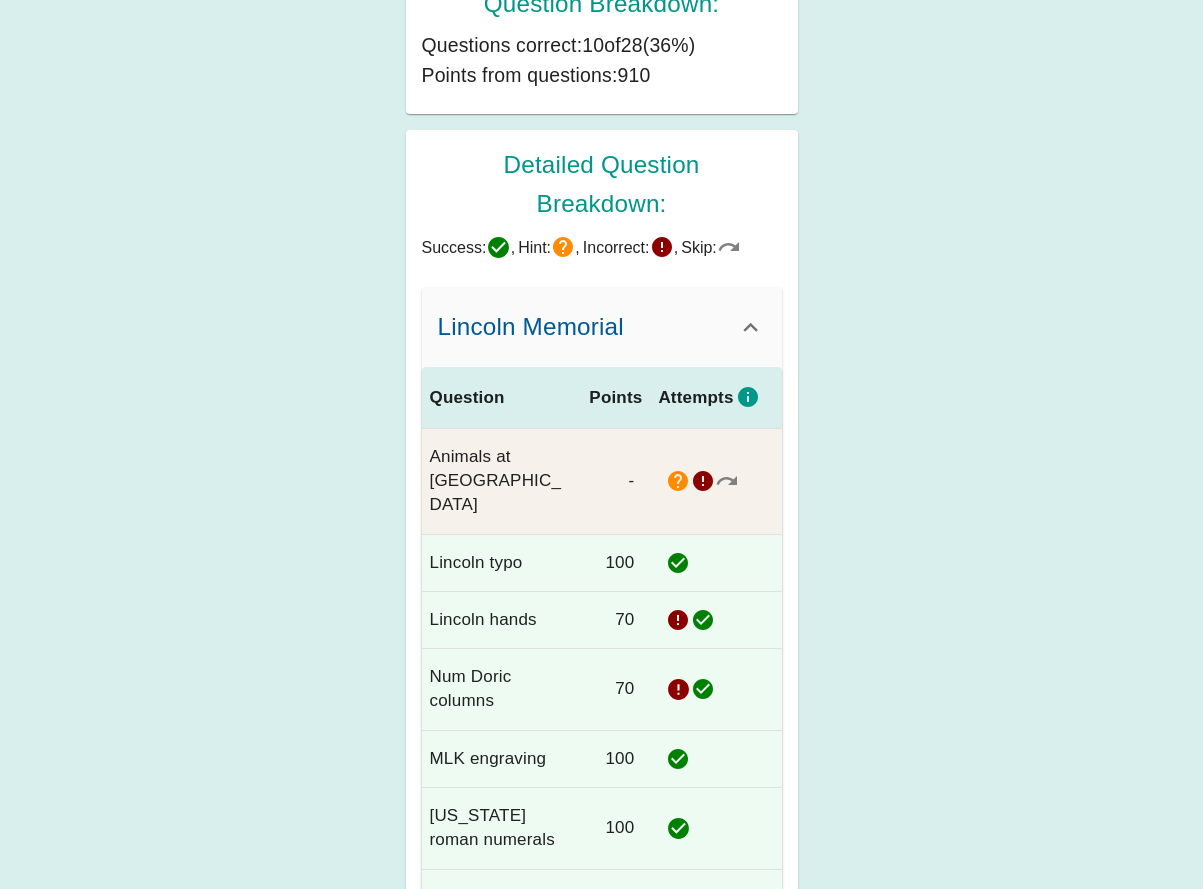click 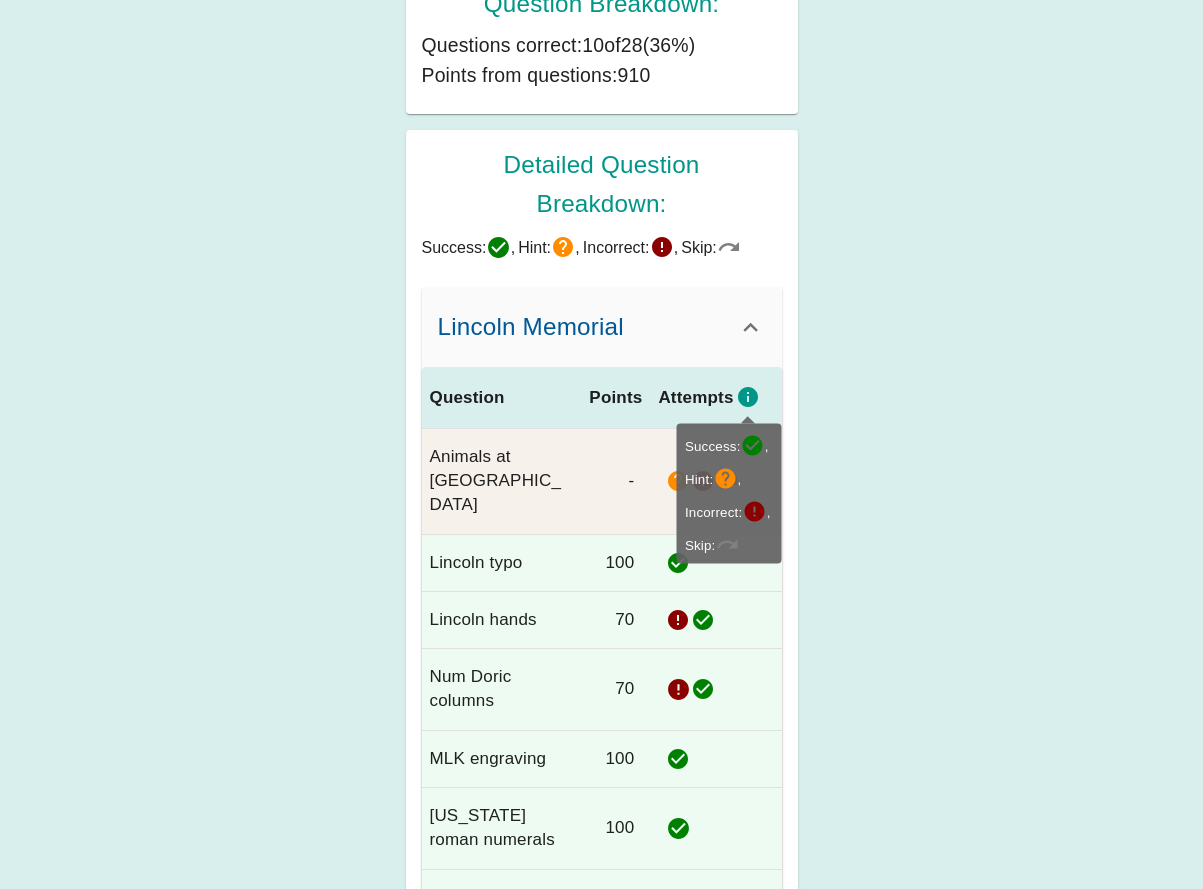 click on "Return Results!   For the  Lincoln To [US_STATE]  course Total Score  Rank  1 st 1466    Time    0:04:22 You got  10  out of  28  questions correct! Share Results Leaderboard 24h Week All Time Rank Name Score   Anonymous  (Your team) [DATE]   1466    Total:  1   Support Amount    If you had fun, please consider a tip!      $3    $5    $10    Other Tell us what you thought! Post-game Survey  Contact us  Question Breakdown: Questions correct:  10  of  28  ( 36 %) Points from questions:  910 Detailed Question Breakdown: Success :  ,   Hint :  ,   Incorrect :  ,   Skip :    Lincoln Memorial Question  Points Attempts     Success :  ,   Hint :  ,   Incorrect :  ,   Skip :      Animals at lincoln   -                     Lincoln typo   100         Lincoln hands   70               Num Doric columns   70               MLK engraving   100         [US_STATE] roman numerals   100         Underneath Lincoln   70              Total Points:   510   Korean War Memorial Question  Points Attempts       Where's the medic?" at bounding box center [601, 444] 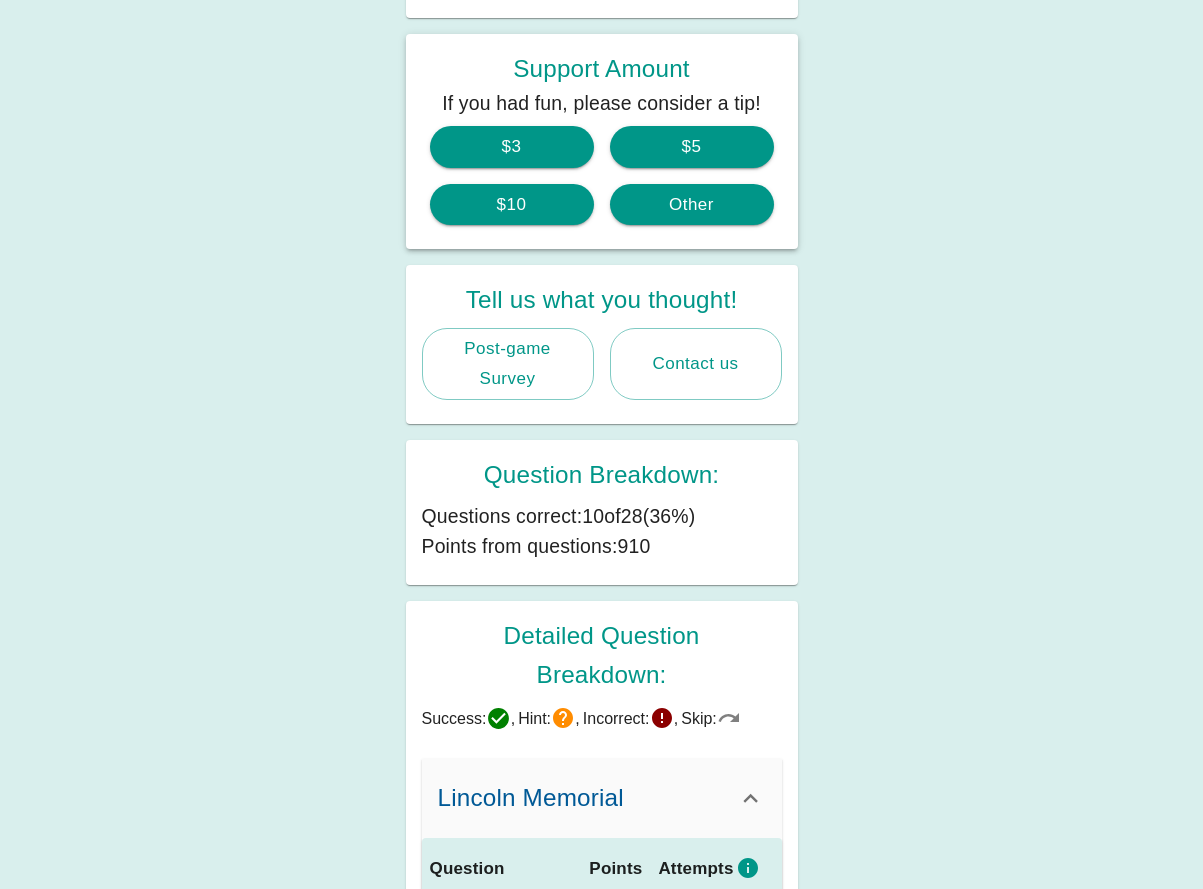 scroll, scrollTop: 717, scrollLeft: 0, axis: vertical 